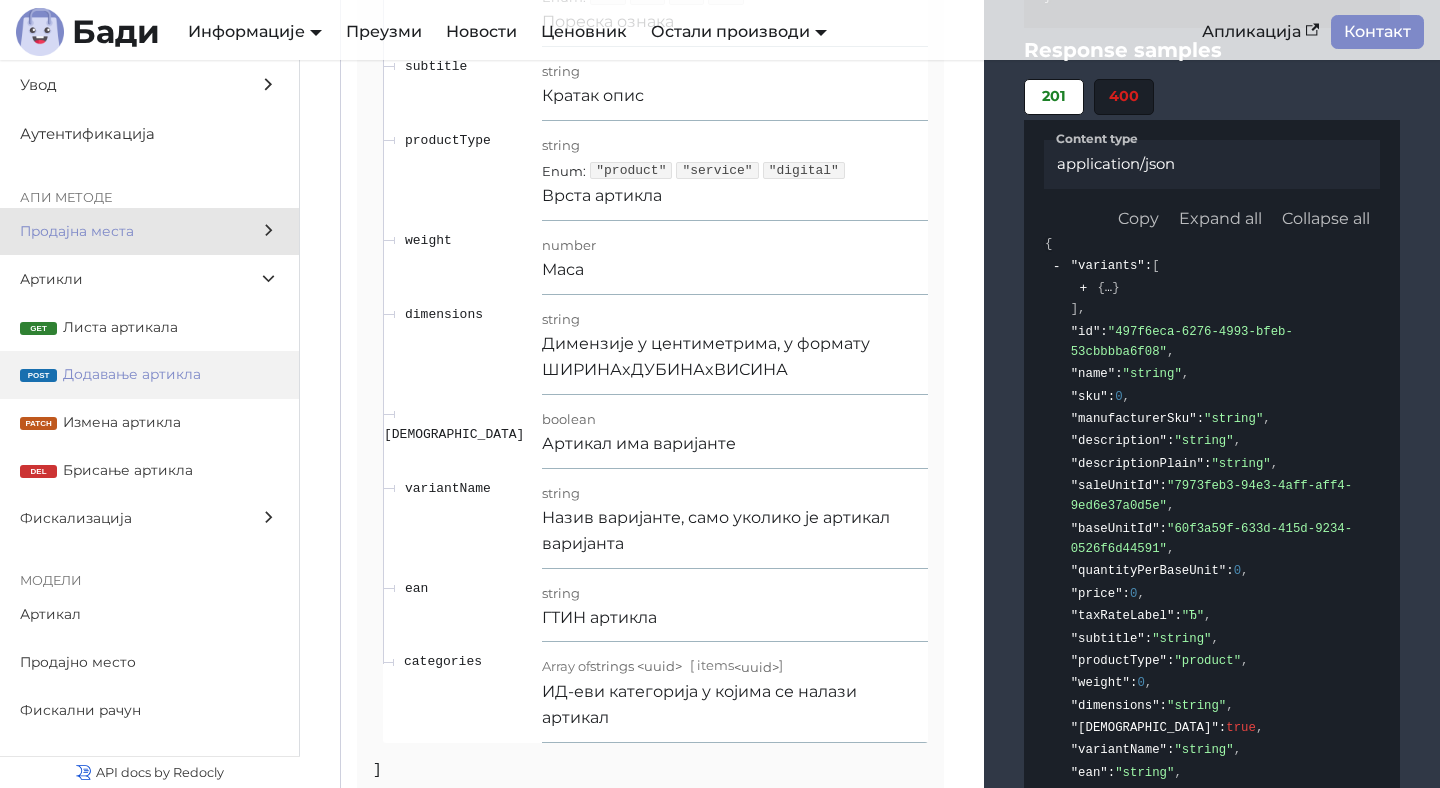 scroll, scrollTop: 12911, scrollLeft: 0, axis: vertical 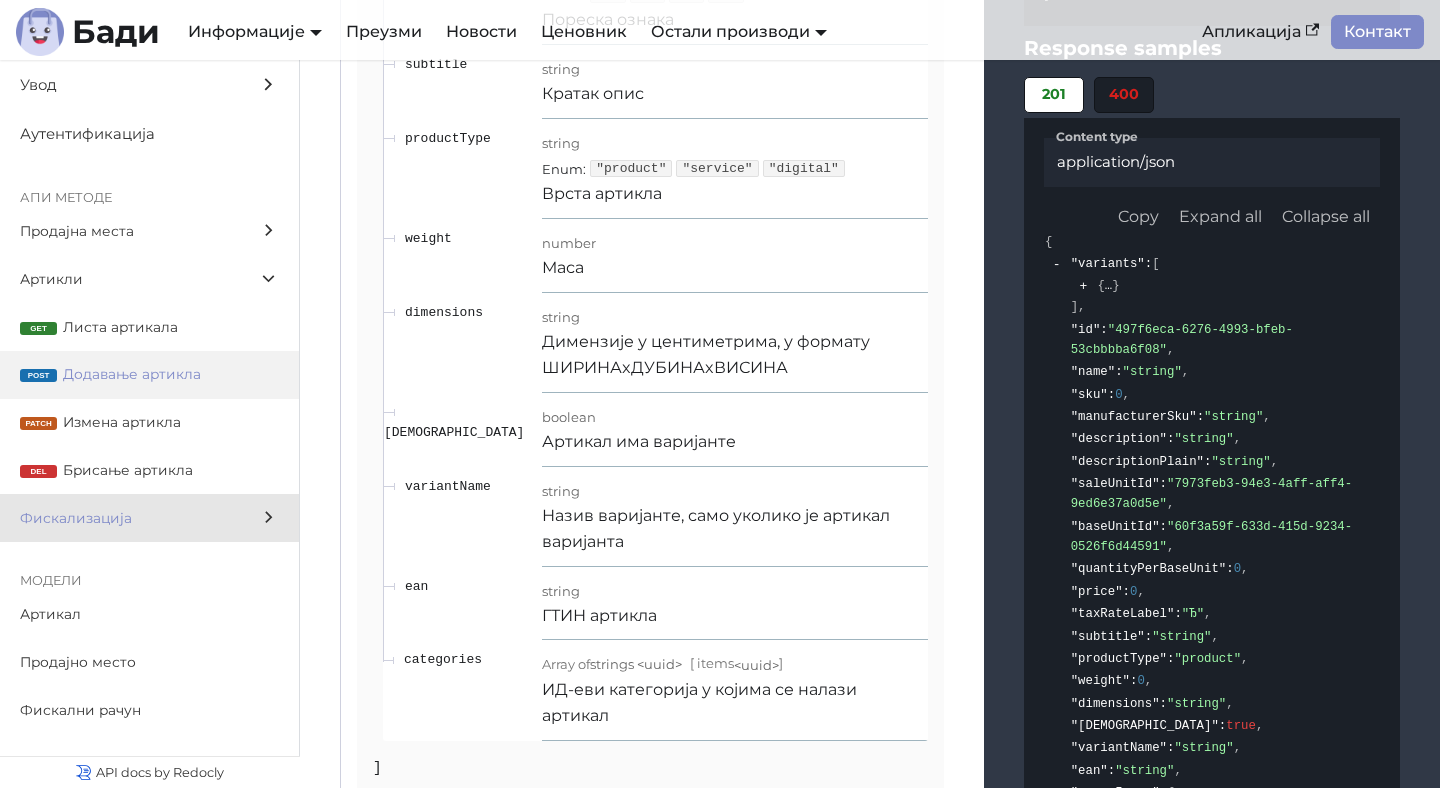 click on "Фискализација" at bounding box center [130, 518] 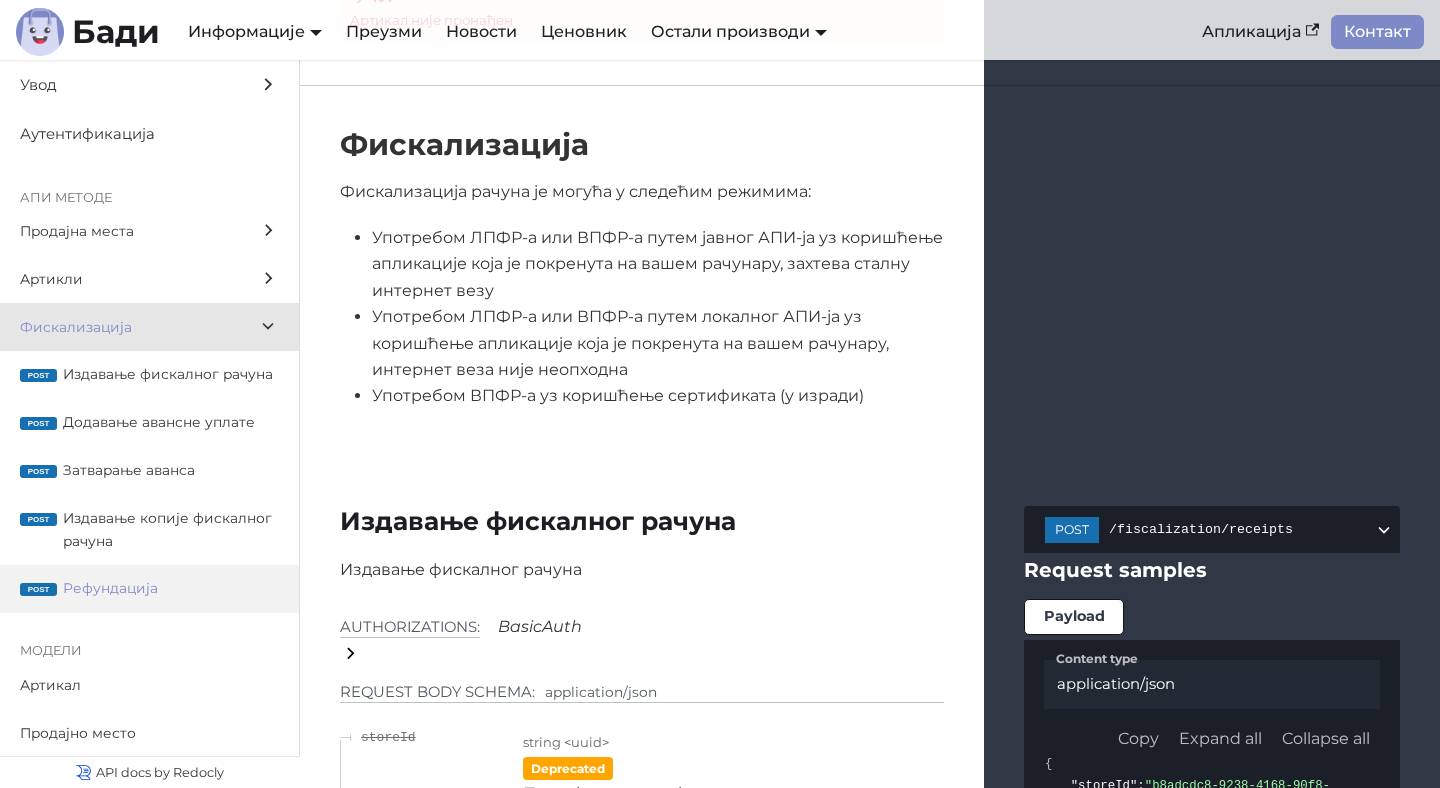 click on "post Рефундација" at bounding box center [149, 589] 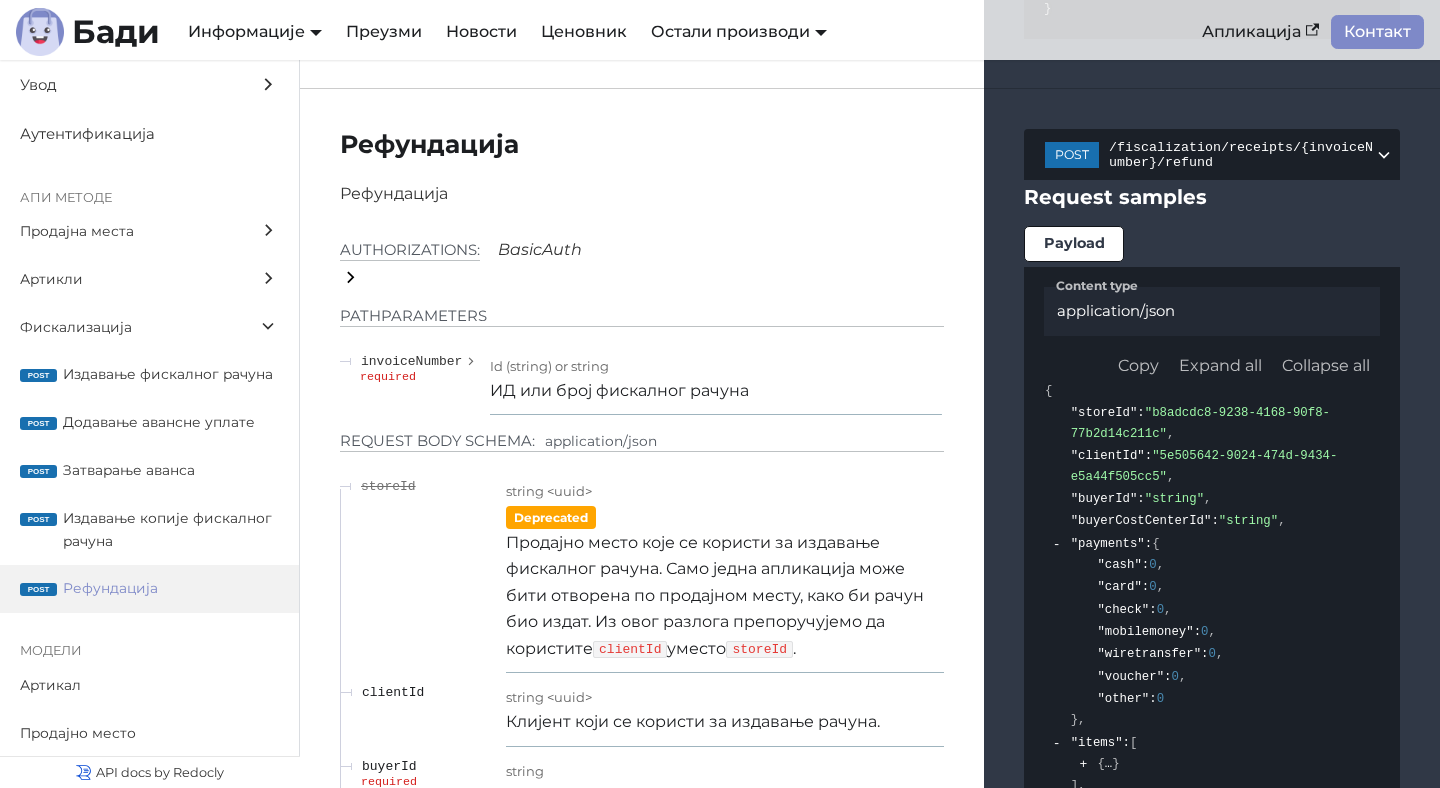 scroll, scrollTop: 29370, scrollLeft: 0, axis: vertical 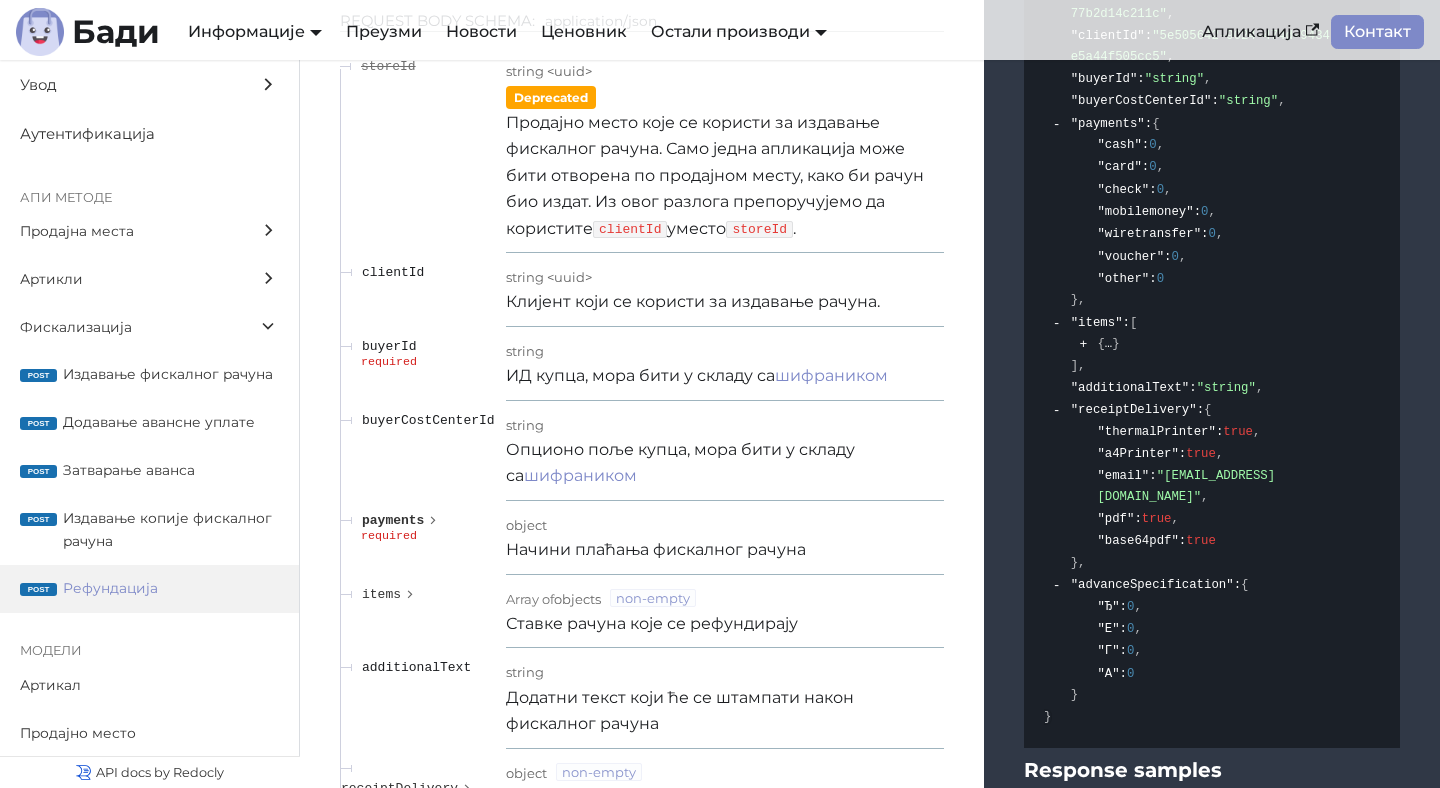 click 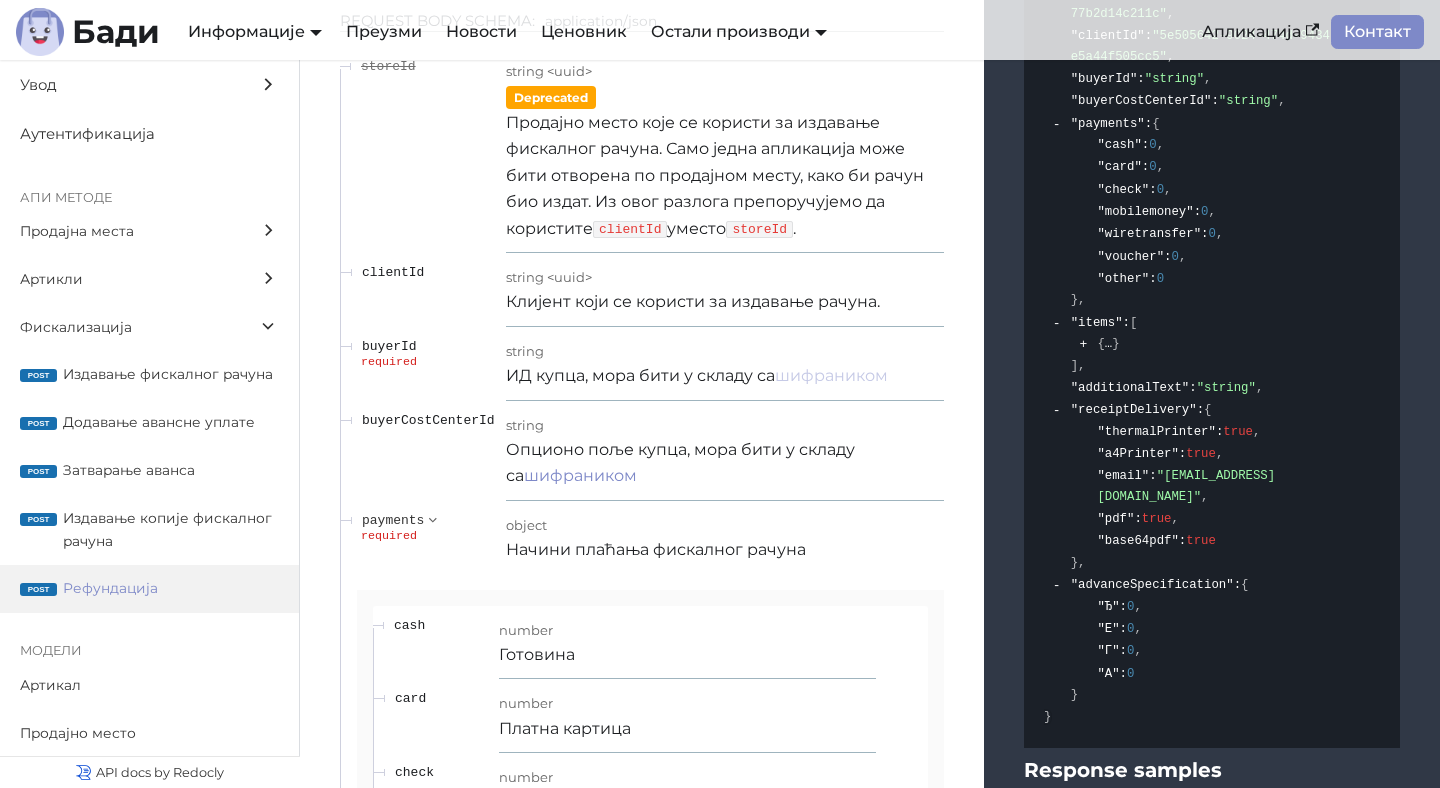 click on "шифраником" at bounding box center (831, 375) 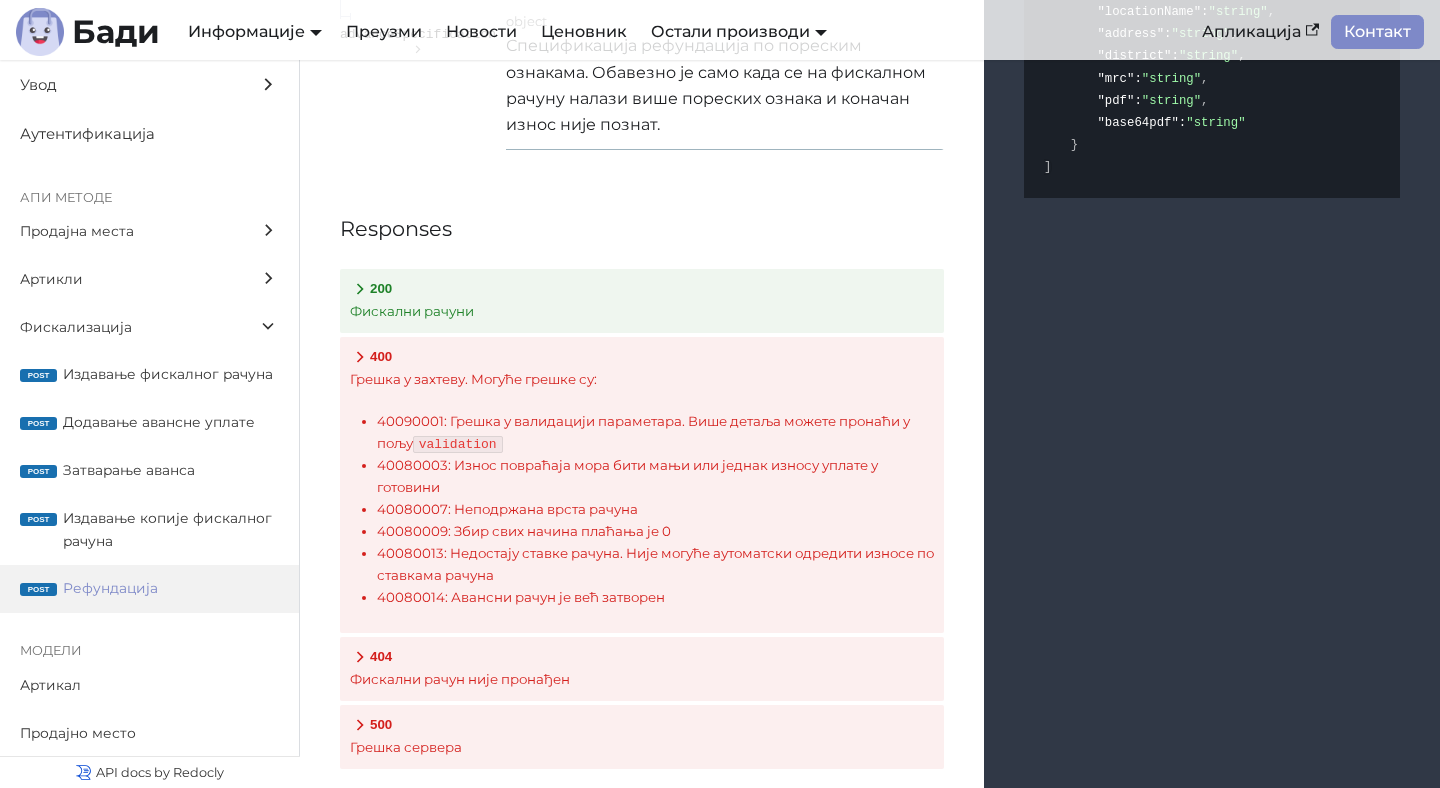 scroll, scrollTop: 31231, scrollLeft: 0, axis: vertical 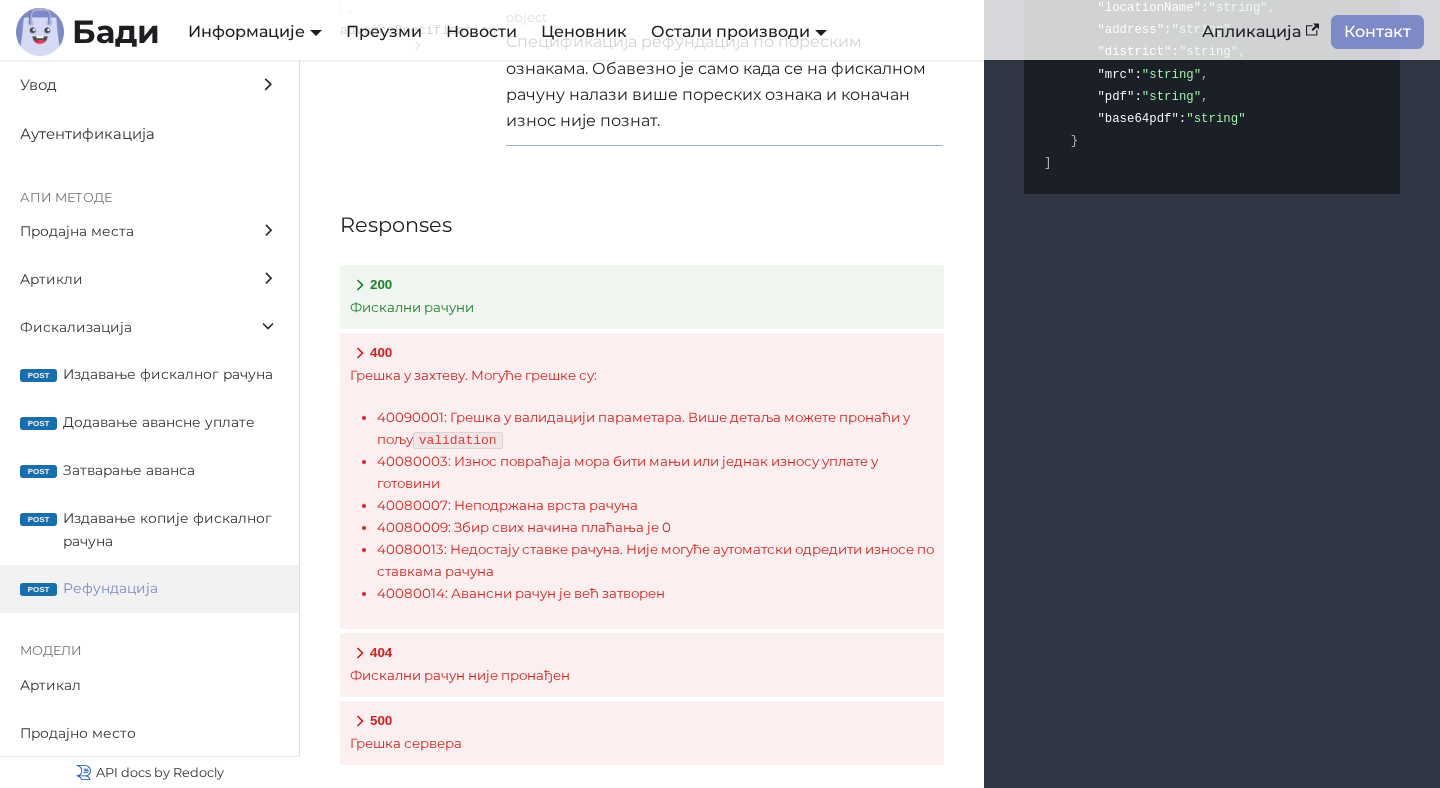 click on "200   Фискални рачуни" at bounding box center (642, 297) 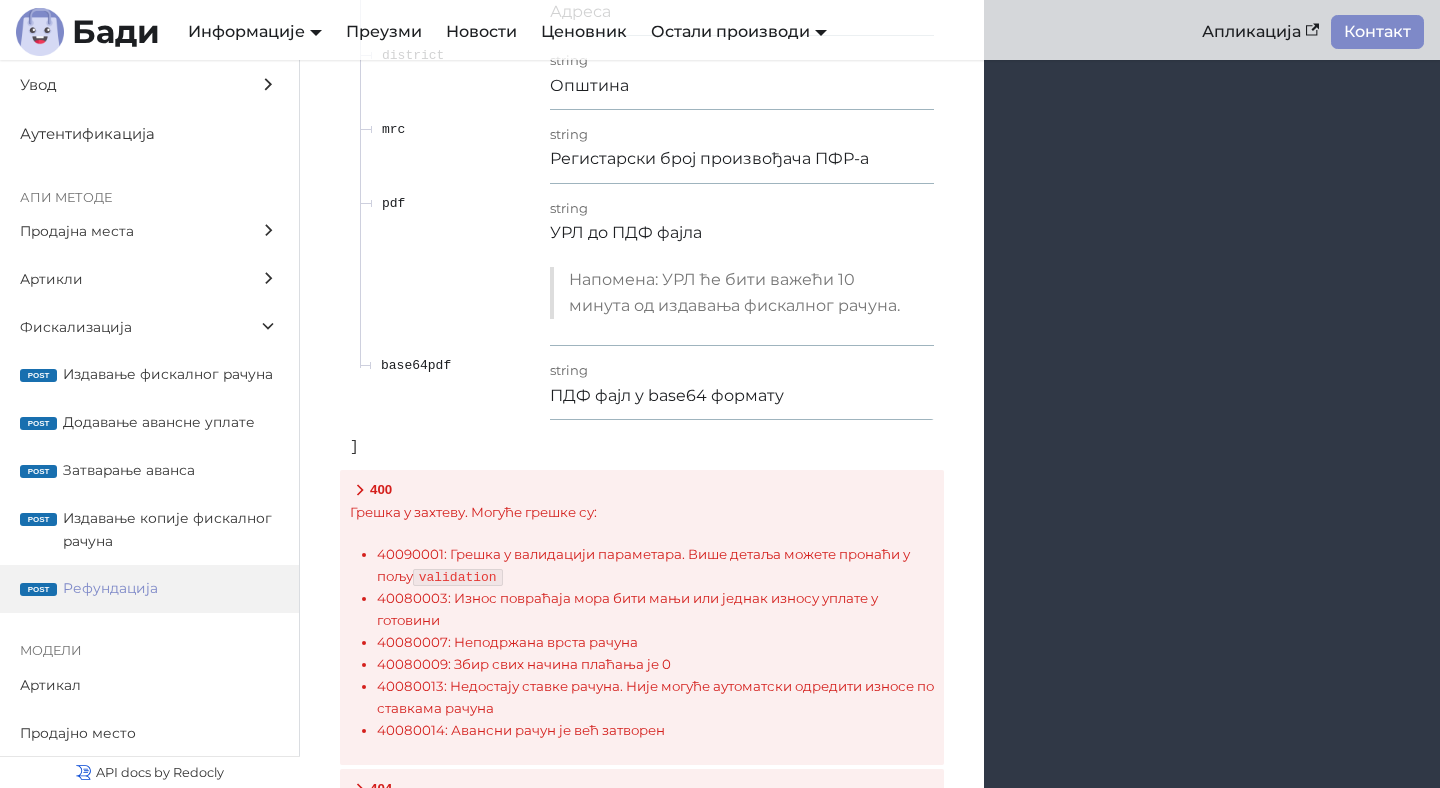 scroll, scrollTop: 33412, scrollLeft: 0, axis: vertical 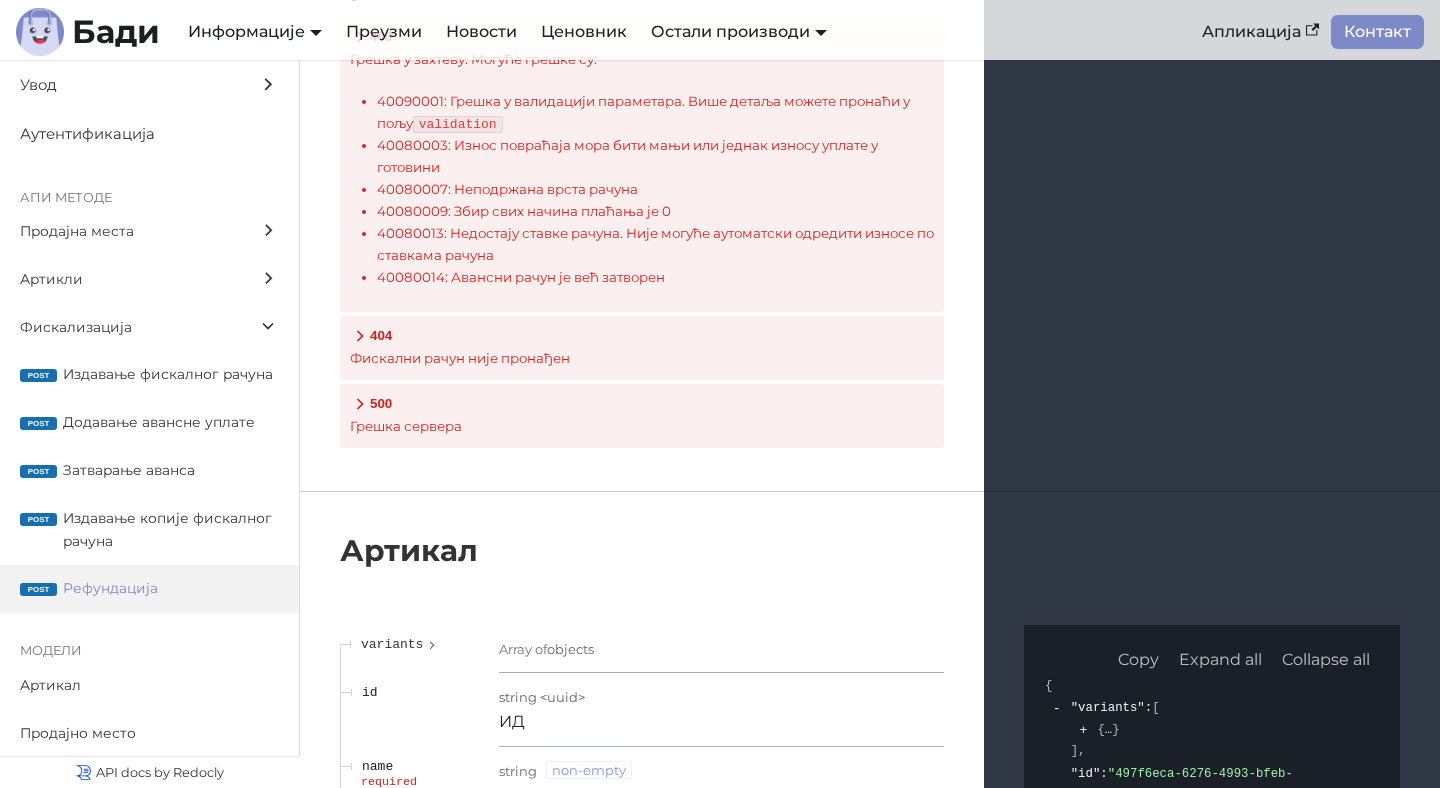 click on "post Рефундација" at bounding box center [149, 589] 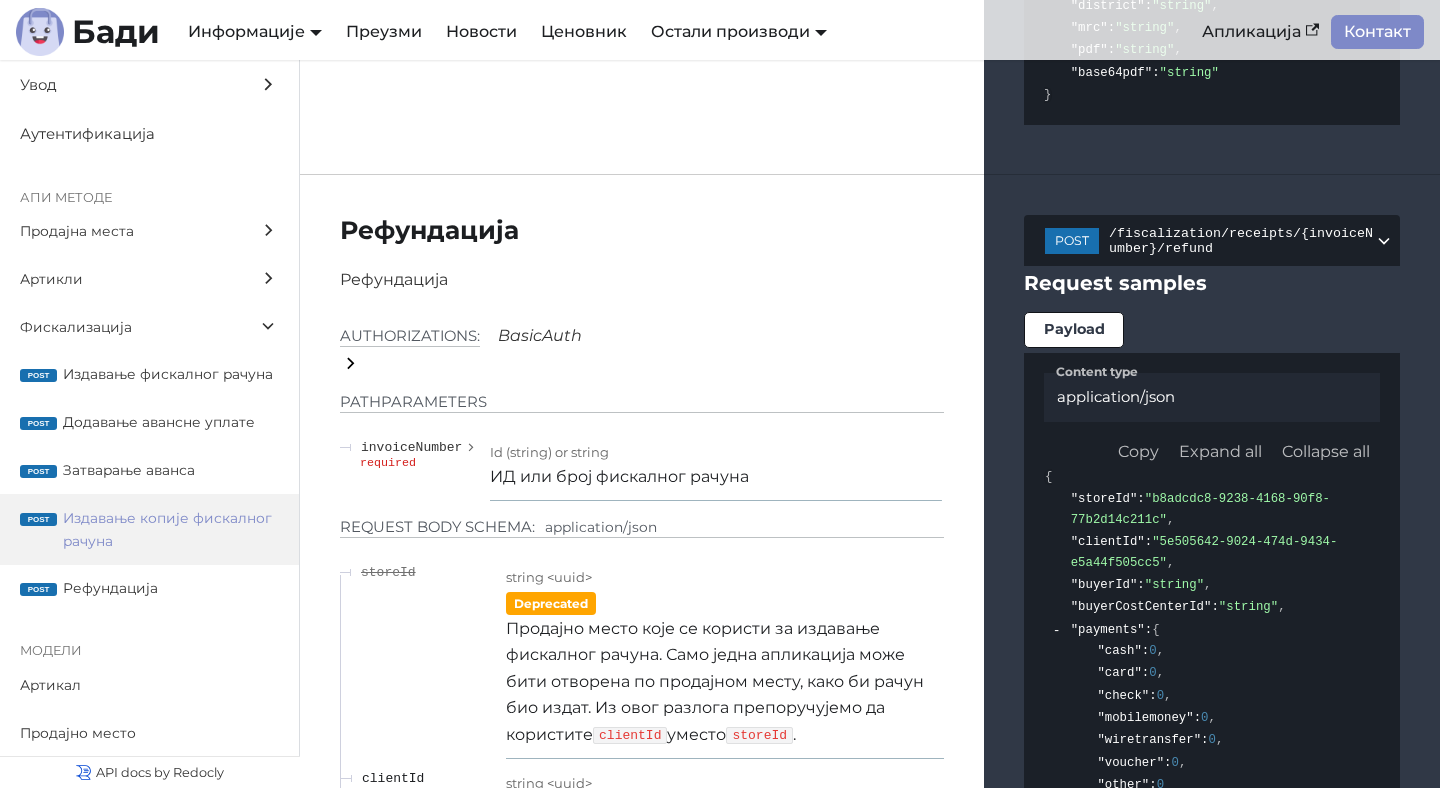 scroll, scrollTop: 29303, scrollLeft: 0, axis: vertical 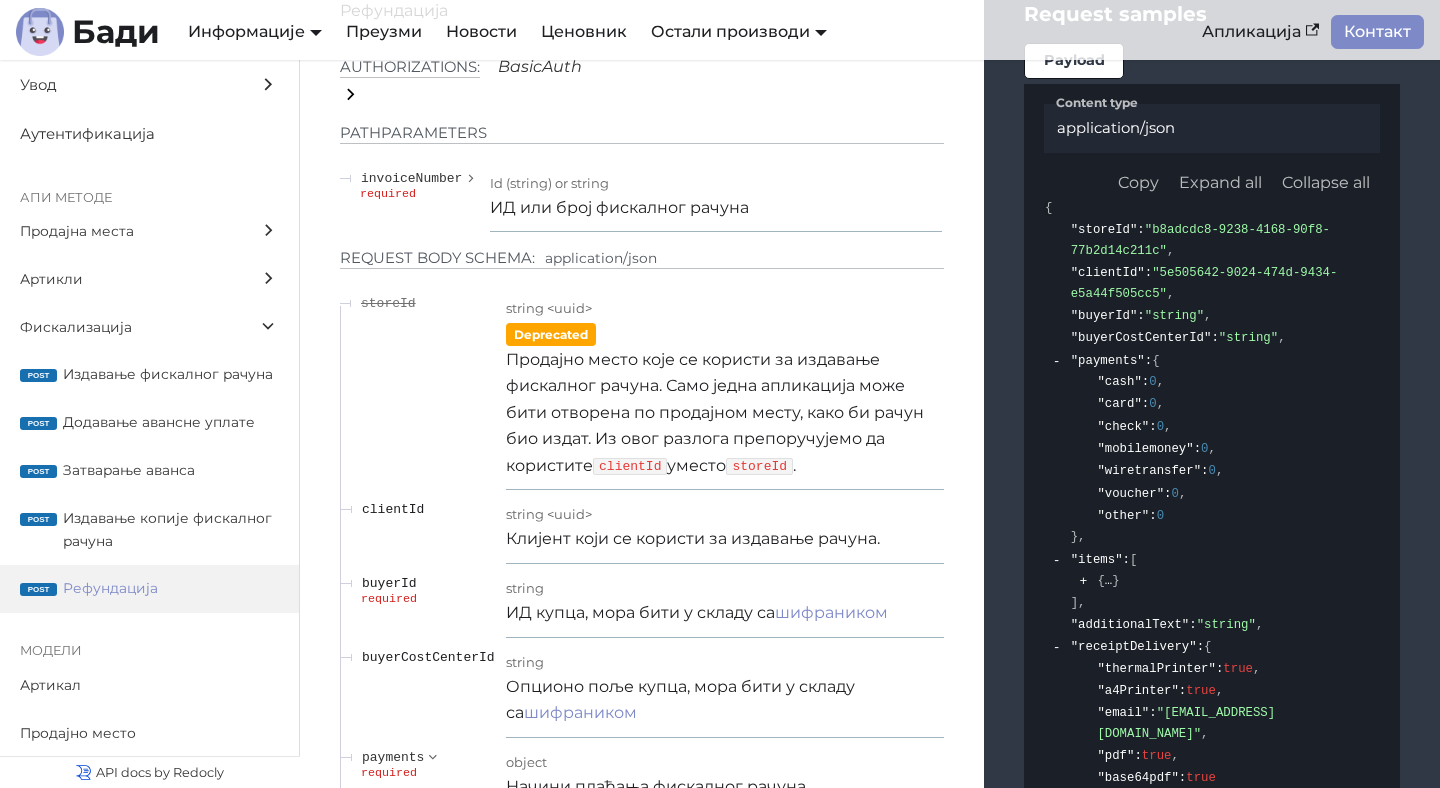 click on "ИД купца, мора бити у складу са  шифраником" at bounding box center [725, 613] 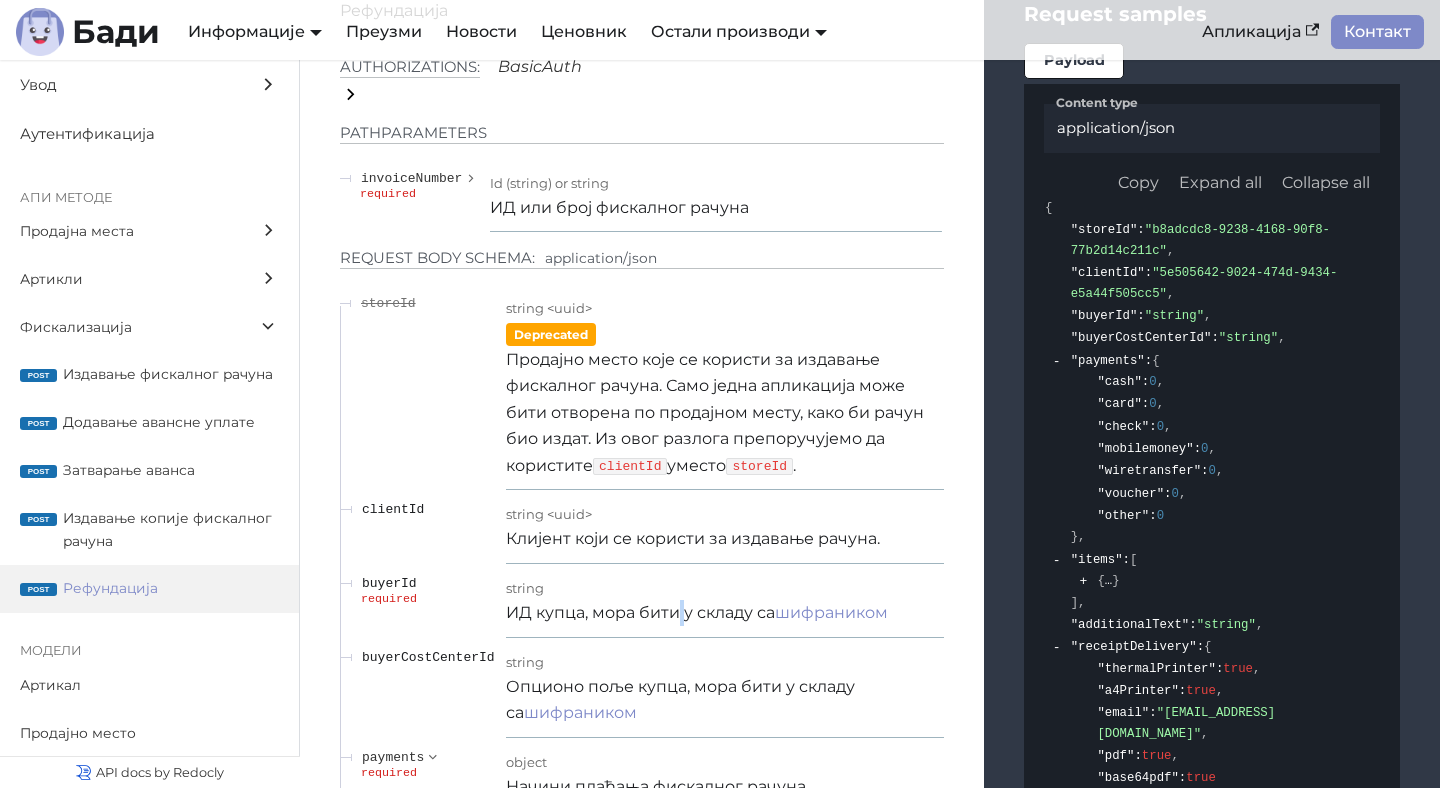 click on "ИД купца, мора бити у складу са  шифраником" at bounding box center (725, 613) 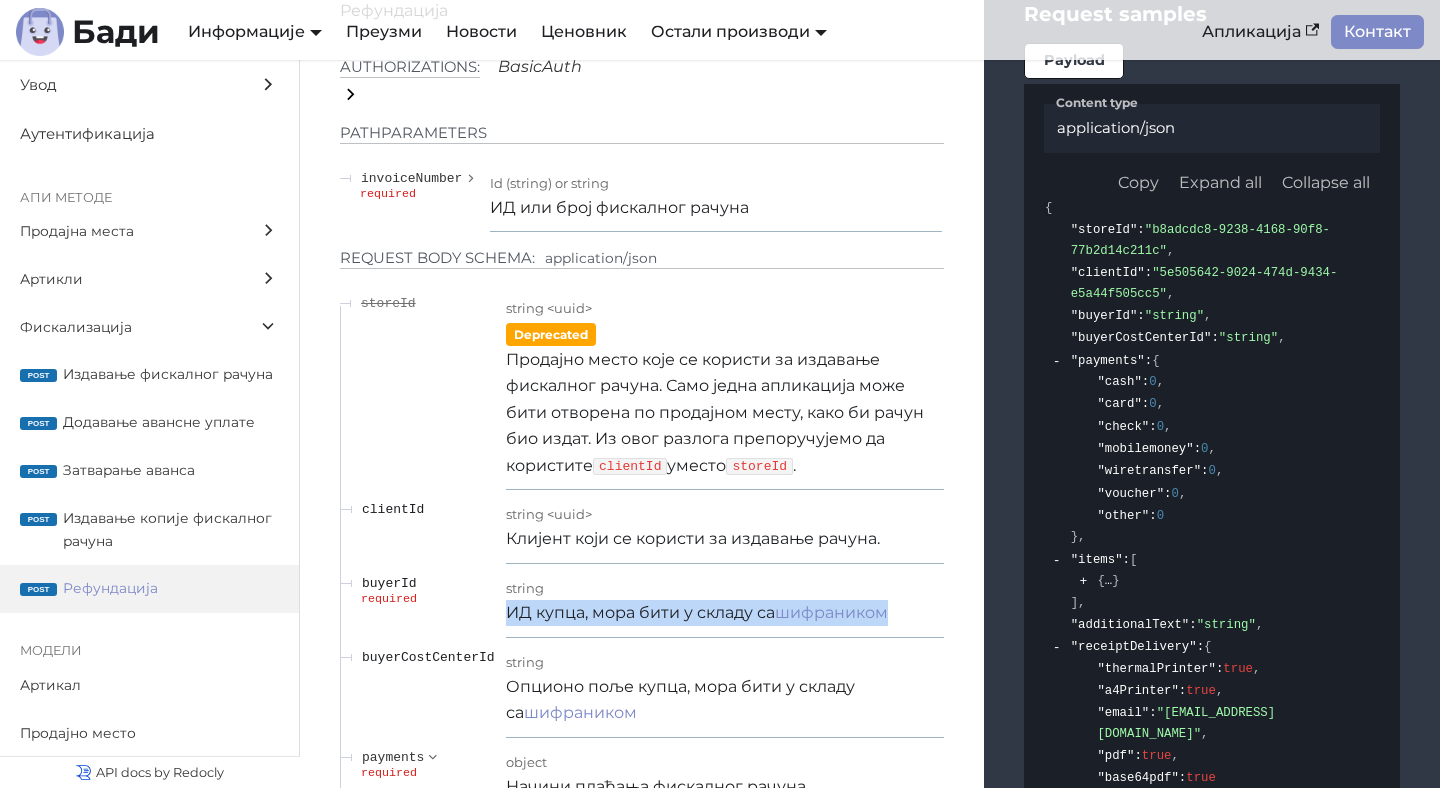 click on "ИД купца, мора бити у складу са  шифраником" at bounding box center [725, 613] 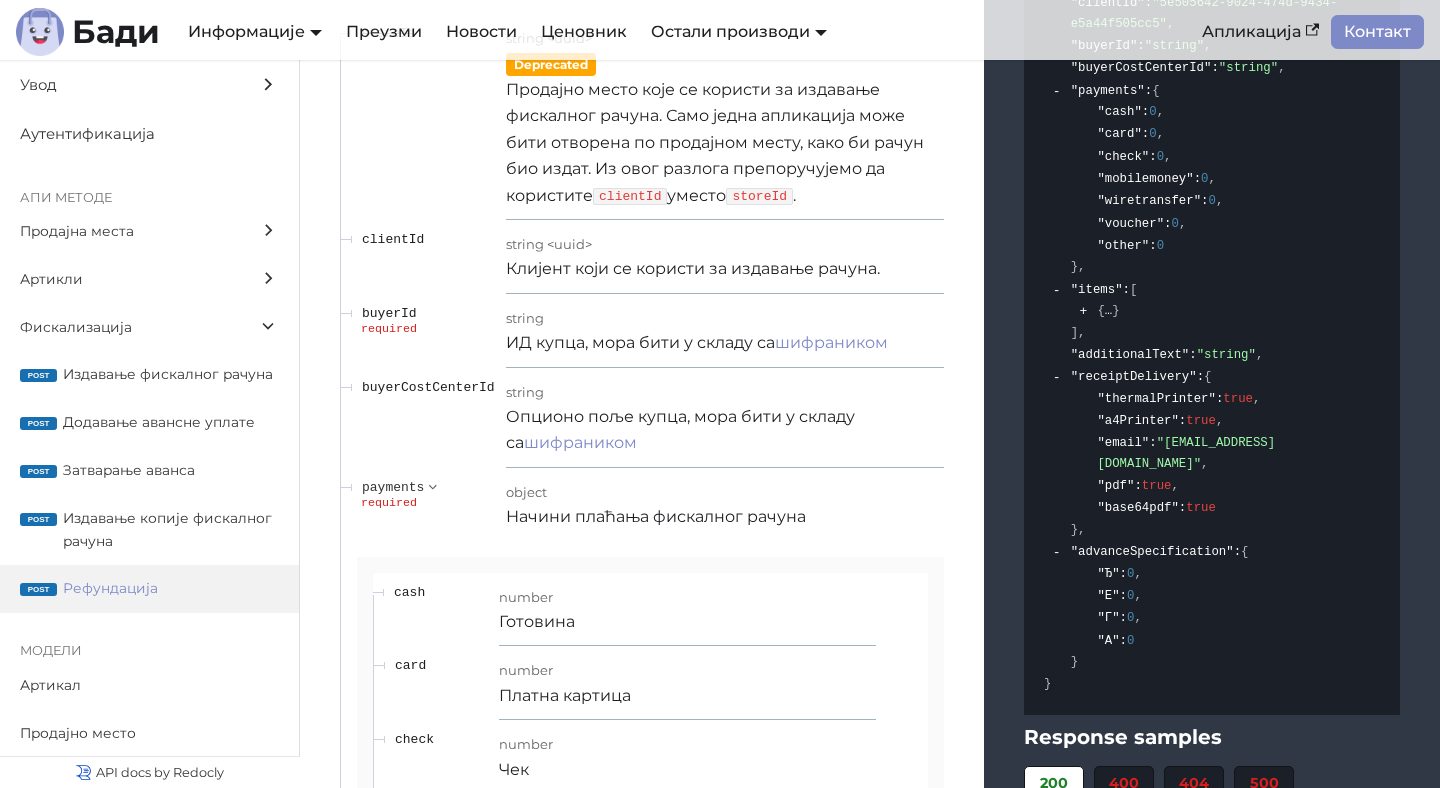 scroll, scrollTop: 29833, scrollLeft: 0, axis: vertical 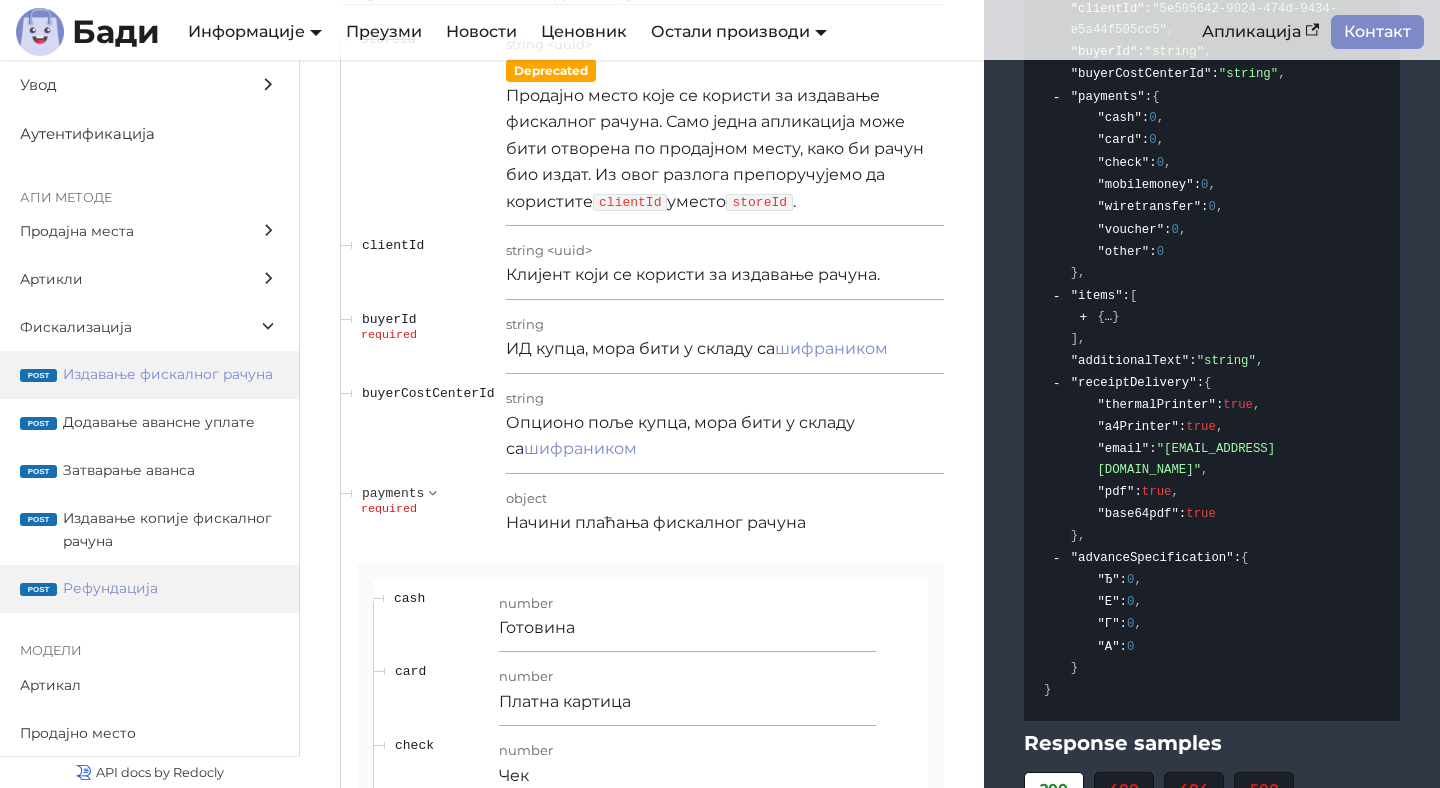 click on "Издавање фискалног рачуна" at bounding box center [171, 374] 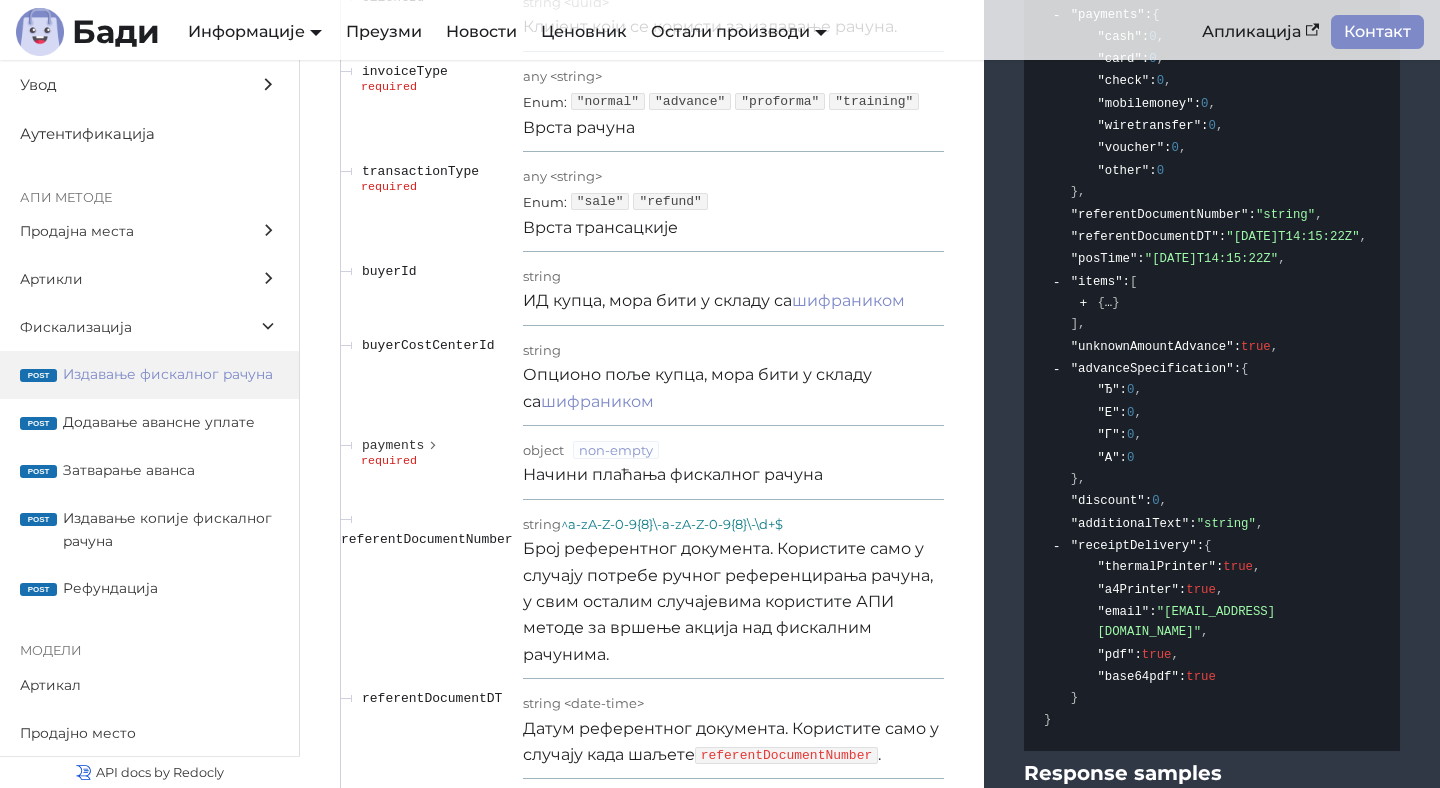 scroll, scrollTop: 21628, scrollLeft: 0, axis: vertical 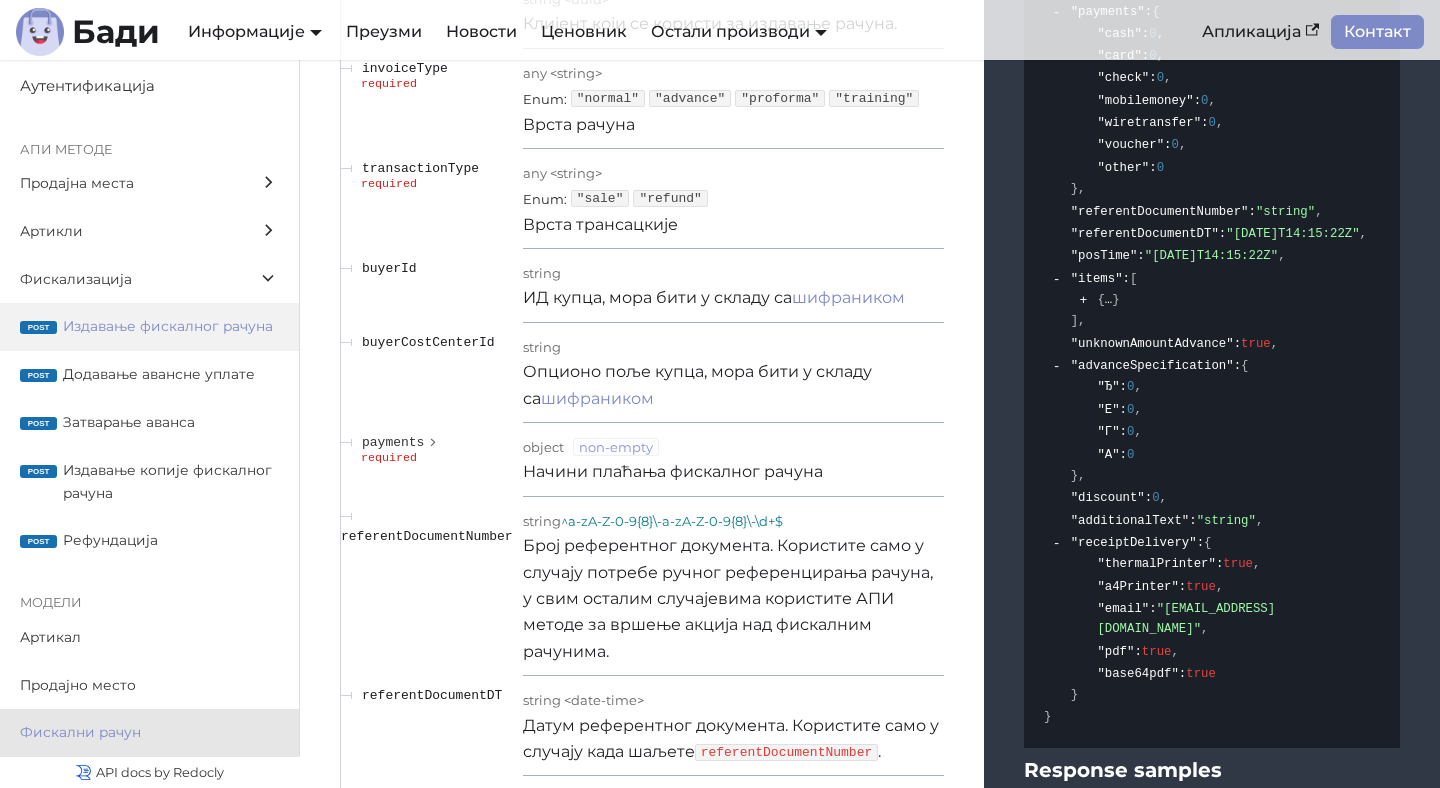 click on "Фискални рачун" at bounding box center [130, 732] 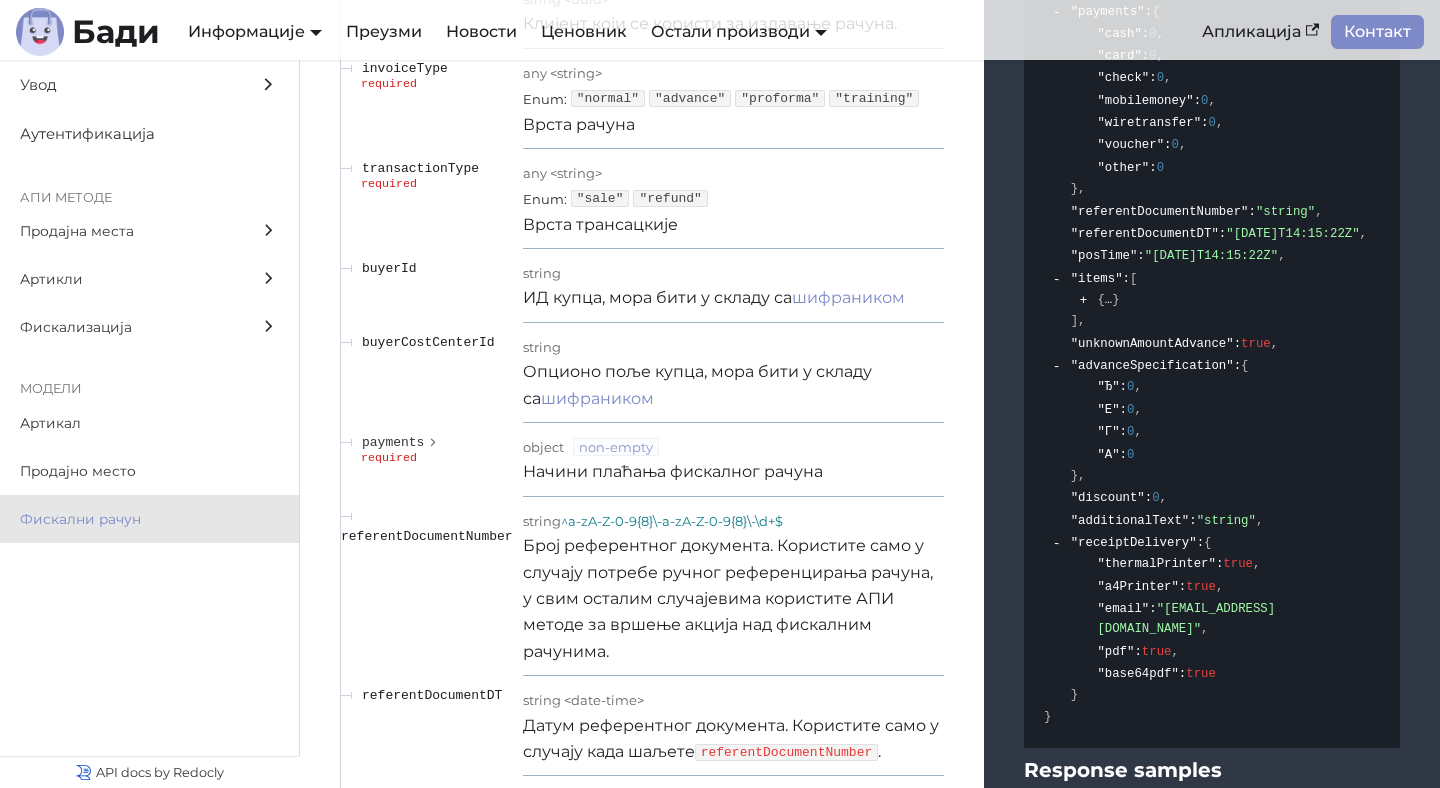 scroll, scrollTop: 37885, scrollLeft: 0, axis: vertical 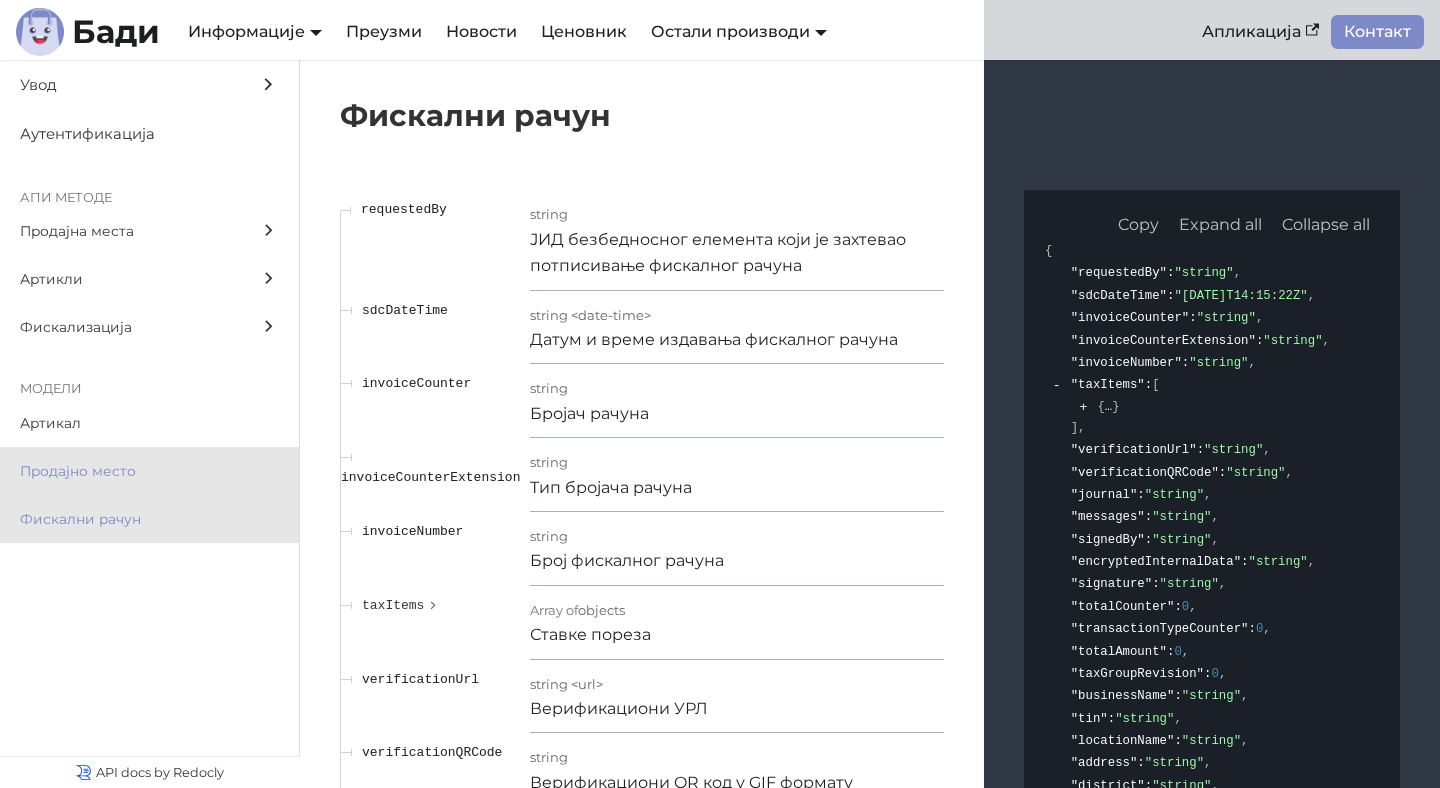 click on "Продајно место" at bounding box center (130, 471) 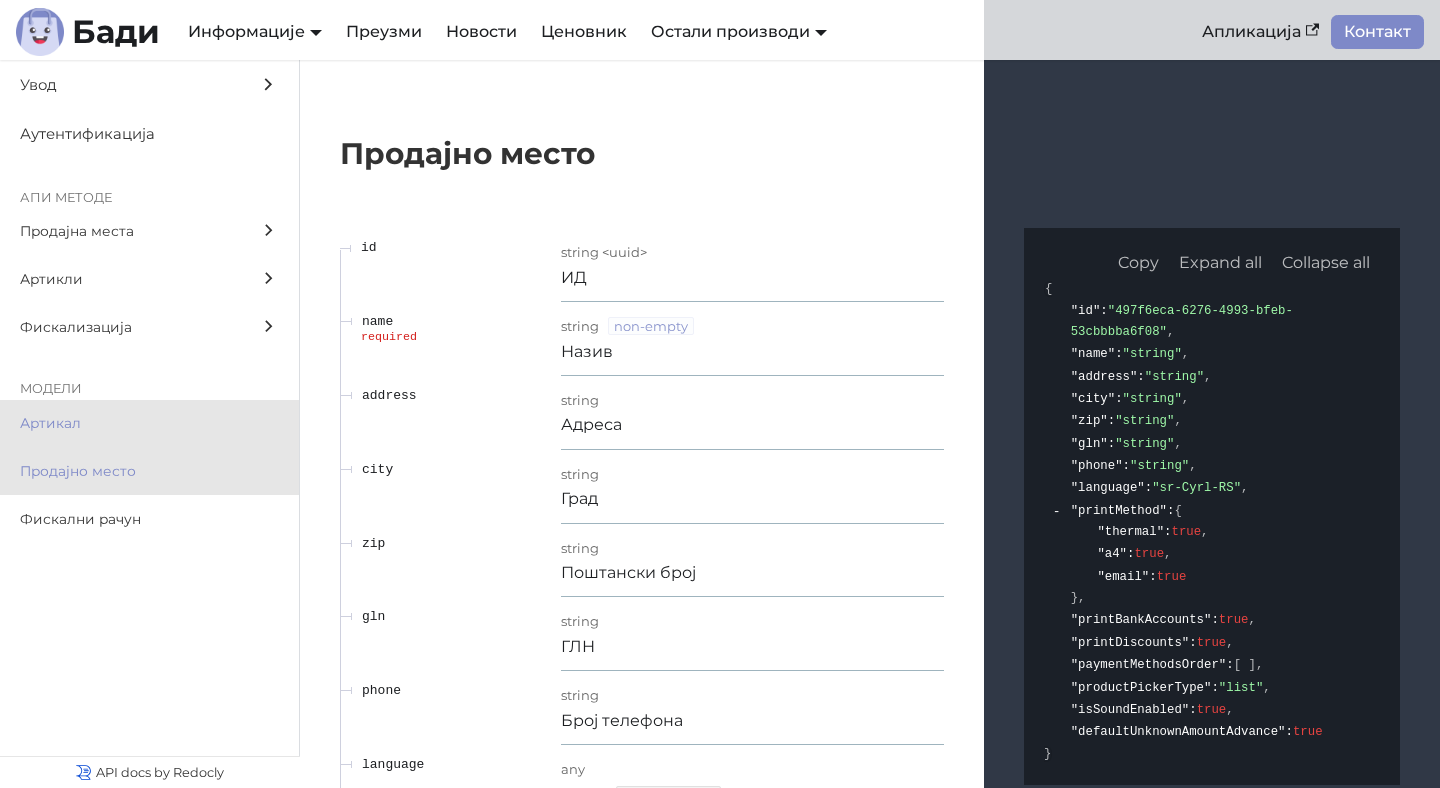 click on "Артикал" at bounding box center [130, 423] 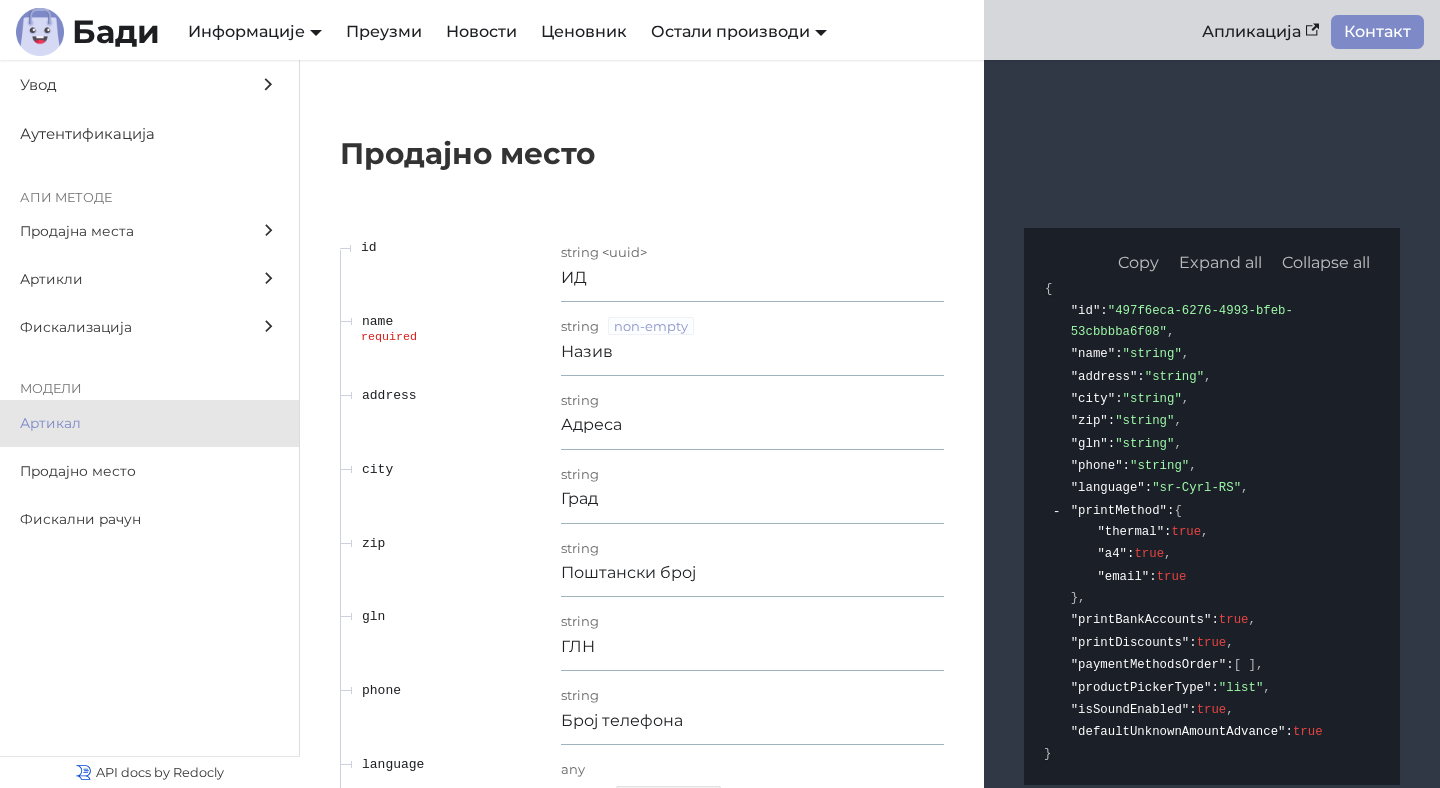 scroll, scrollTop: 34258, scrollLeft: 0, axis: vertical 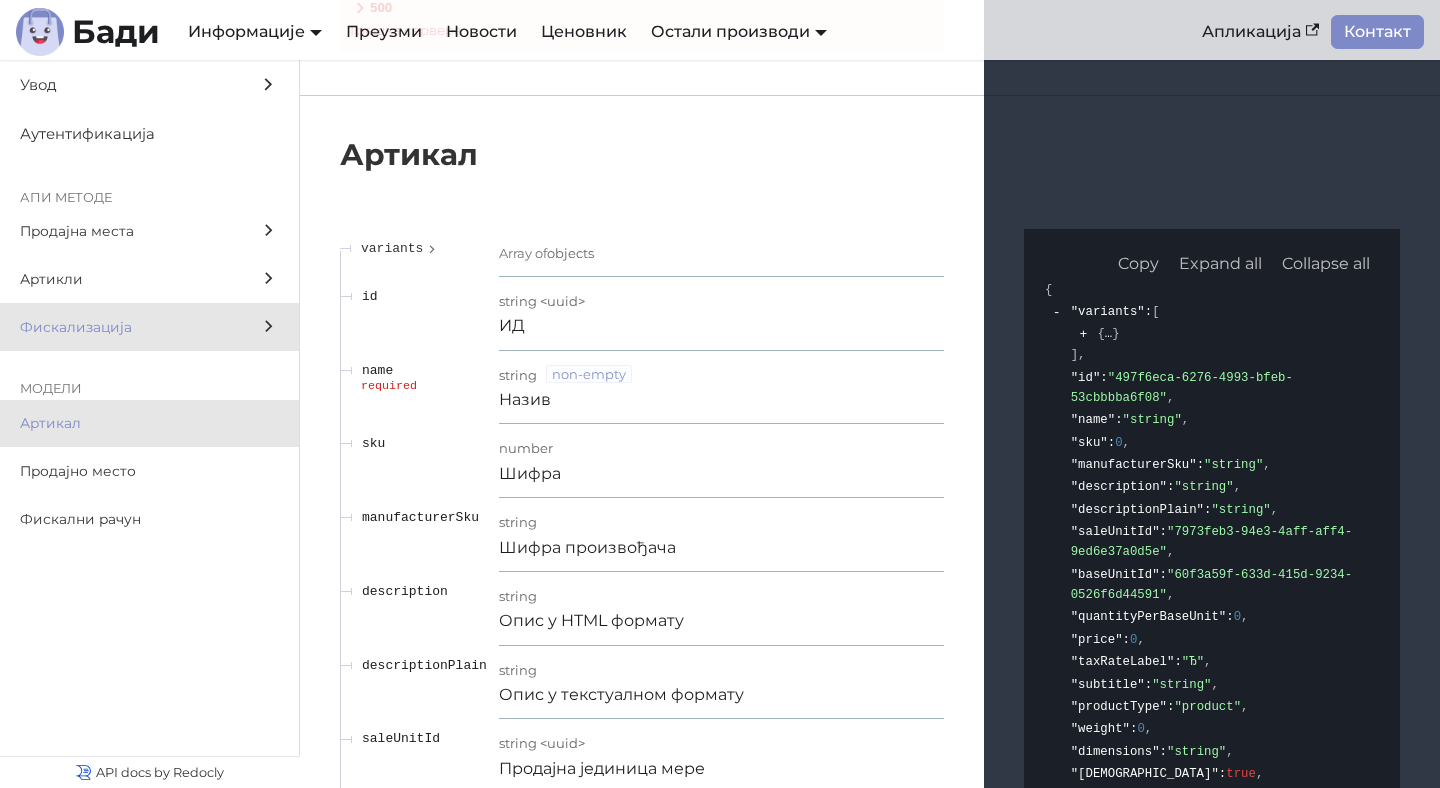 click on "Фискализација" at bounding box center (130, 327) 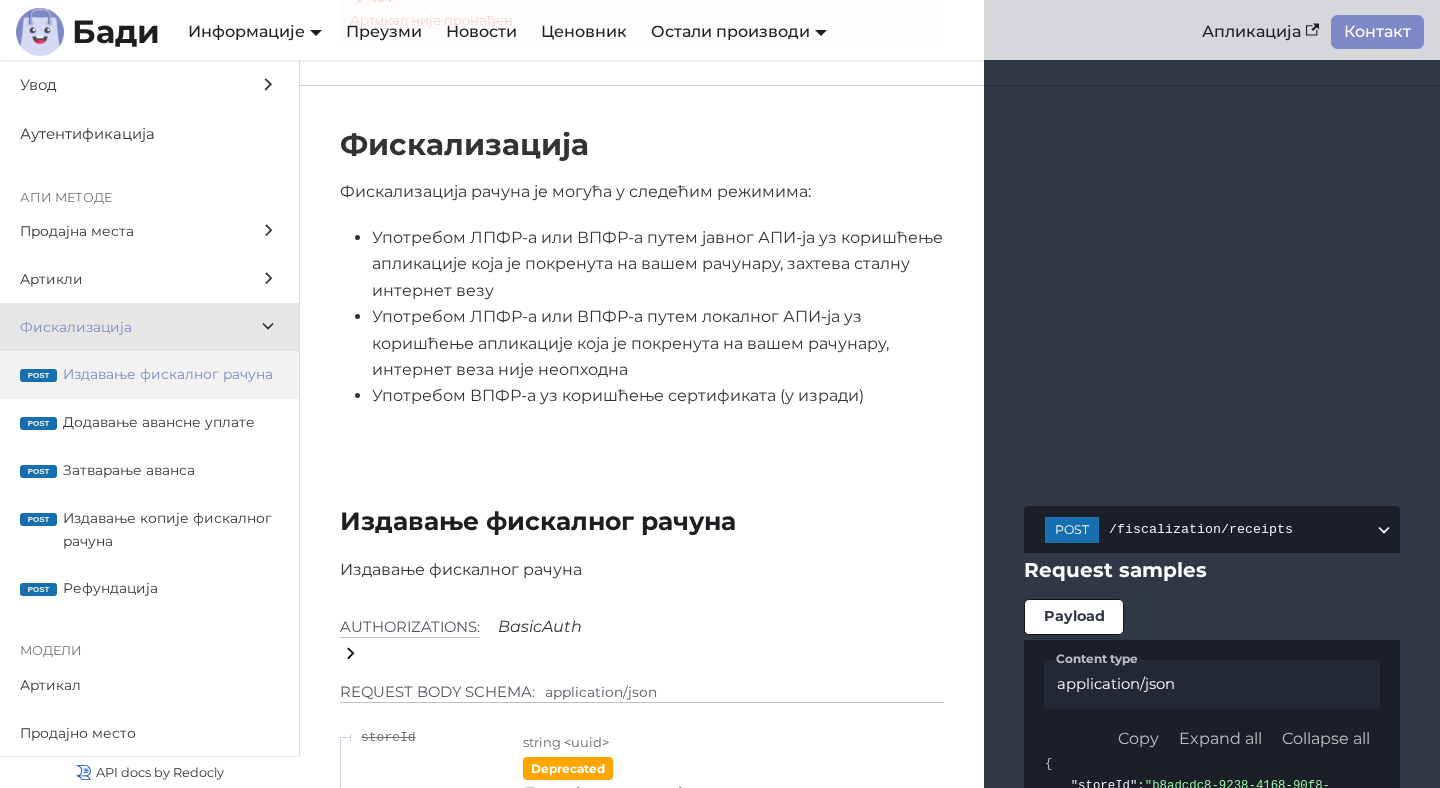 click on "post Издавање фискалног рачуна" at bounding box center [149, 375] 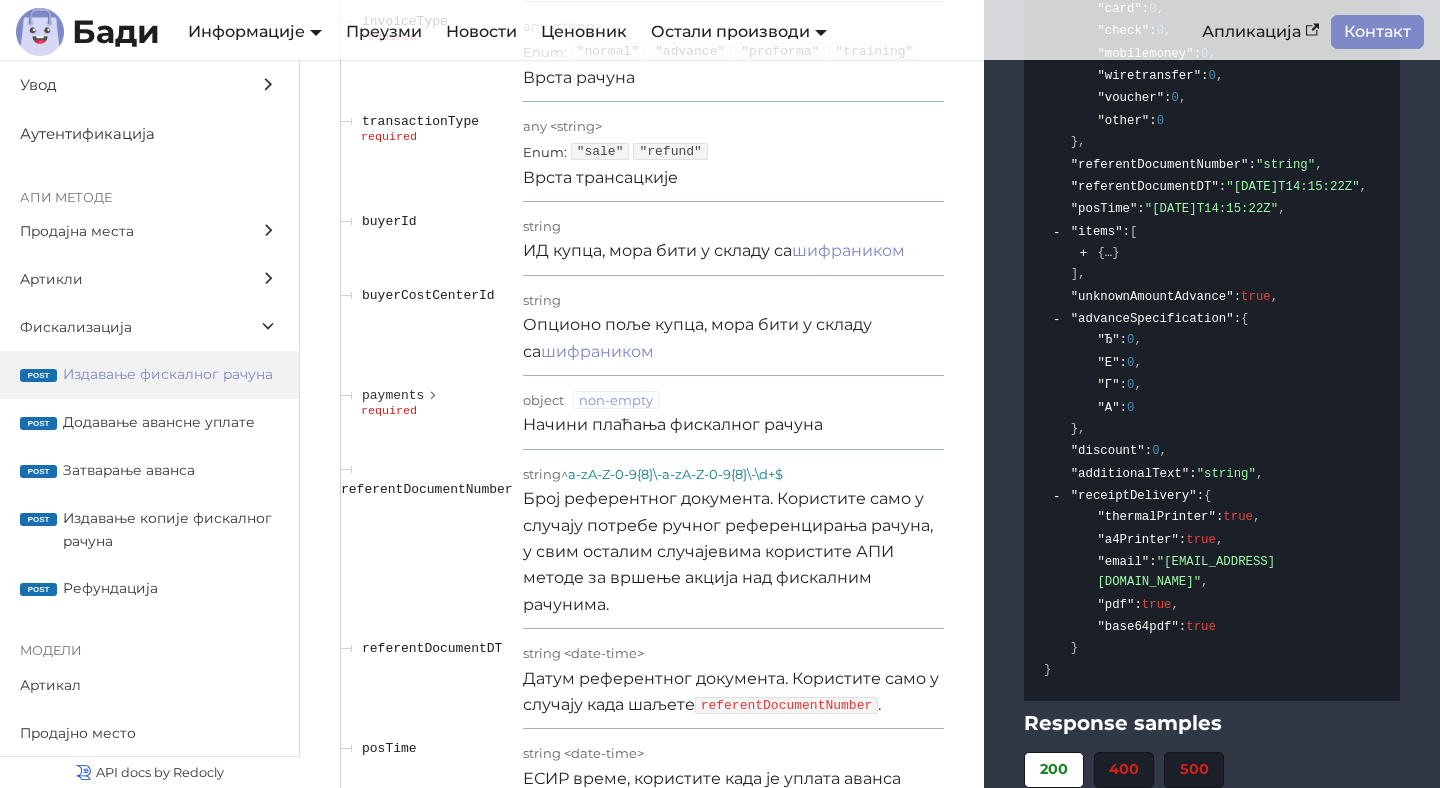 scroll, scrollTop: 21676, scrollLeft: 0, axis: vertical 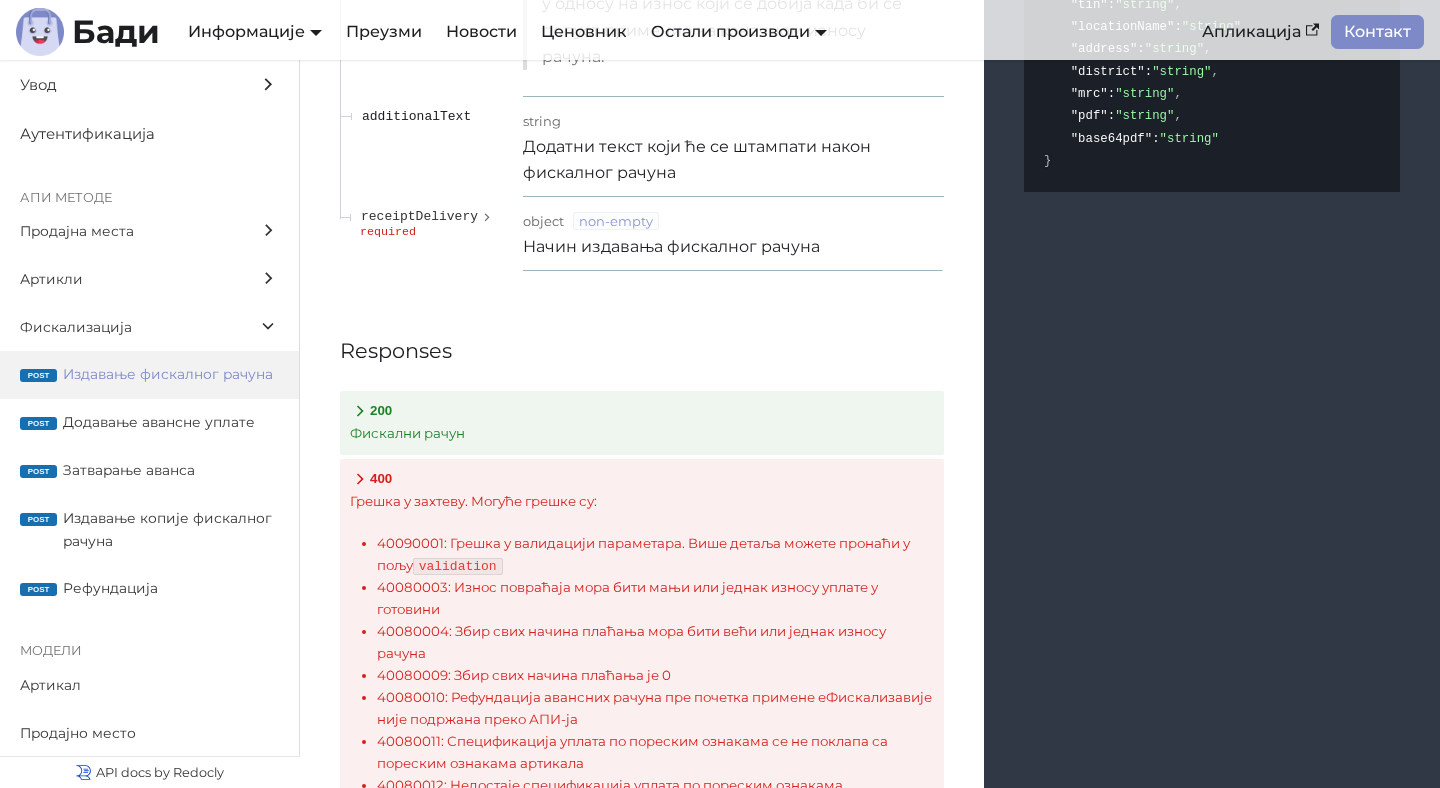 click on "200   Фискални рачун" at bounding box center (642, 423) 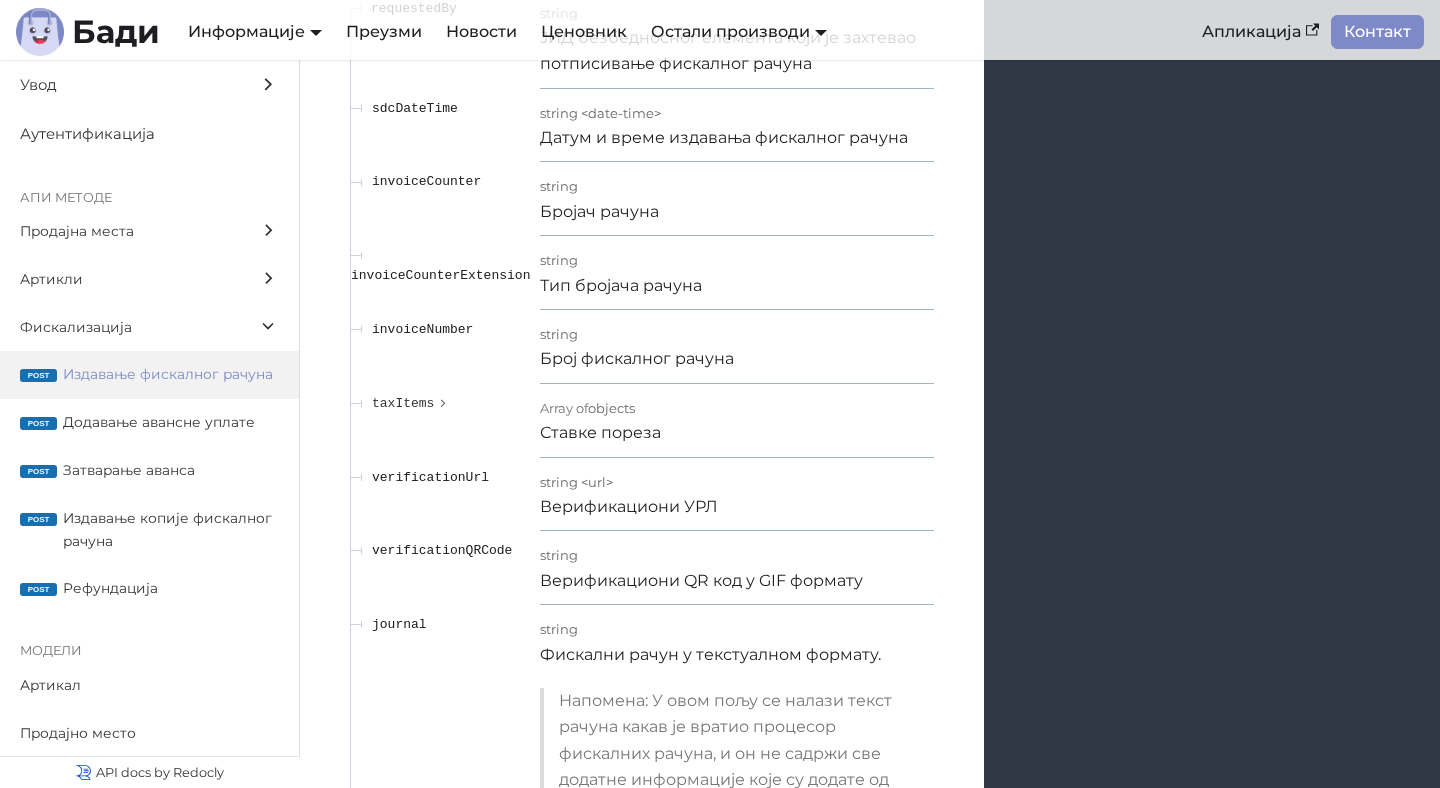 scroll, scrollTop: 23584, scrollLeft: 0, axis: vertical 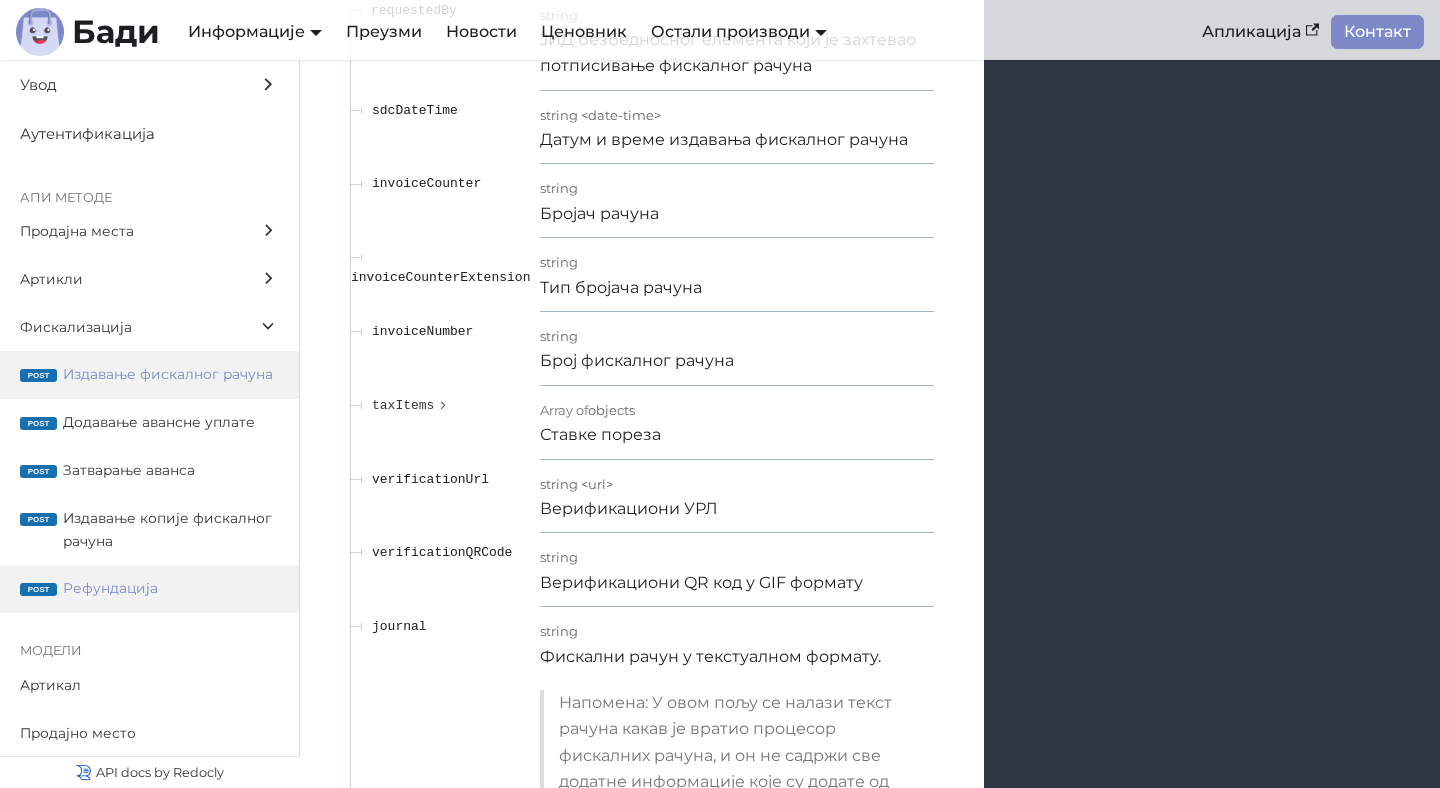 click on "post Рефундација" at bounding box center (149, 589) 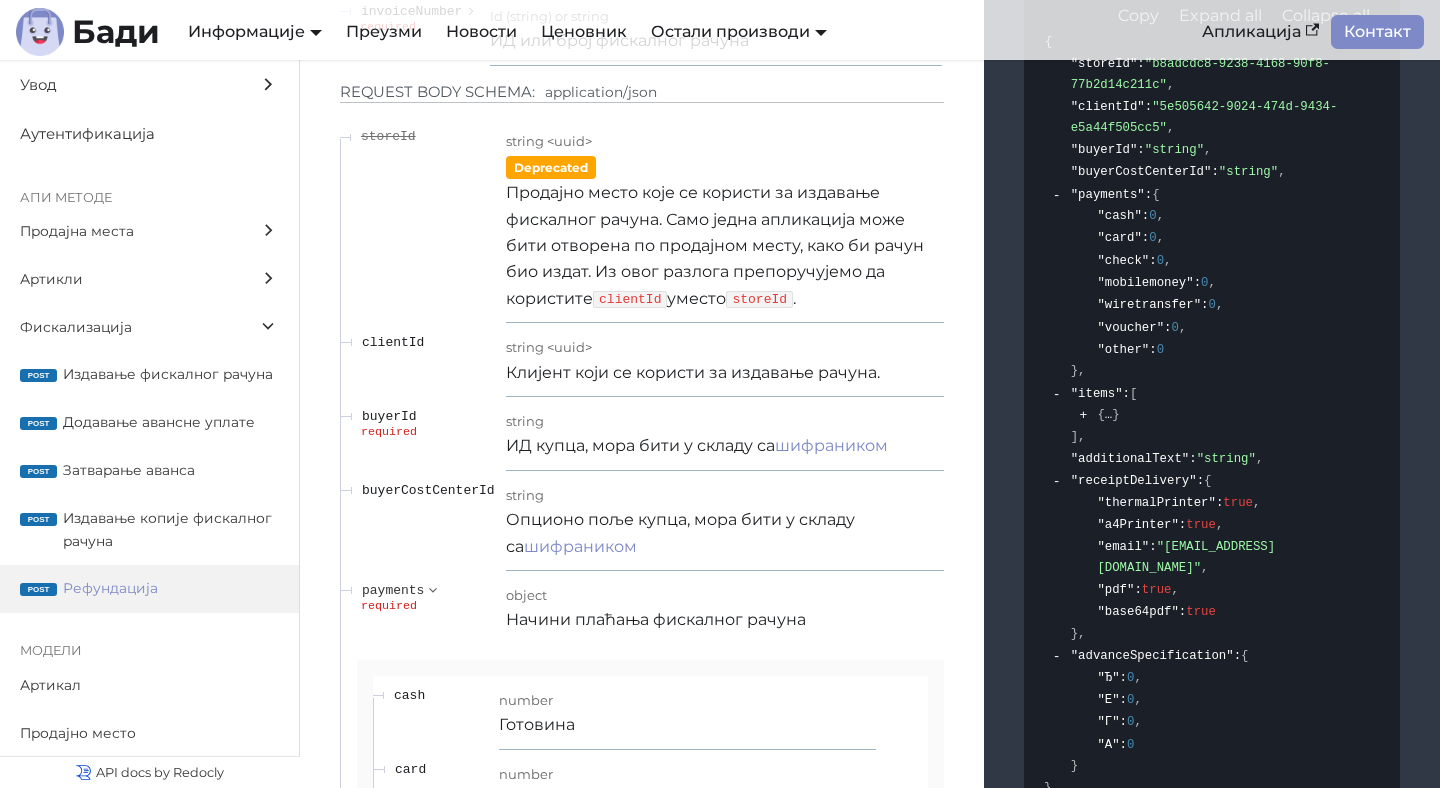 scroll, scrollTop: 32006, scrollLeft: 0, axis: vertical 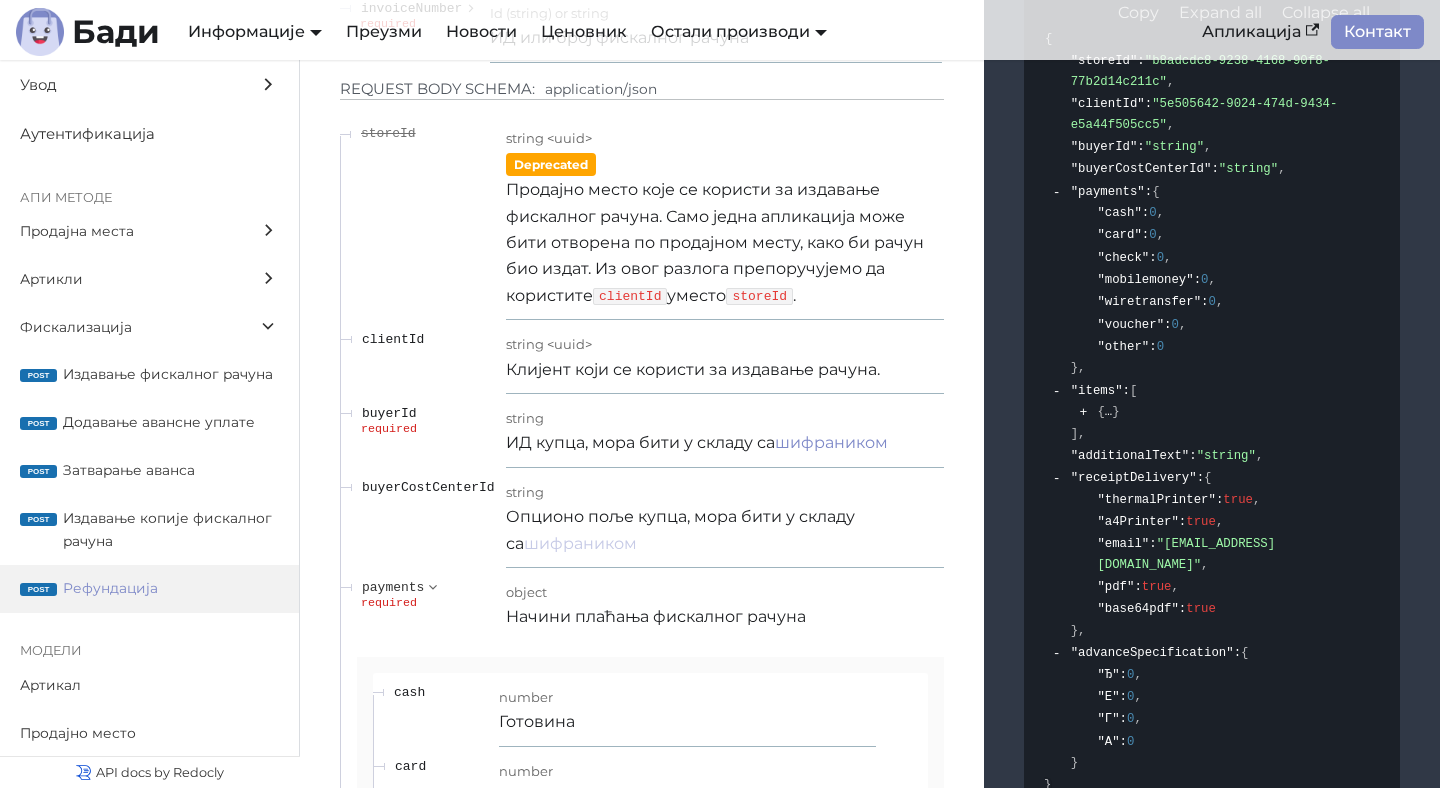 click on "шифраником" at bounding box center [580, 543] 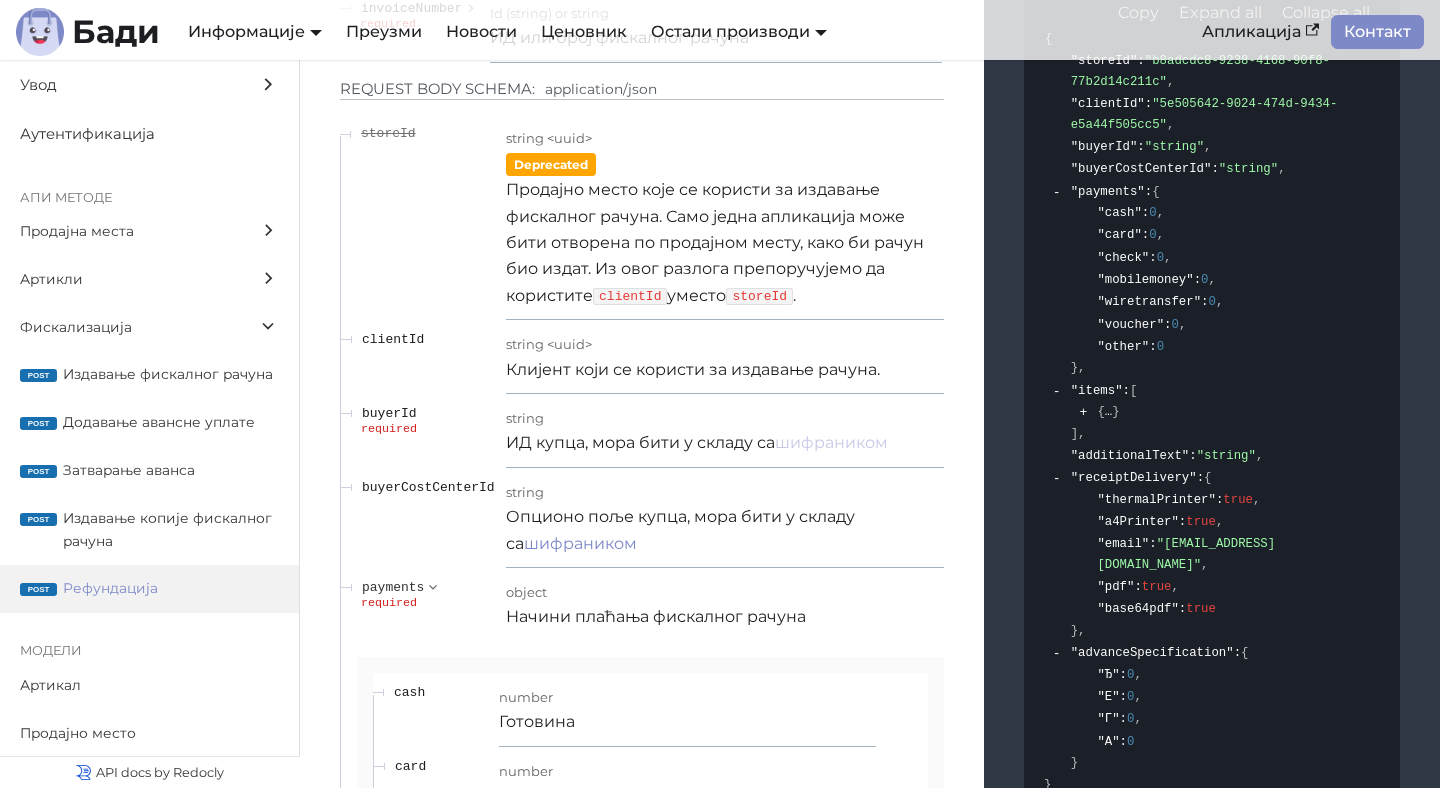 click on "шифраником" at bounding box center [831, 442] 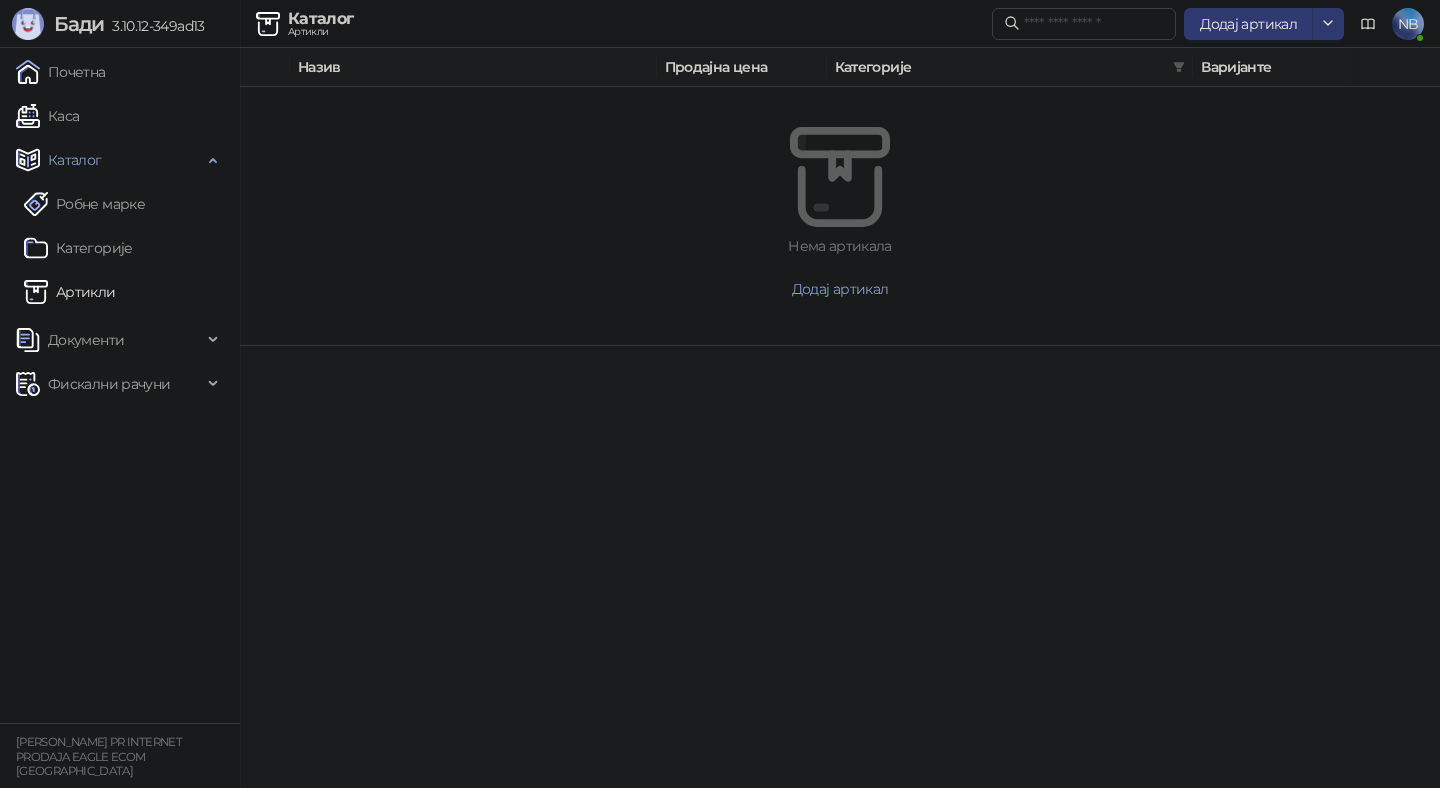 scroll, scrollTop: 0, scrollLeft: 0, axis: both 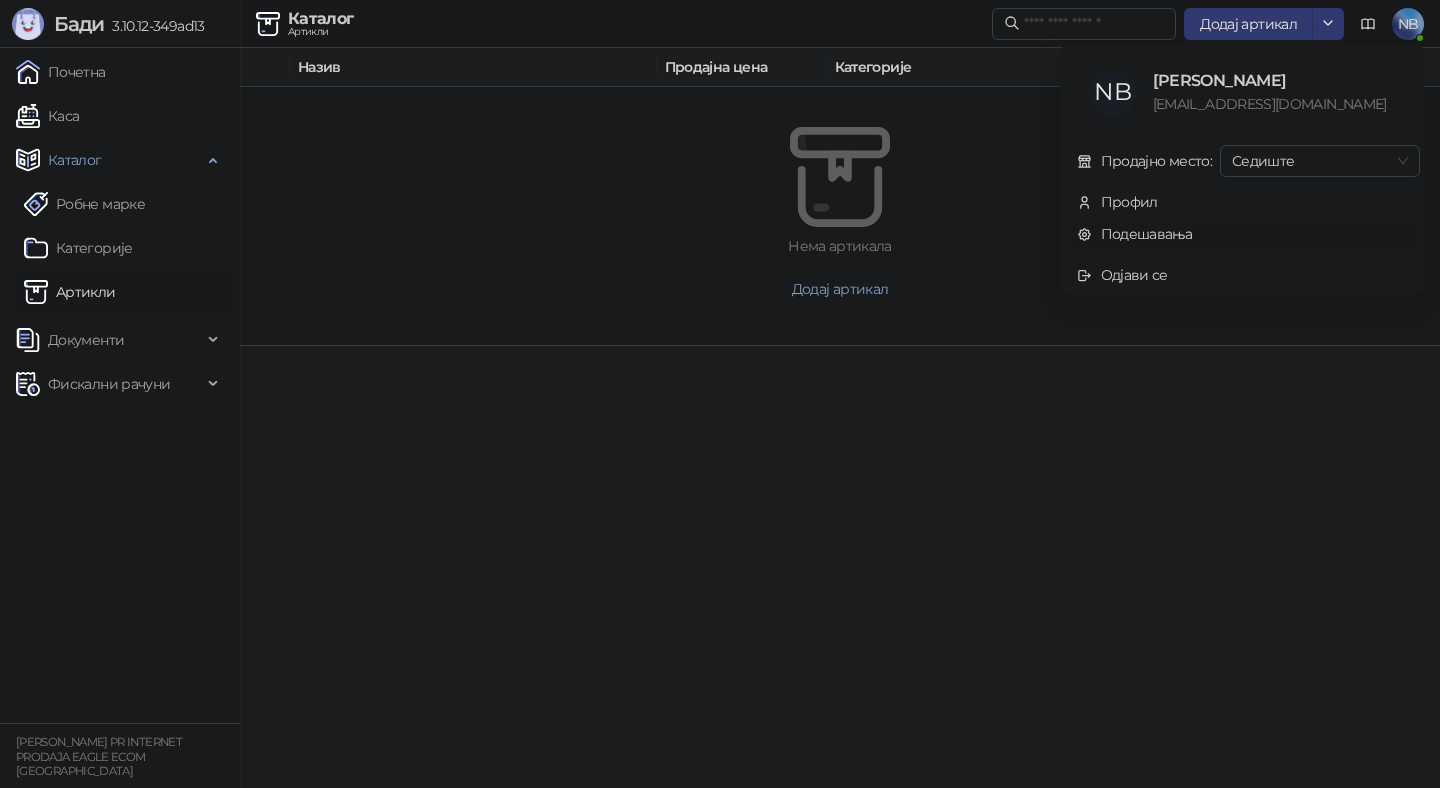 click on "Подешавања" at bounding box center [1135, 234] 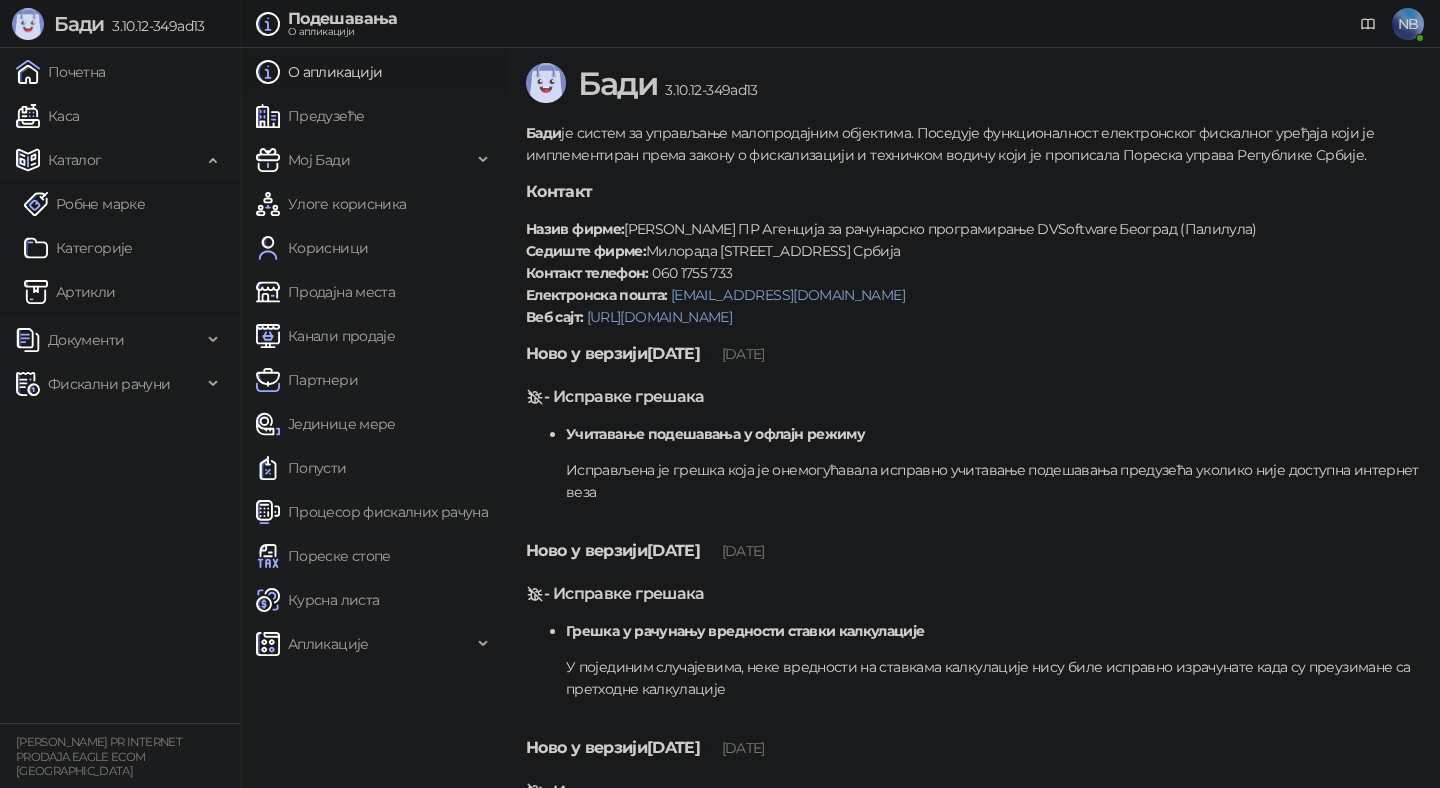 click on "Апликације" at bounding box center [328, 644] 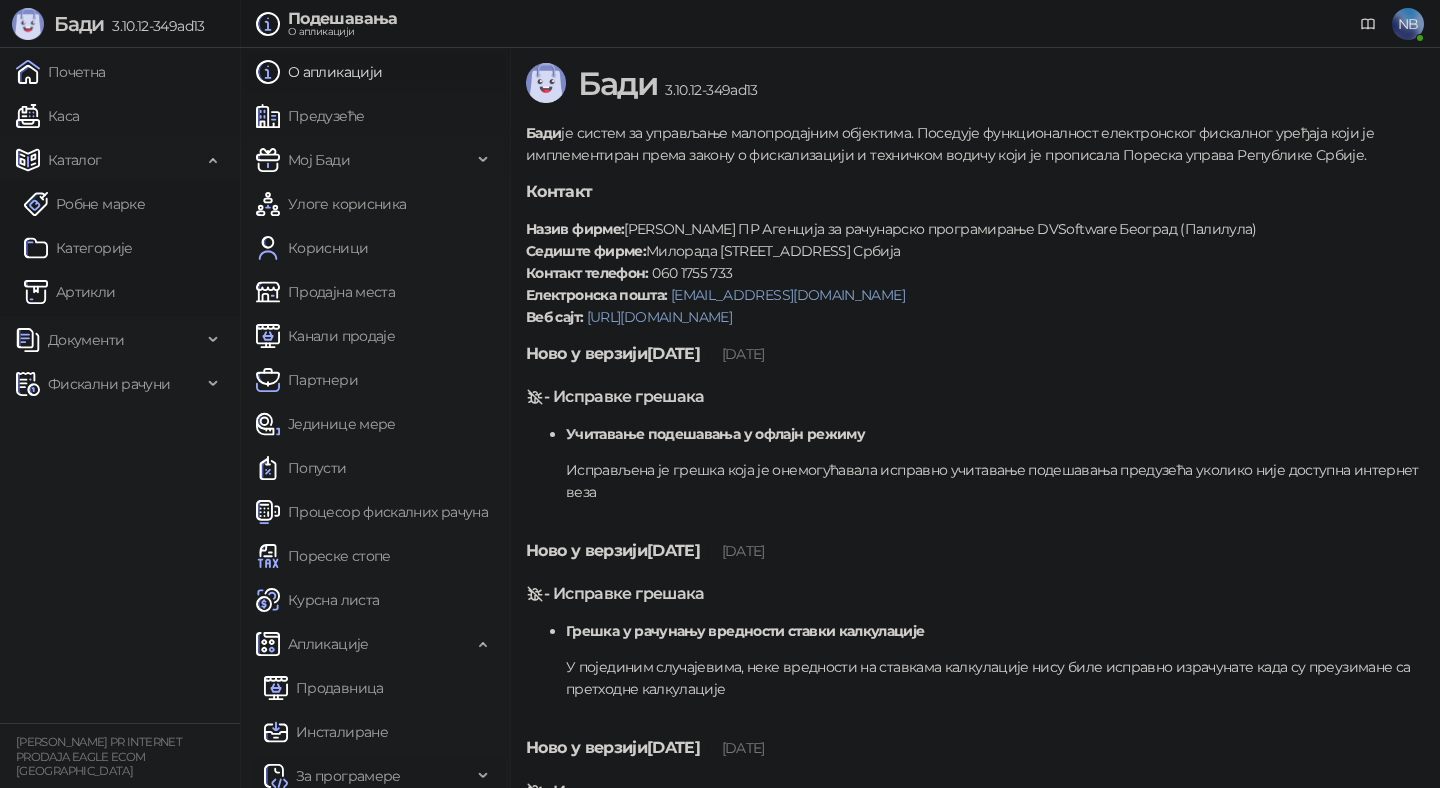 click on "За програмере" at bounding box center (348, 776) 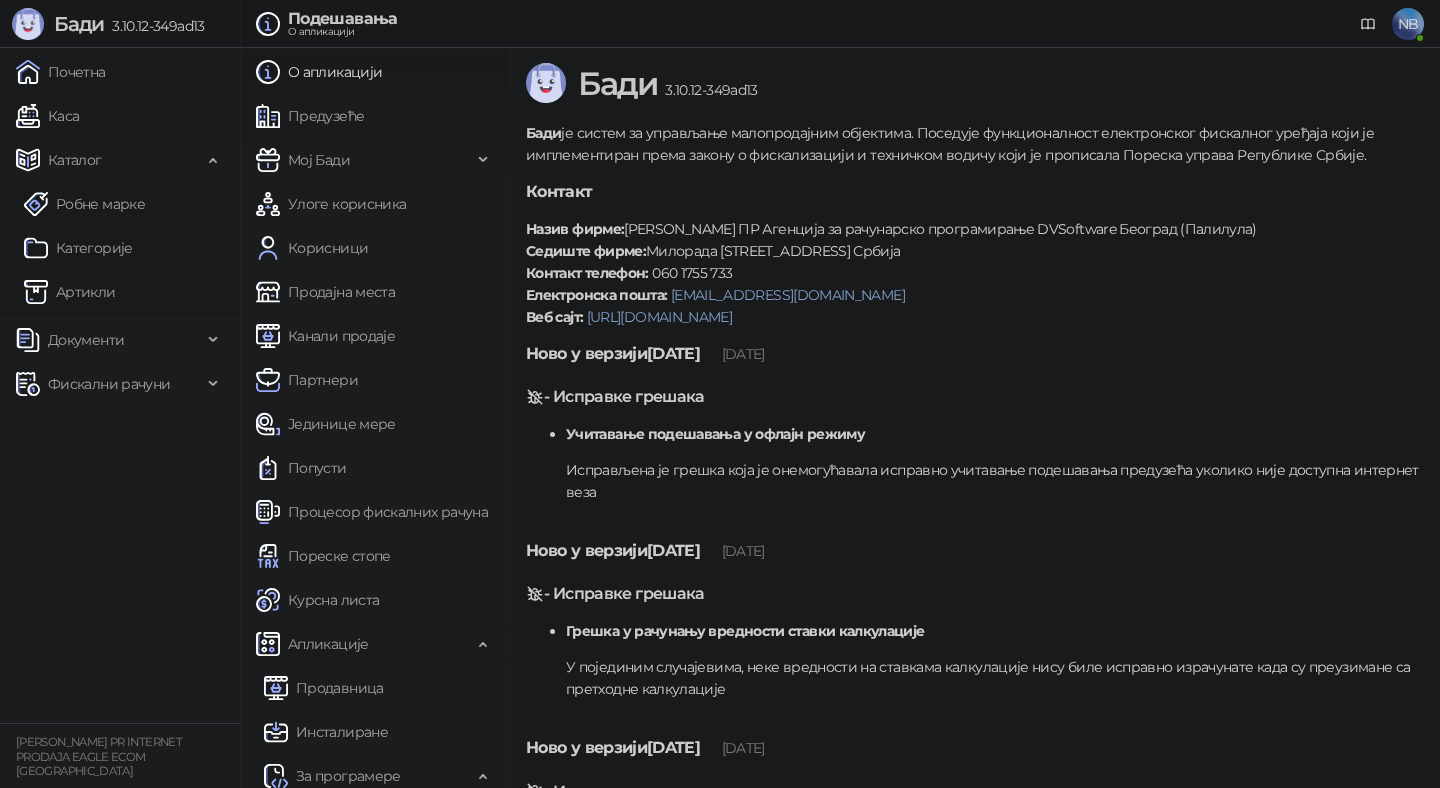 scroll, scrollTop: 100, scrollLeft: 0, axis: vertical 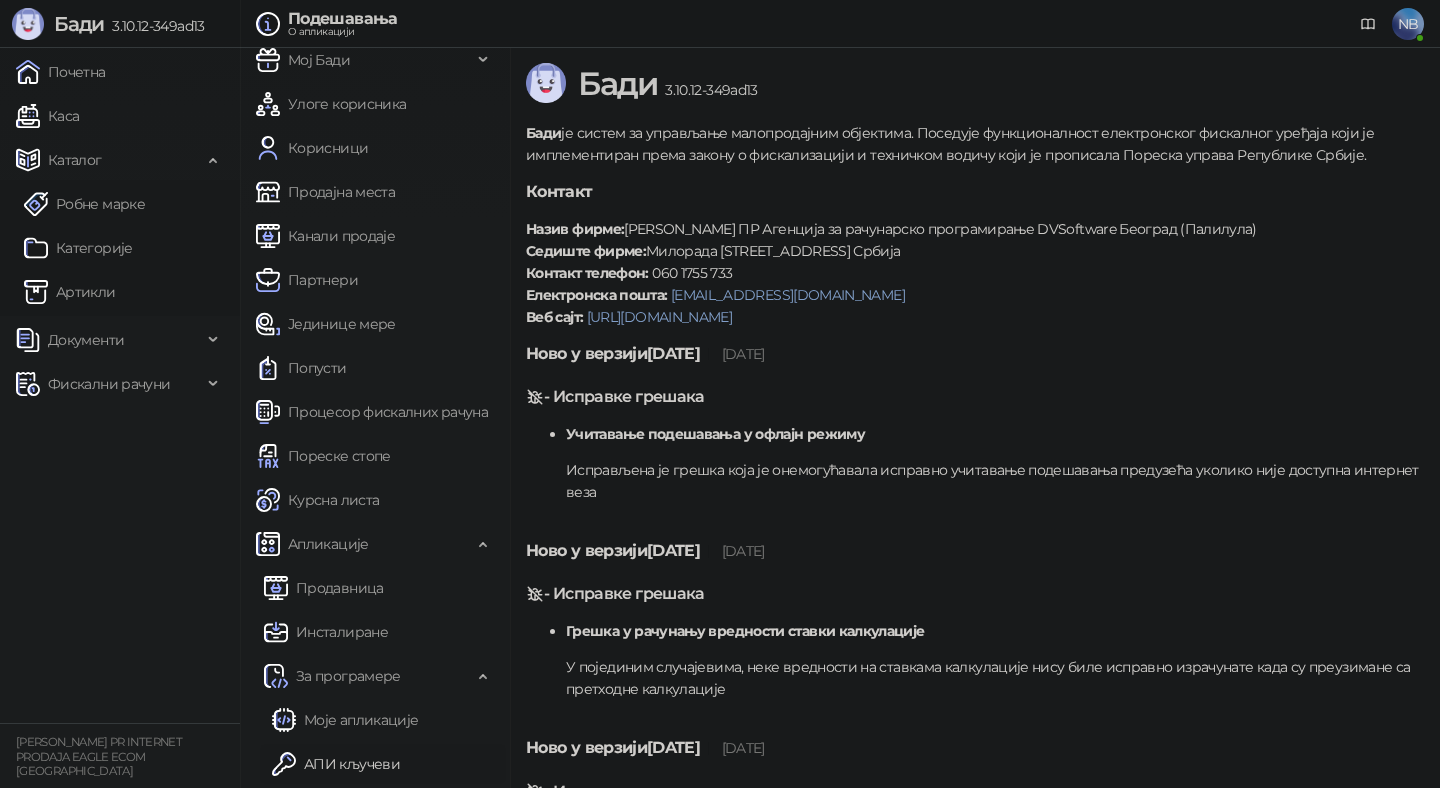 click on "АПИ кључеви" at bounding box center [336, 764] 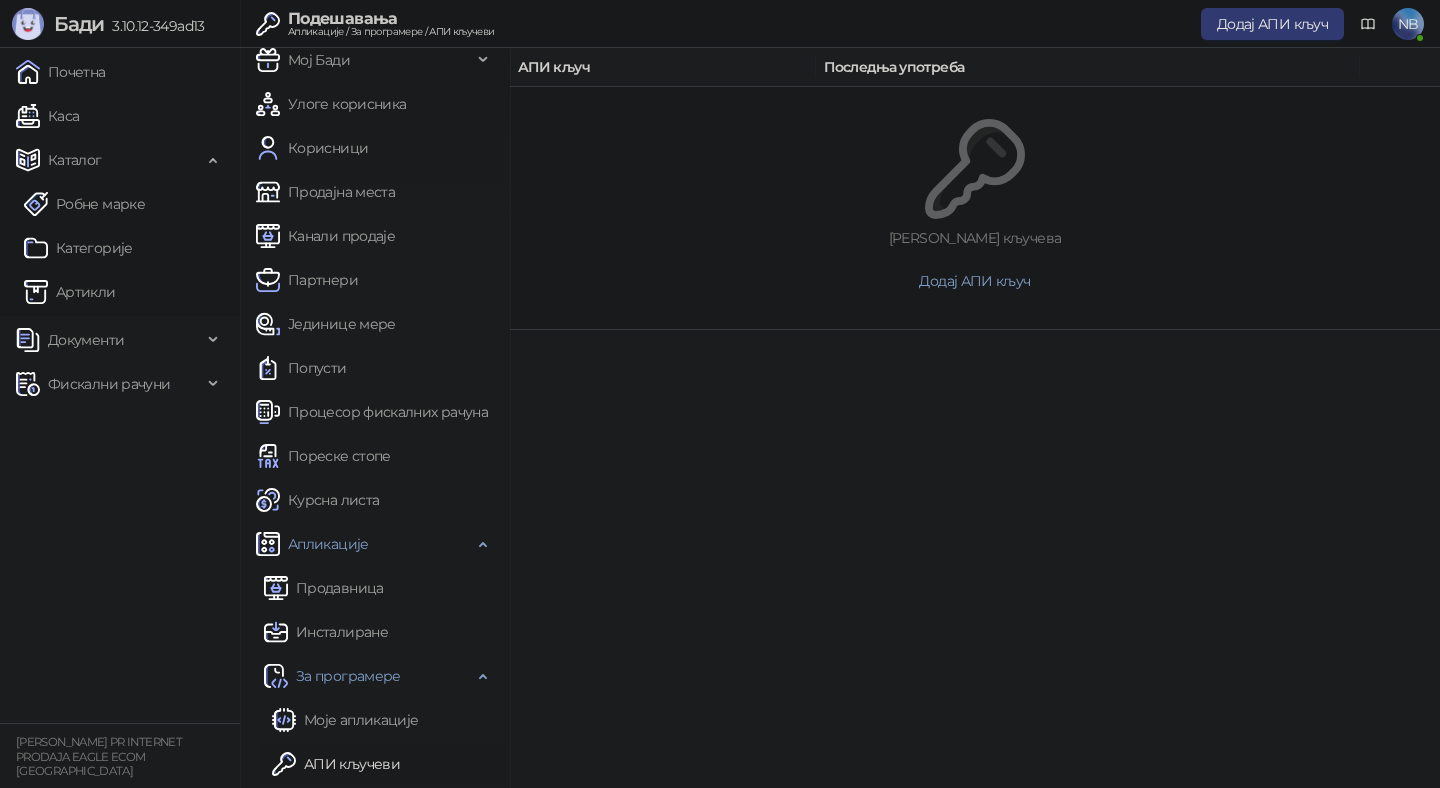 click on "АПИ кључ Последња употреба Нема АПИ кључева Додај АПИ кључ" at bounding box center [975, 418] 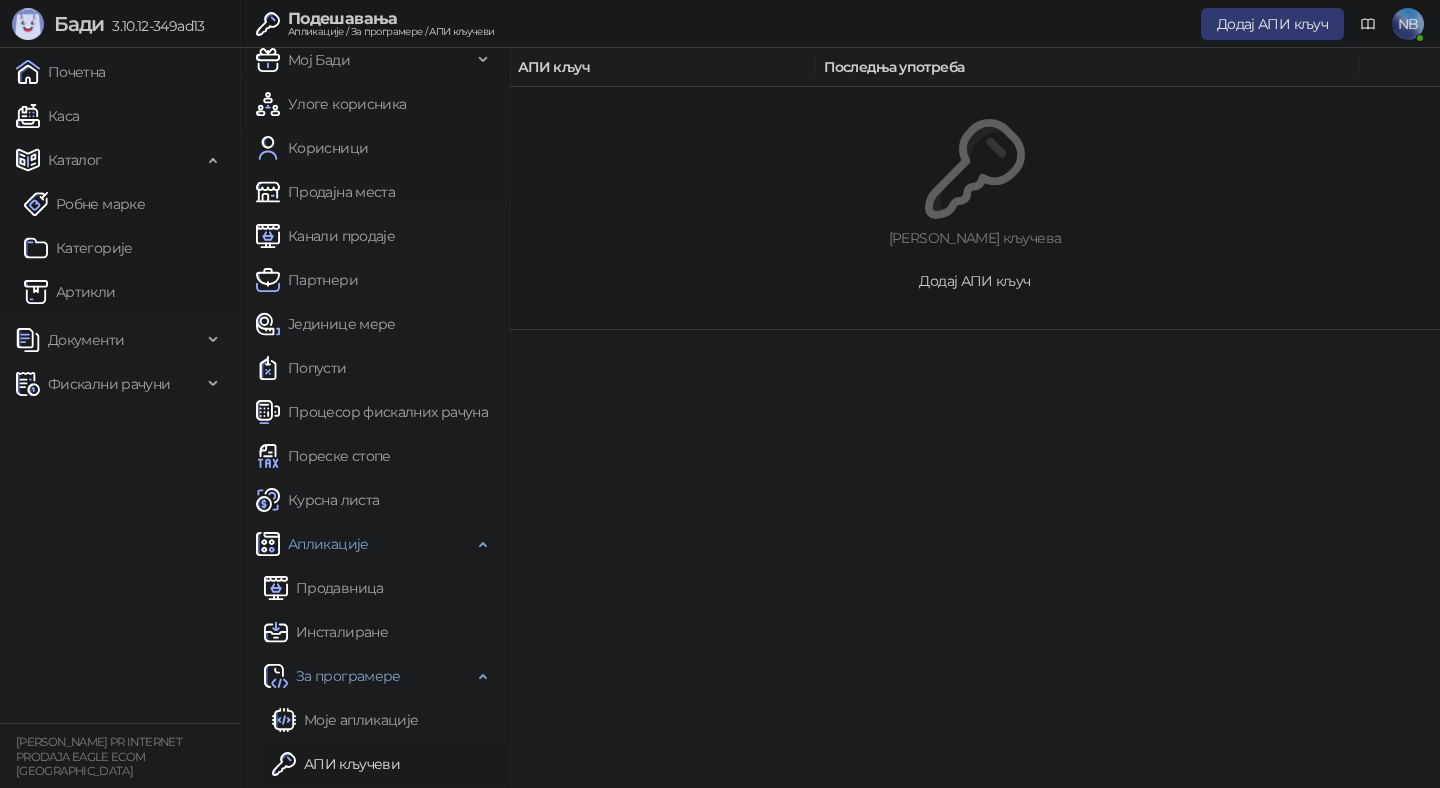 click on "Додај АПИ кључ" at bounding box center [974, 281] 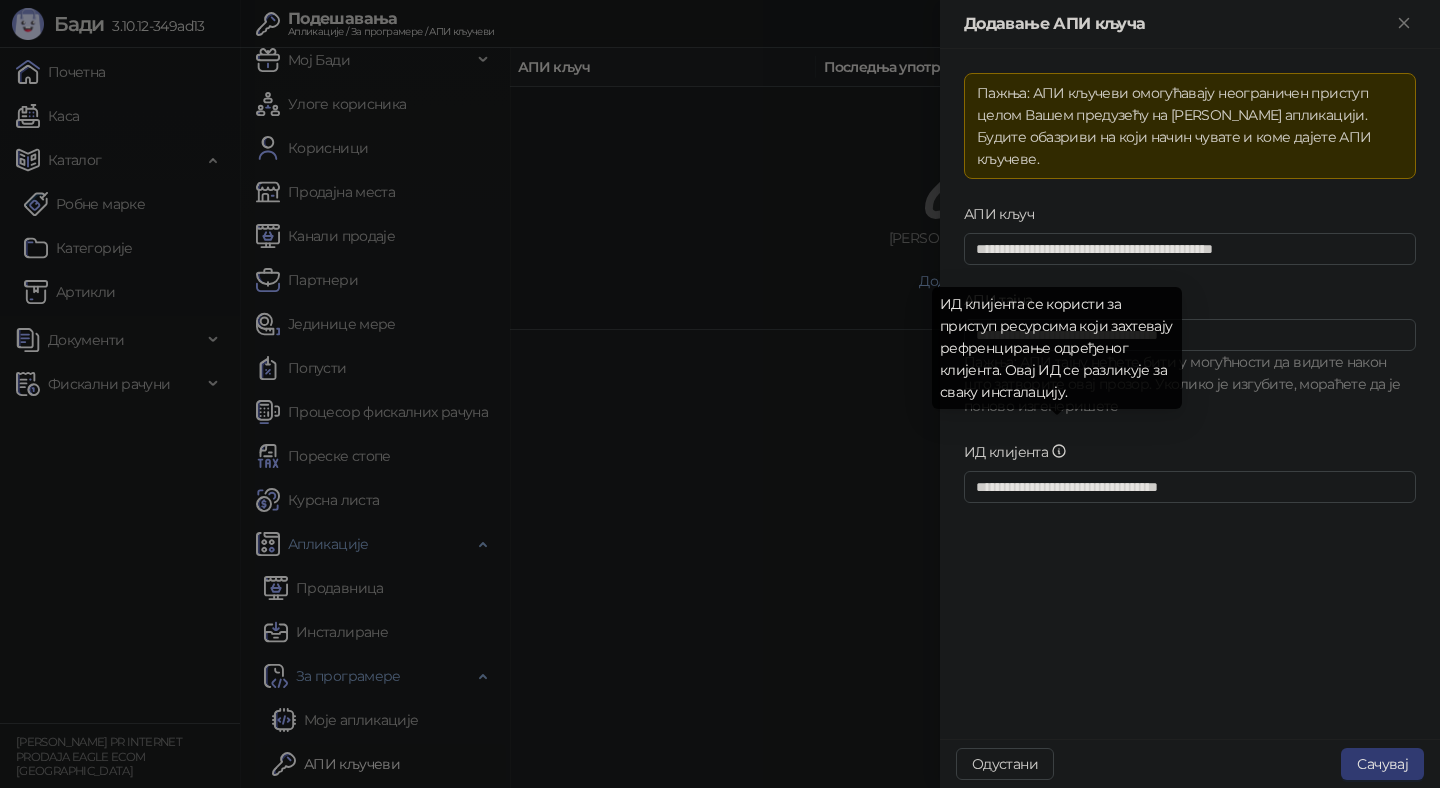 click 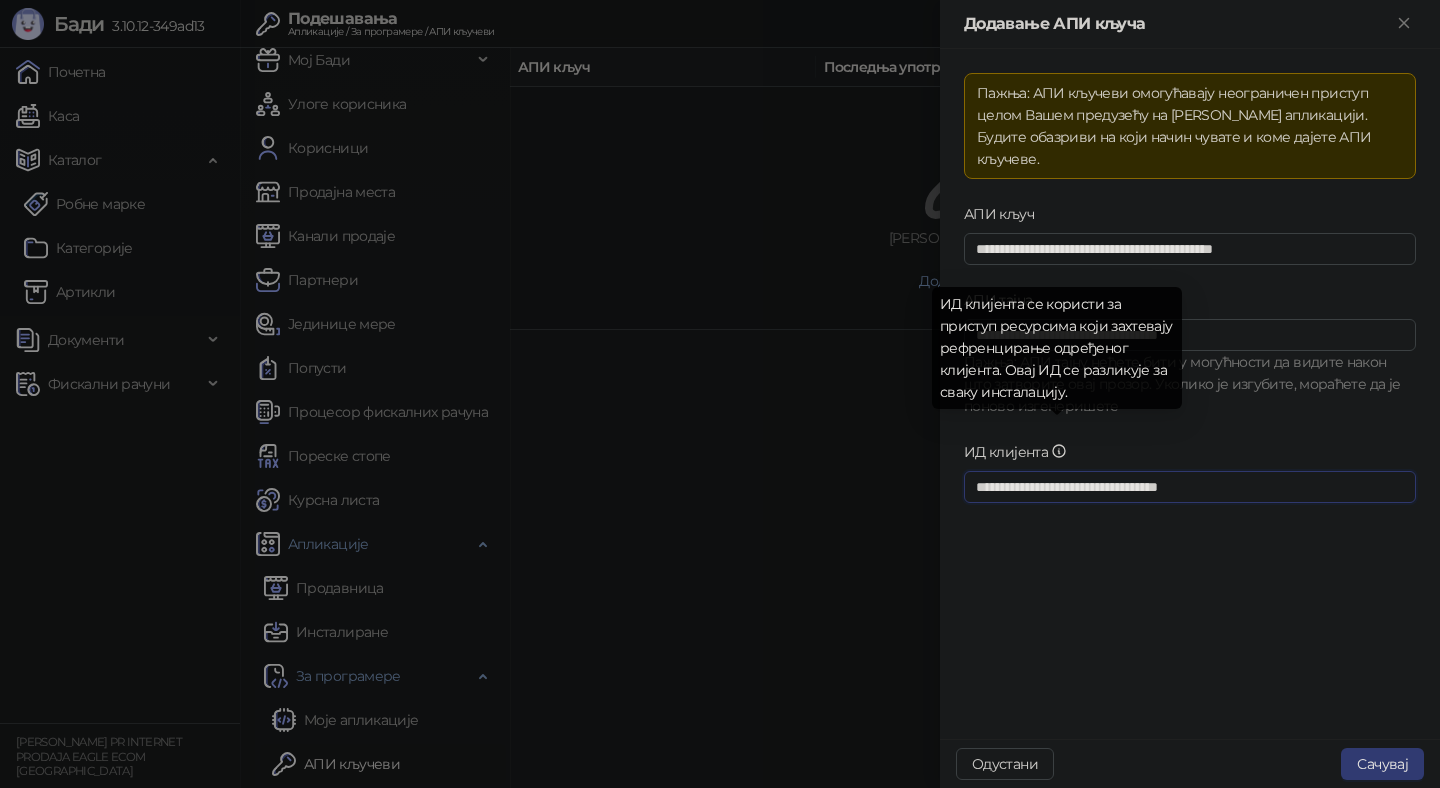 click on "**********" at bounding box center (1190, 487) 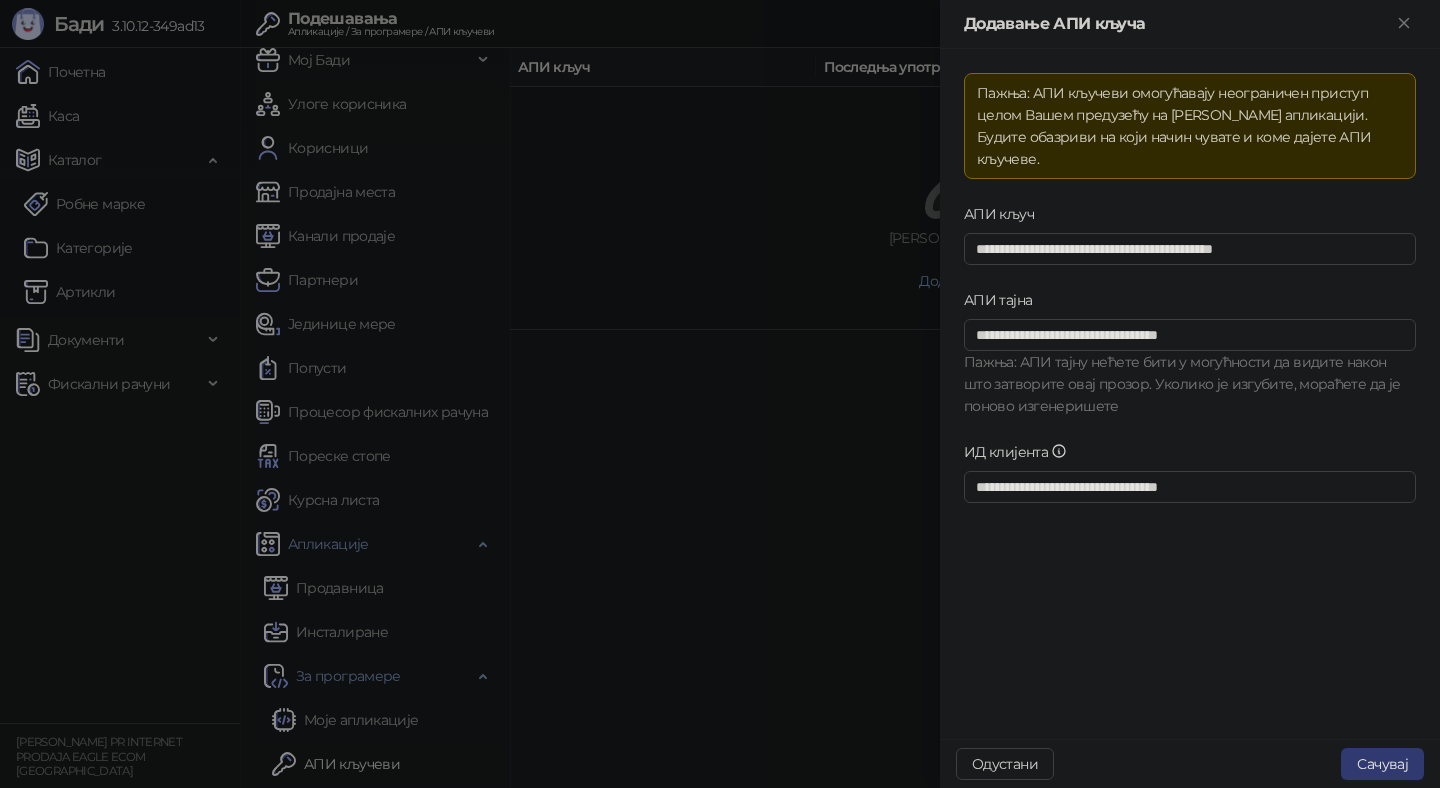 click on "ИД клијента" at bounding box center (1190, 456) 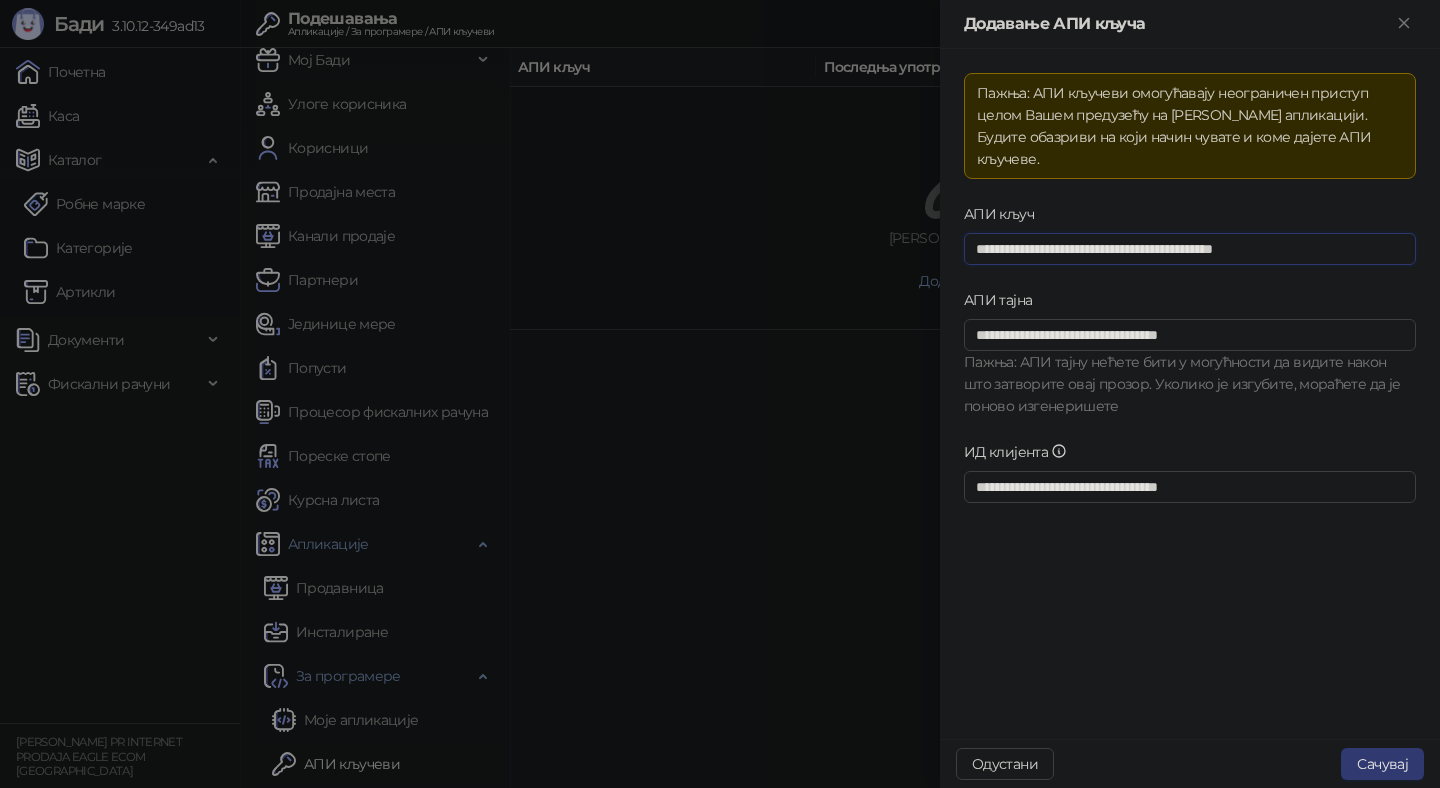 click on "**********" at bounding box center (1190, 249) 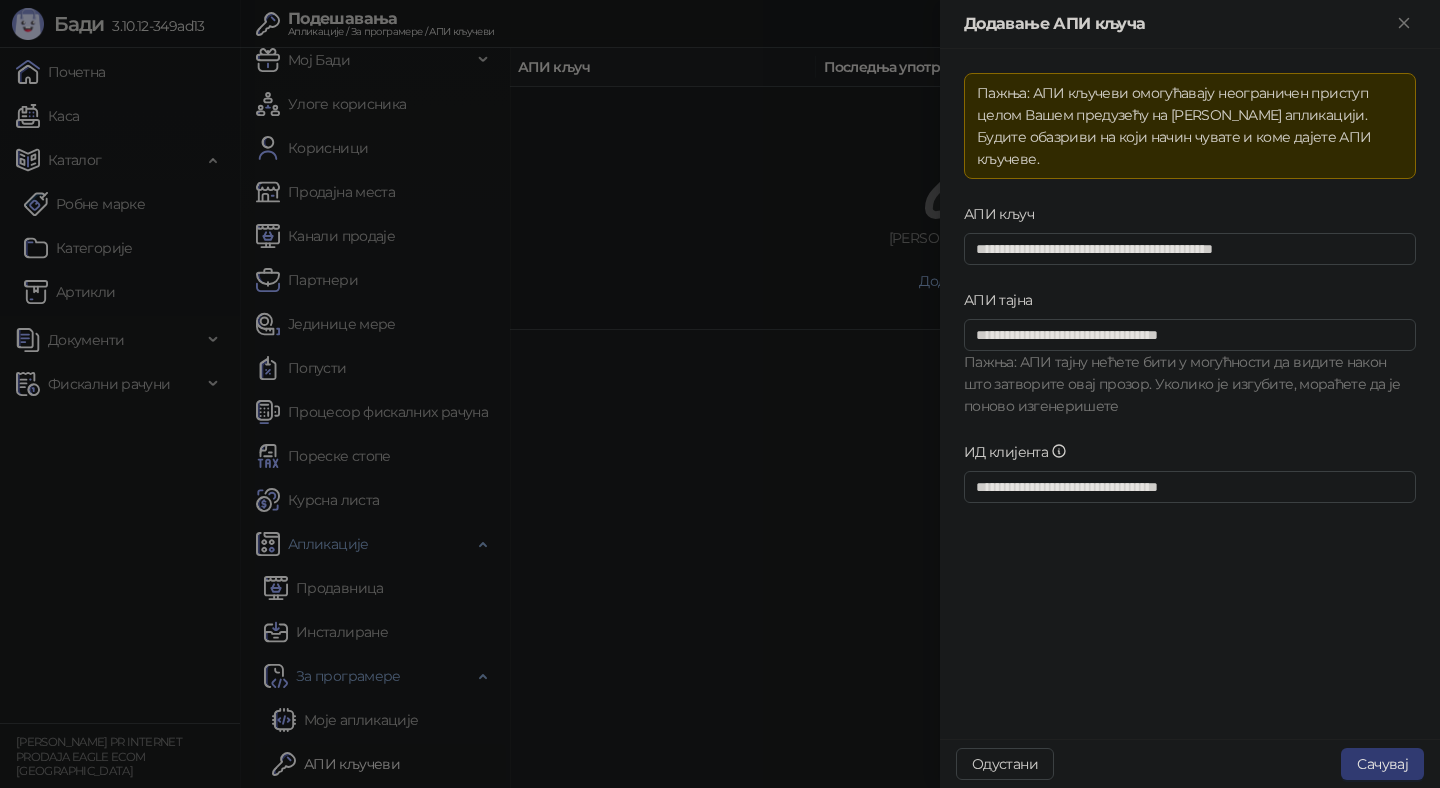 click at bounding box center [720, 394] 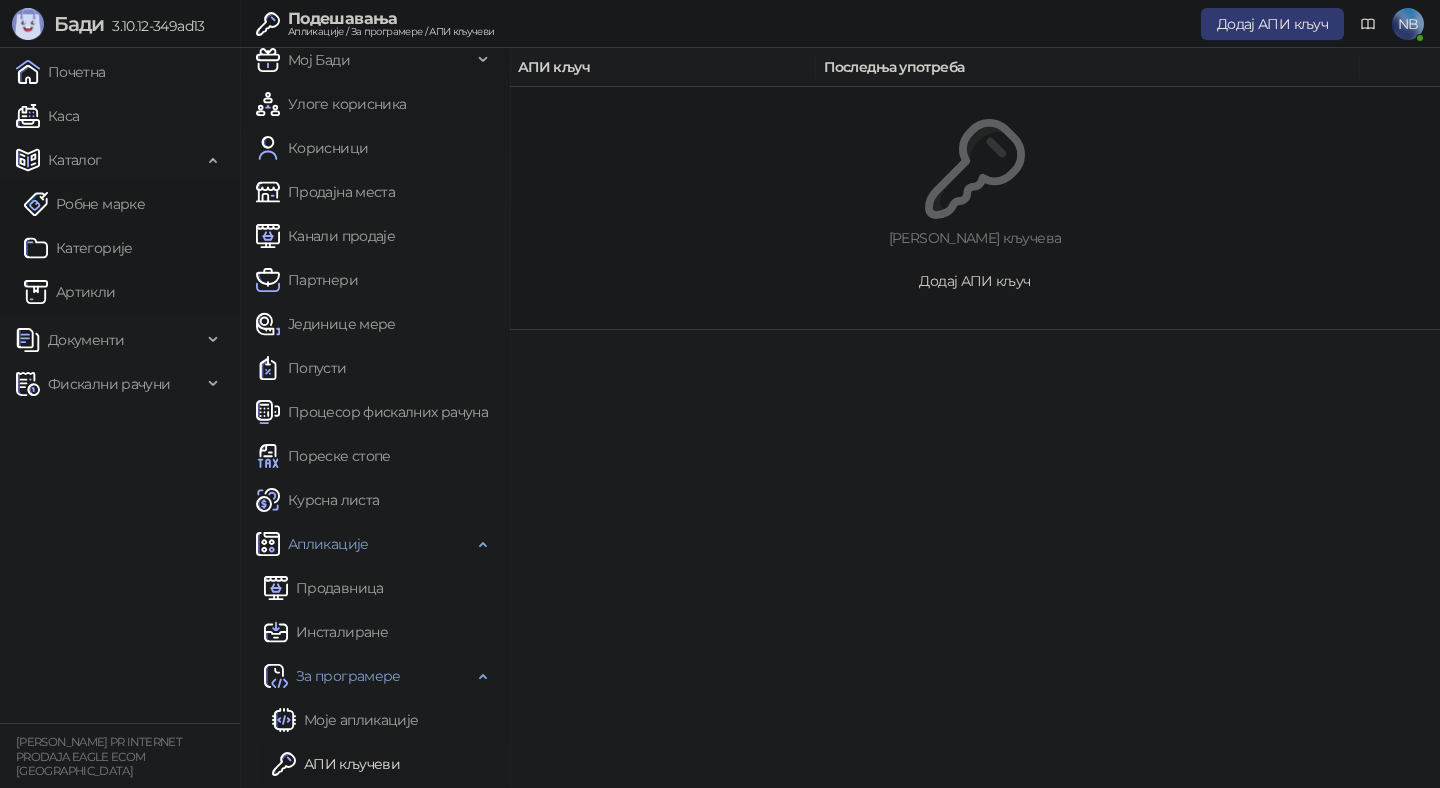 click on "Додај АПИ кључ" at bounding box center [974, 281] 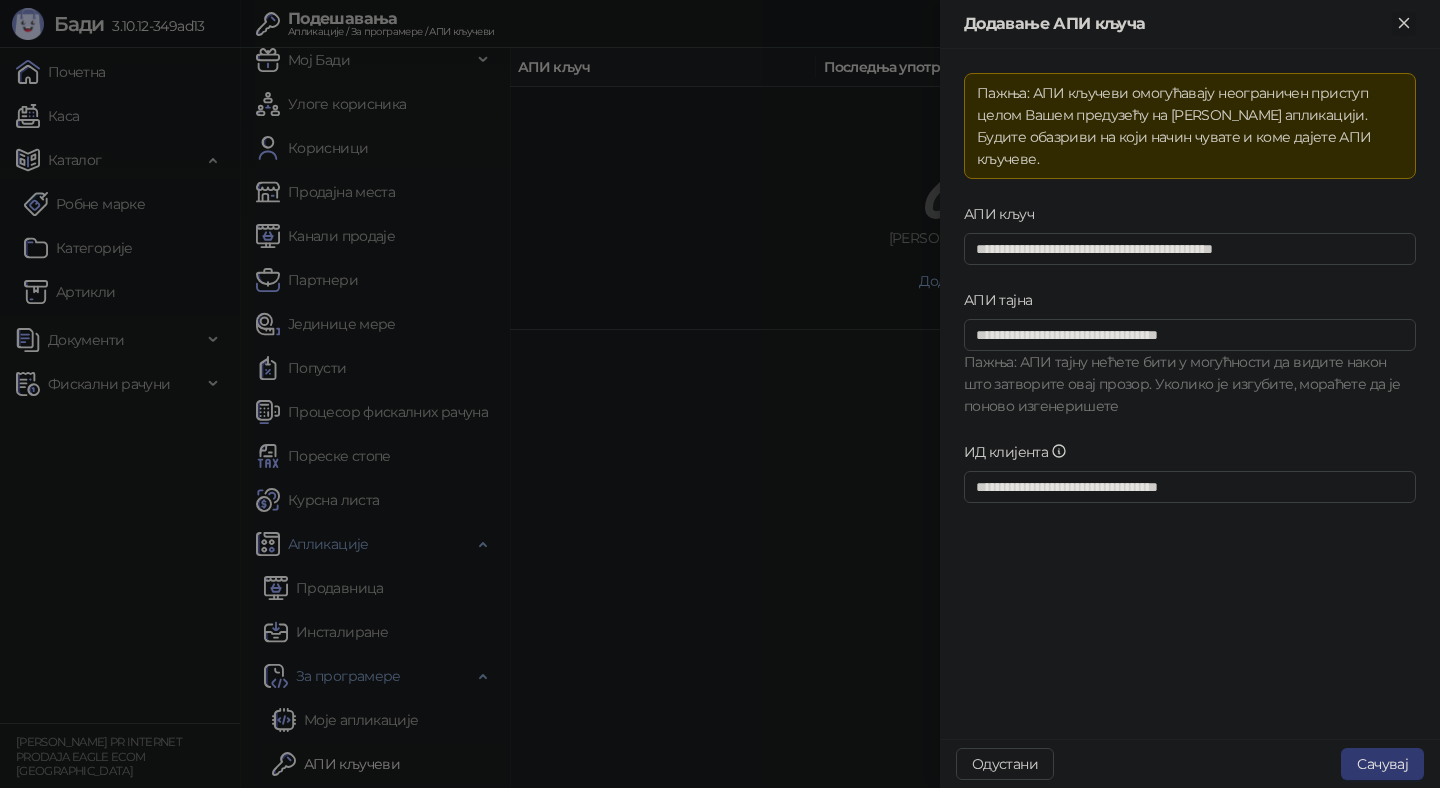 click 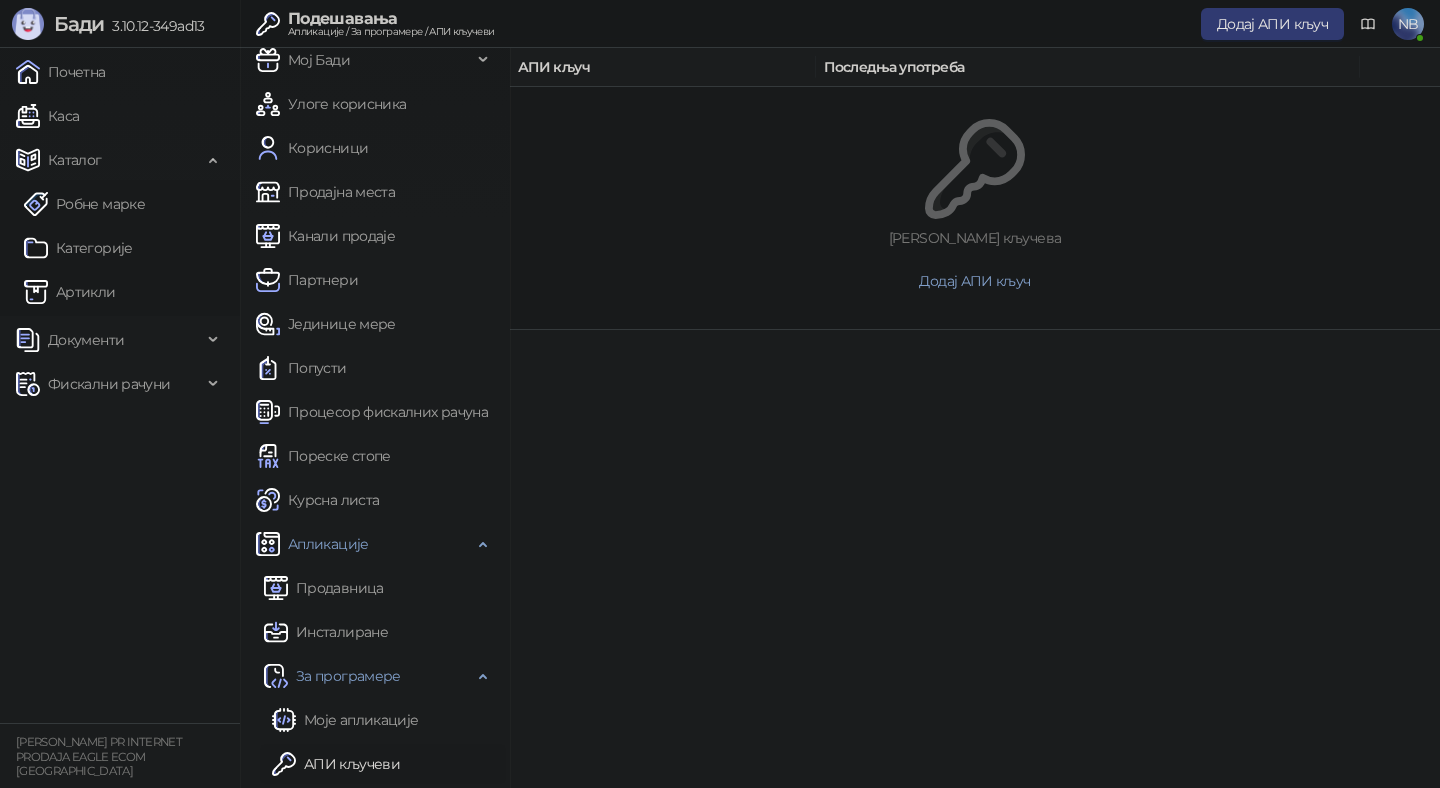 click on "NB" at bounding box center [1408, 24] 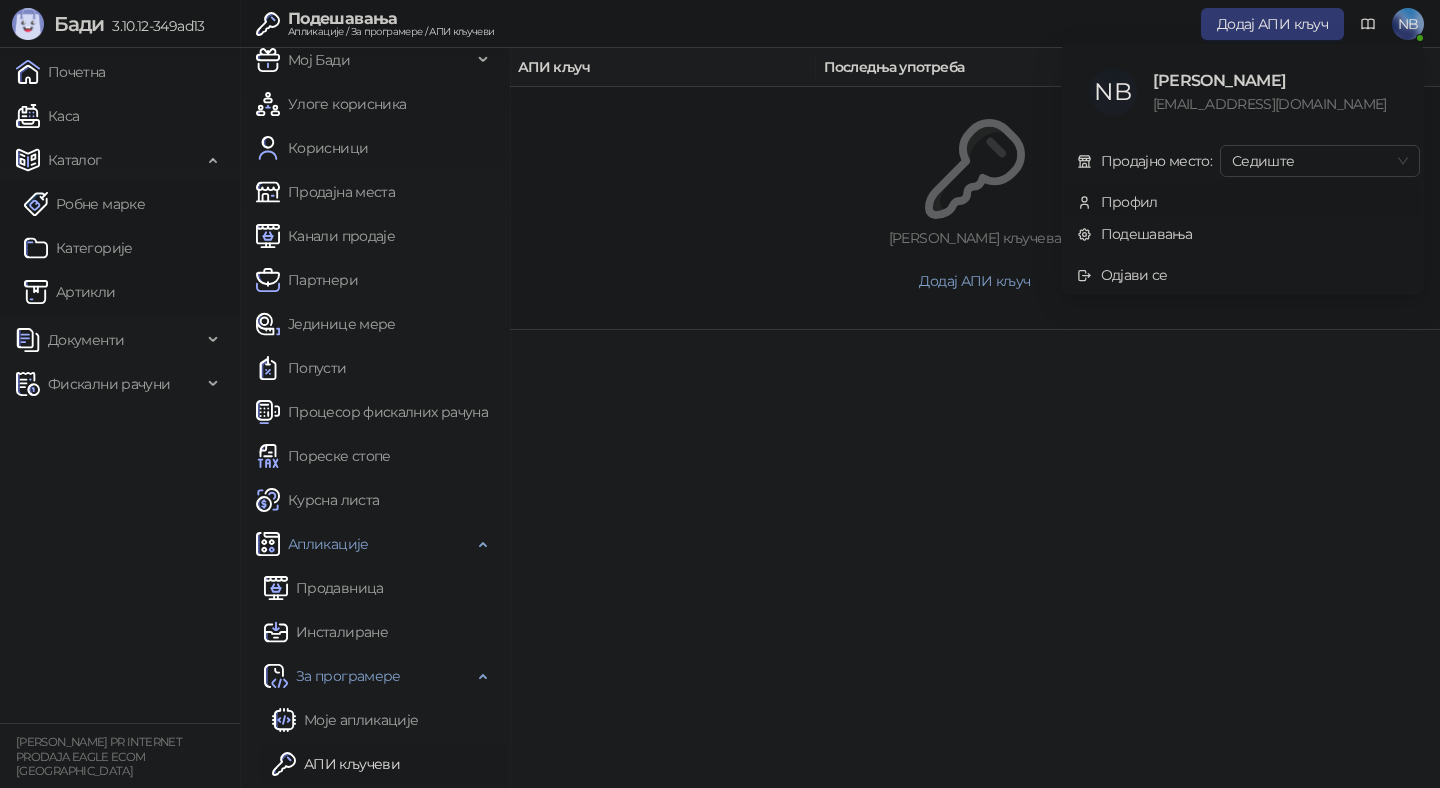 click on "Профил" at bounding box center (1129, 202) 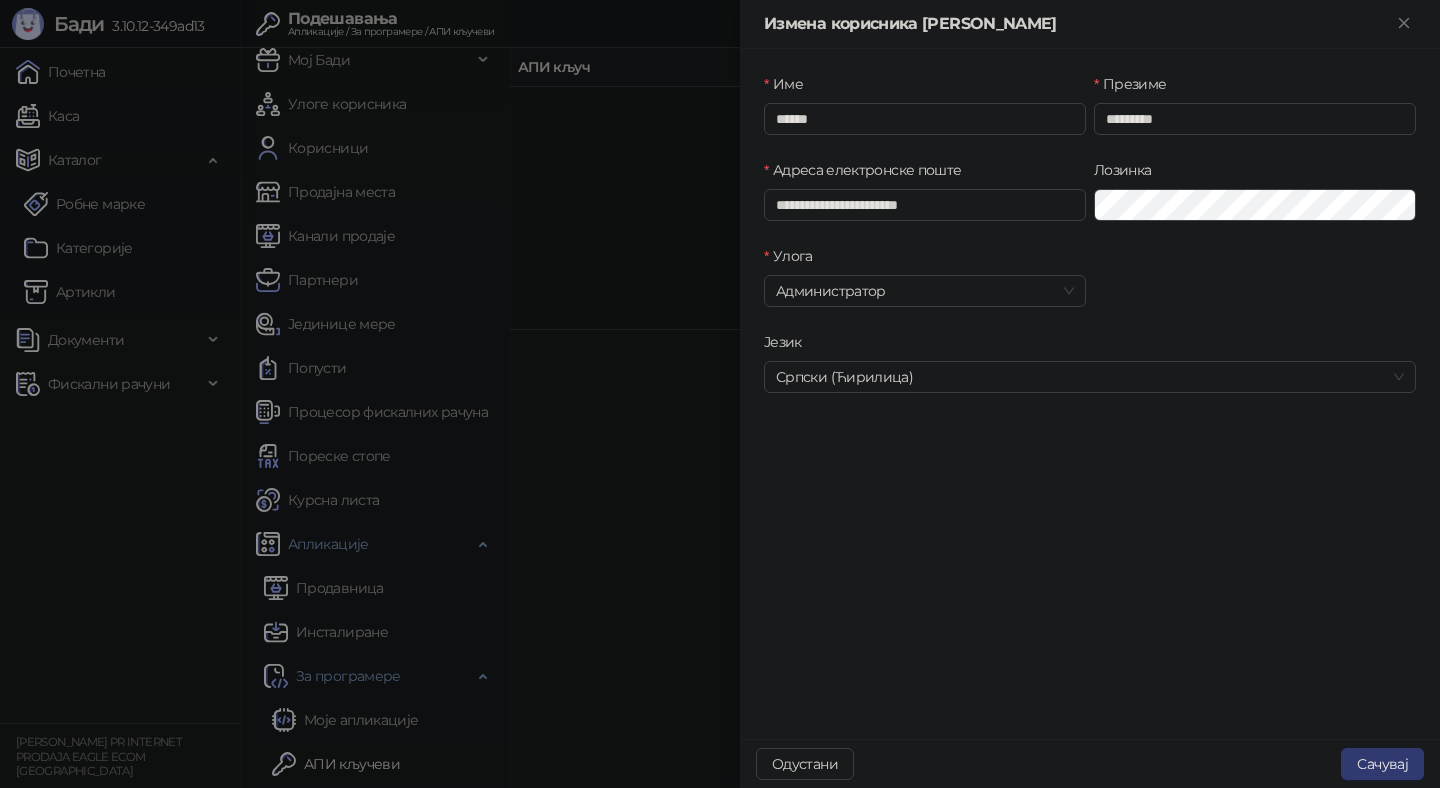 click at bounding box center (720, 394) 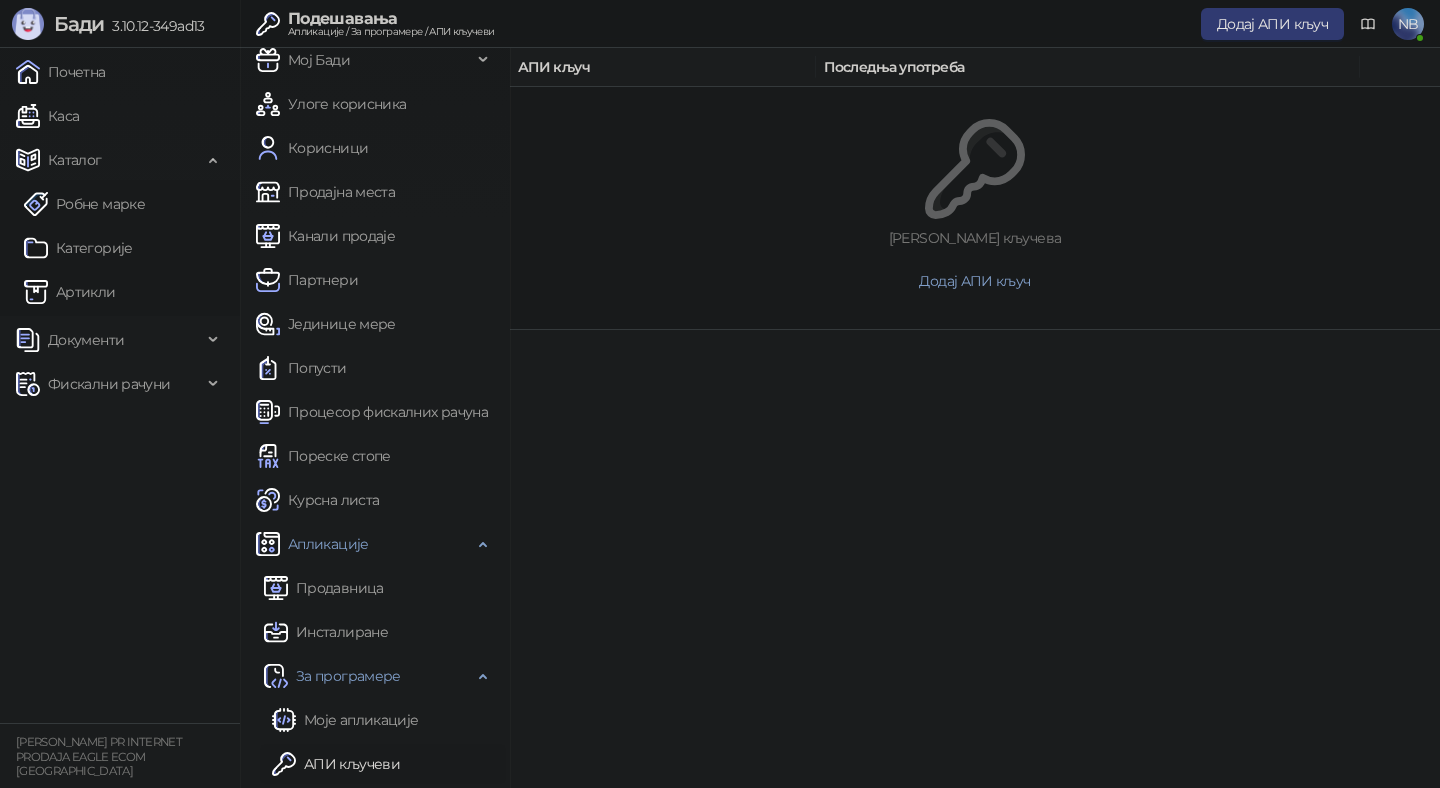 click on "NB" at bounding box center [1408, 24] 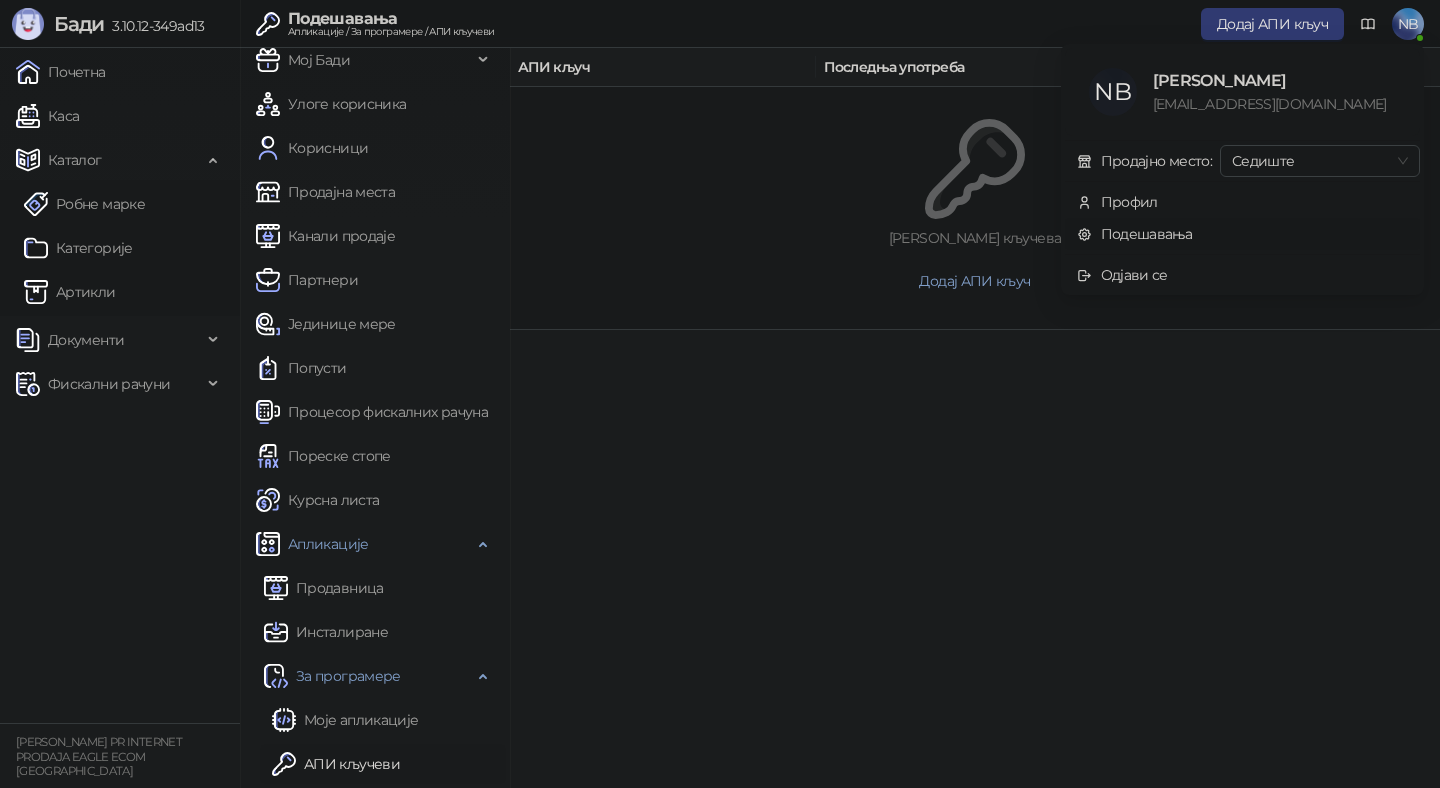 click on "Подешавања" at bounding box center (1135, 234) 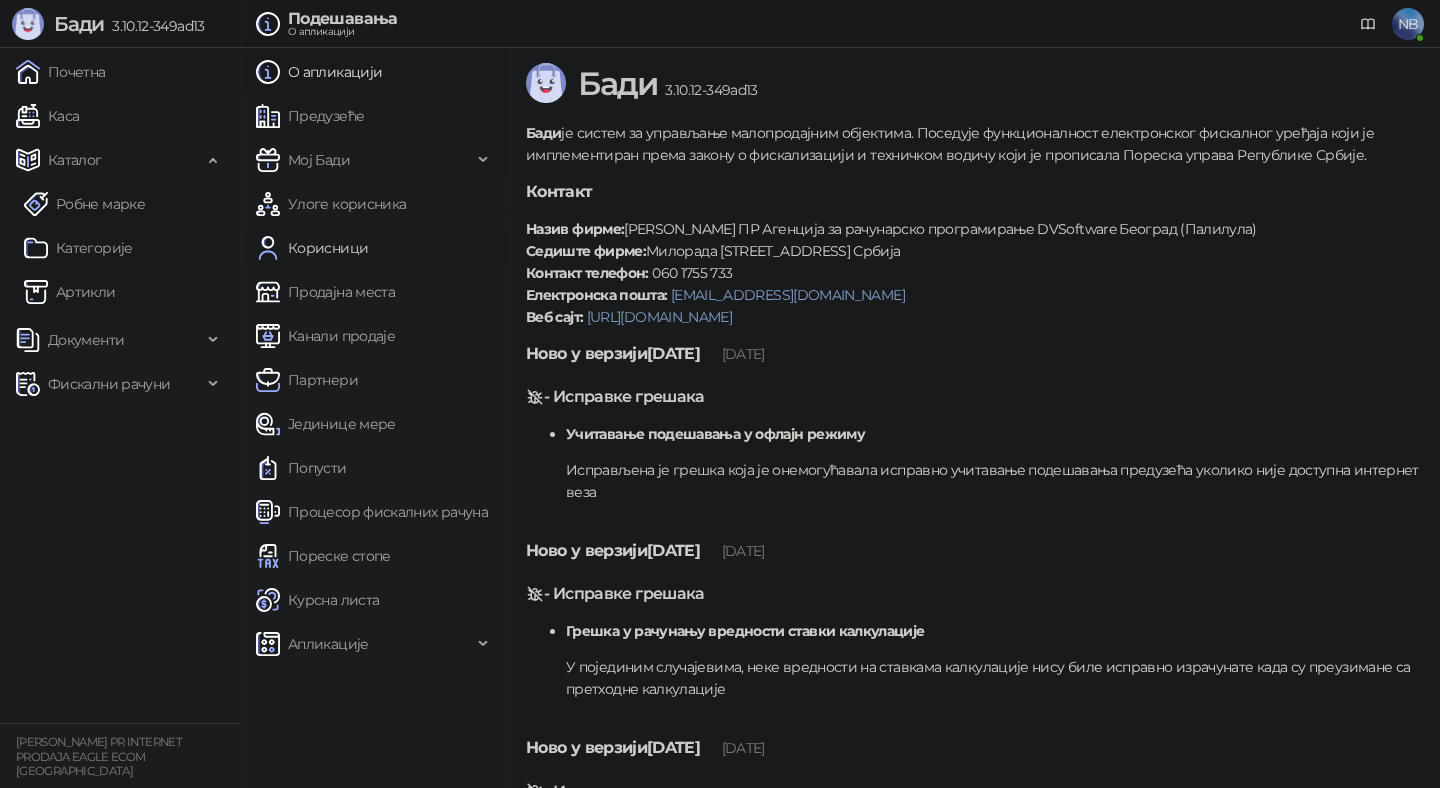 click on "Корисници" at bounding box center (312, 248) 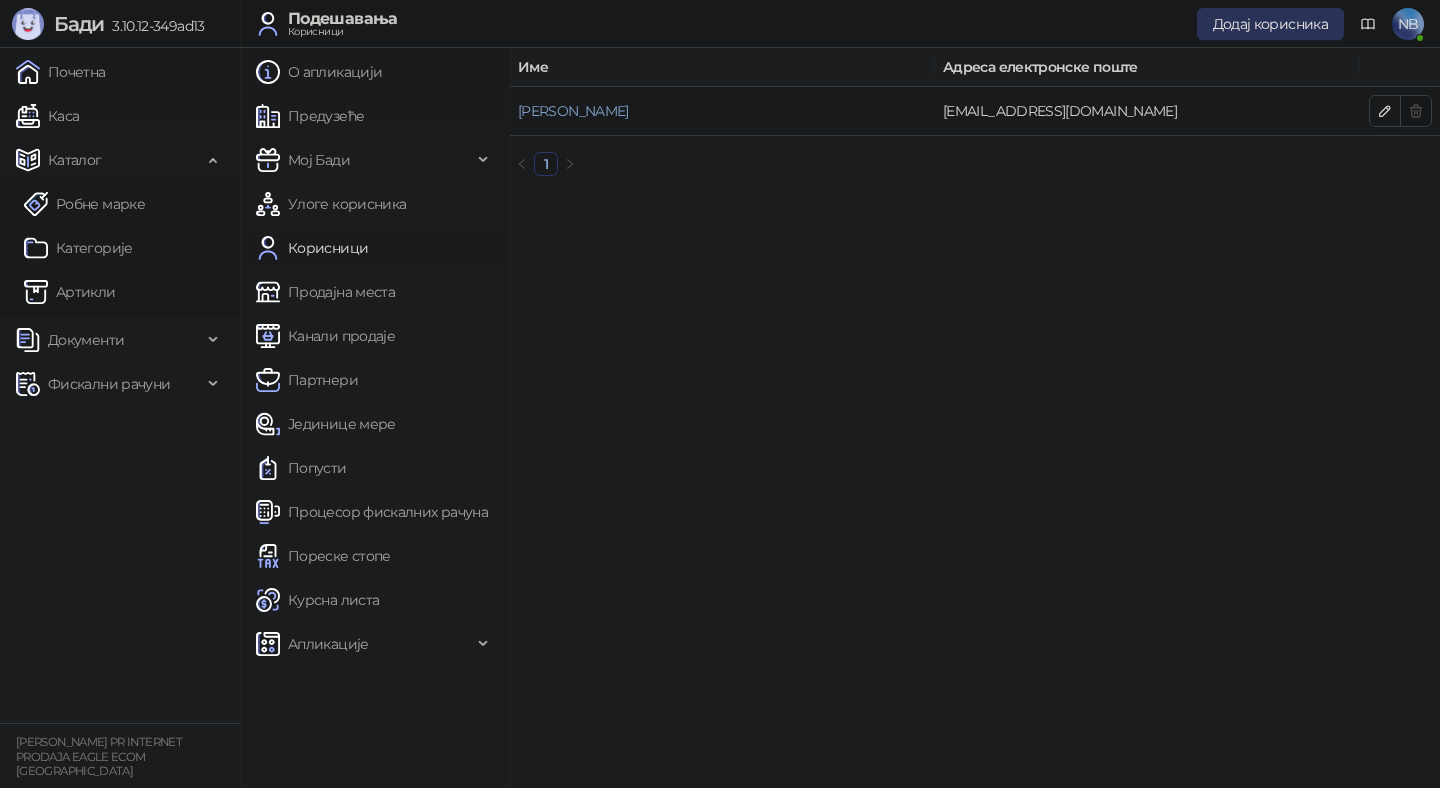 click on "Додај корисника" at bounding box center [1270, 24] 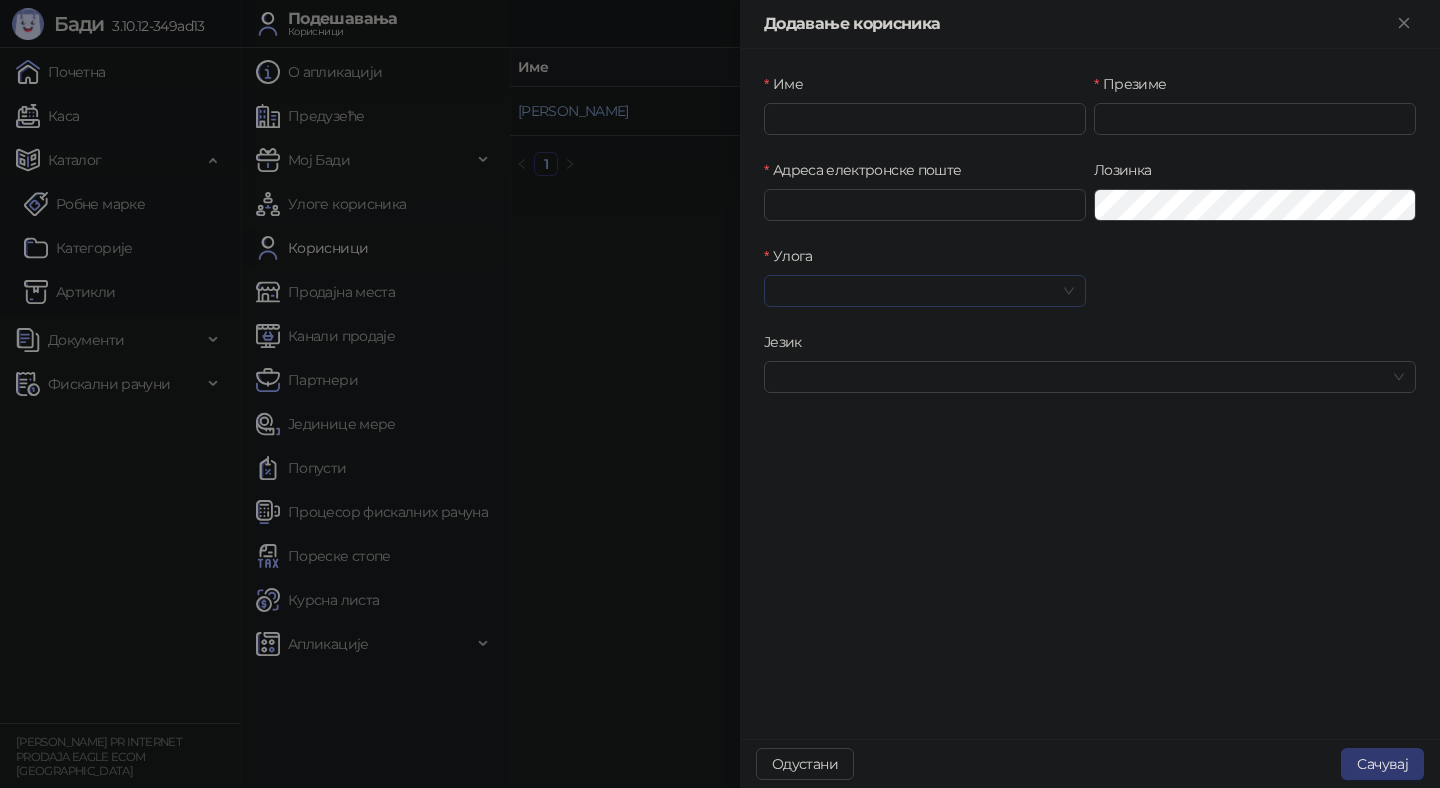 click on "Улога" at bounding box center [916, 291] 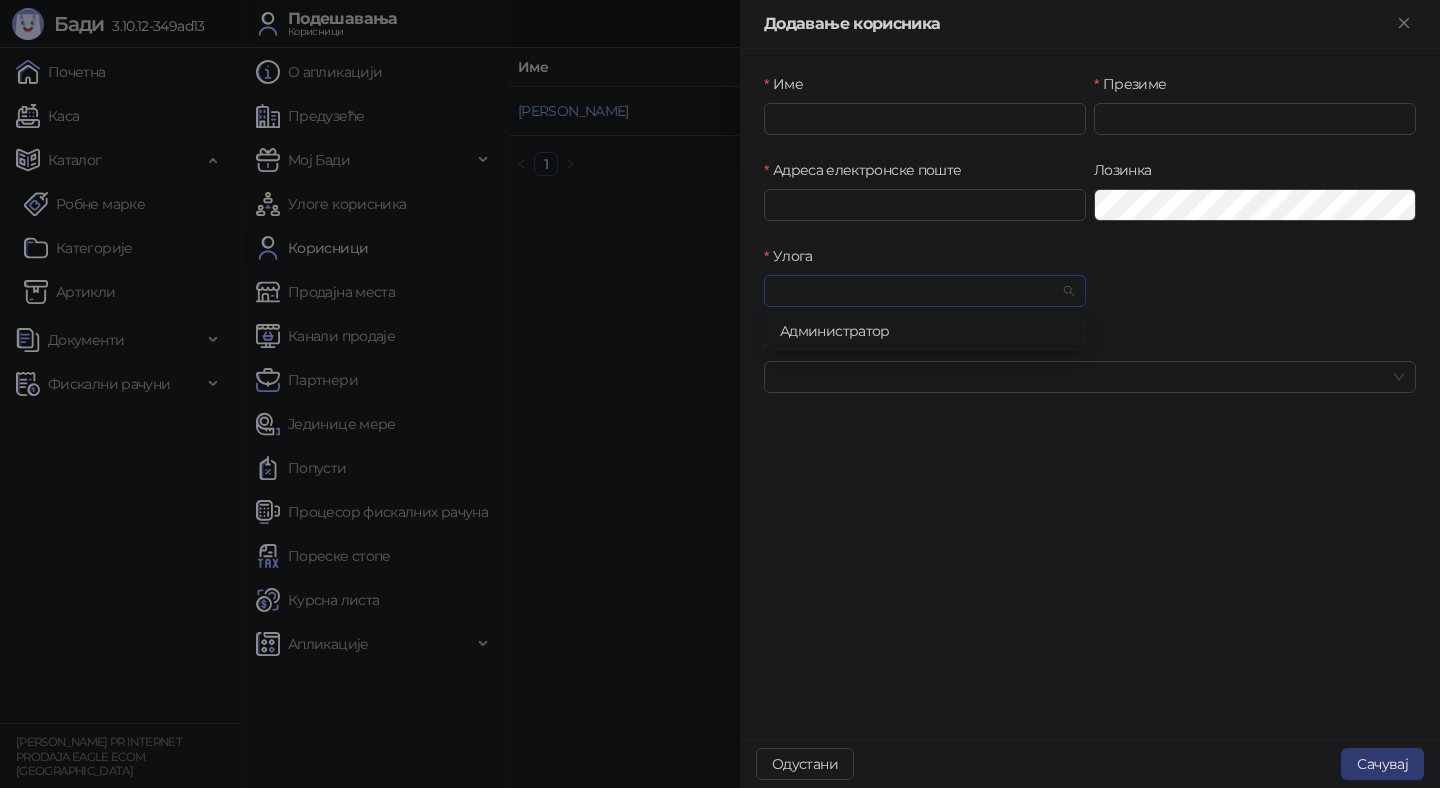 click on "Име Презиме Адреса електронске поште Лозинка Улога Језик" at bounding box center (1090, 394) 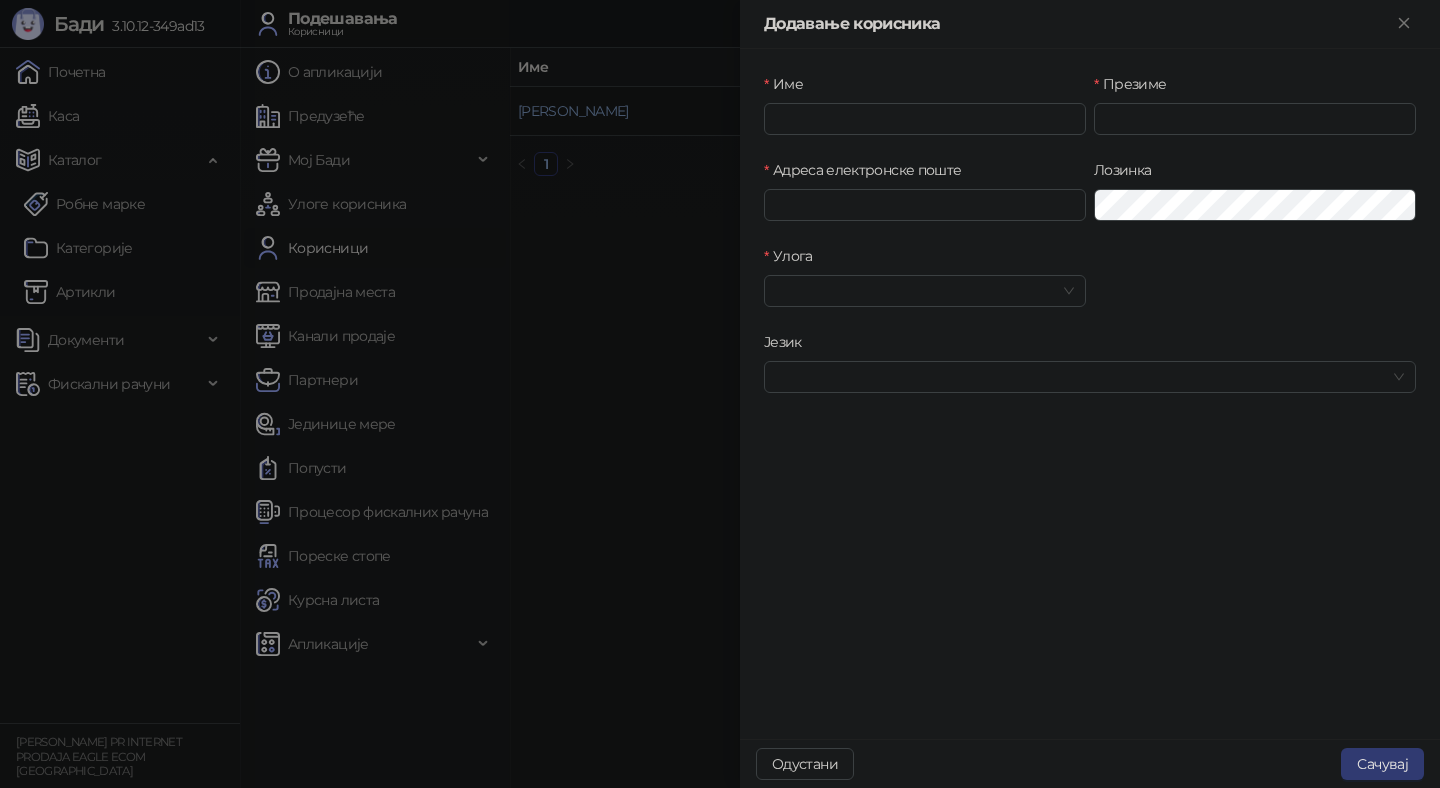 click at bounding box center [720, 394] 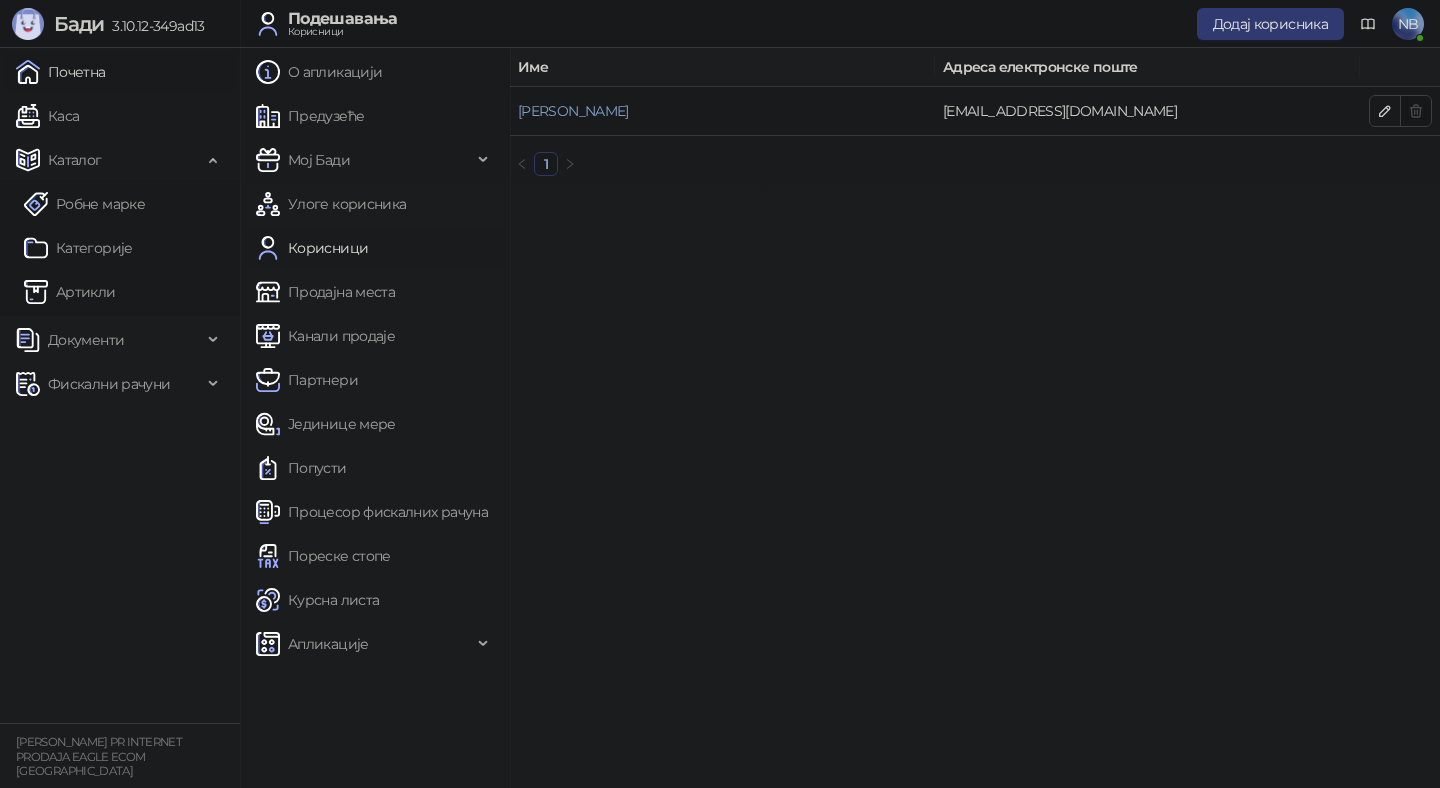 click on "Почетна" at bounding box center (61, 72) 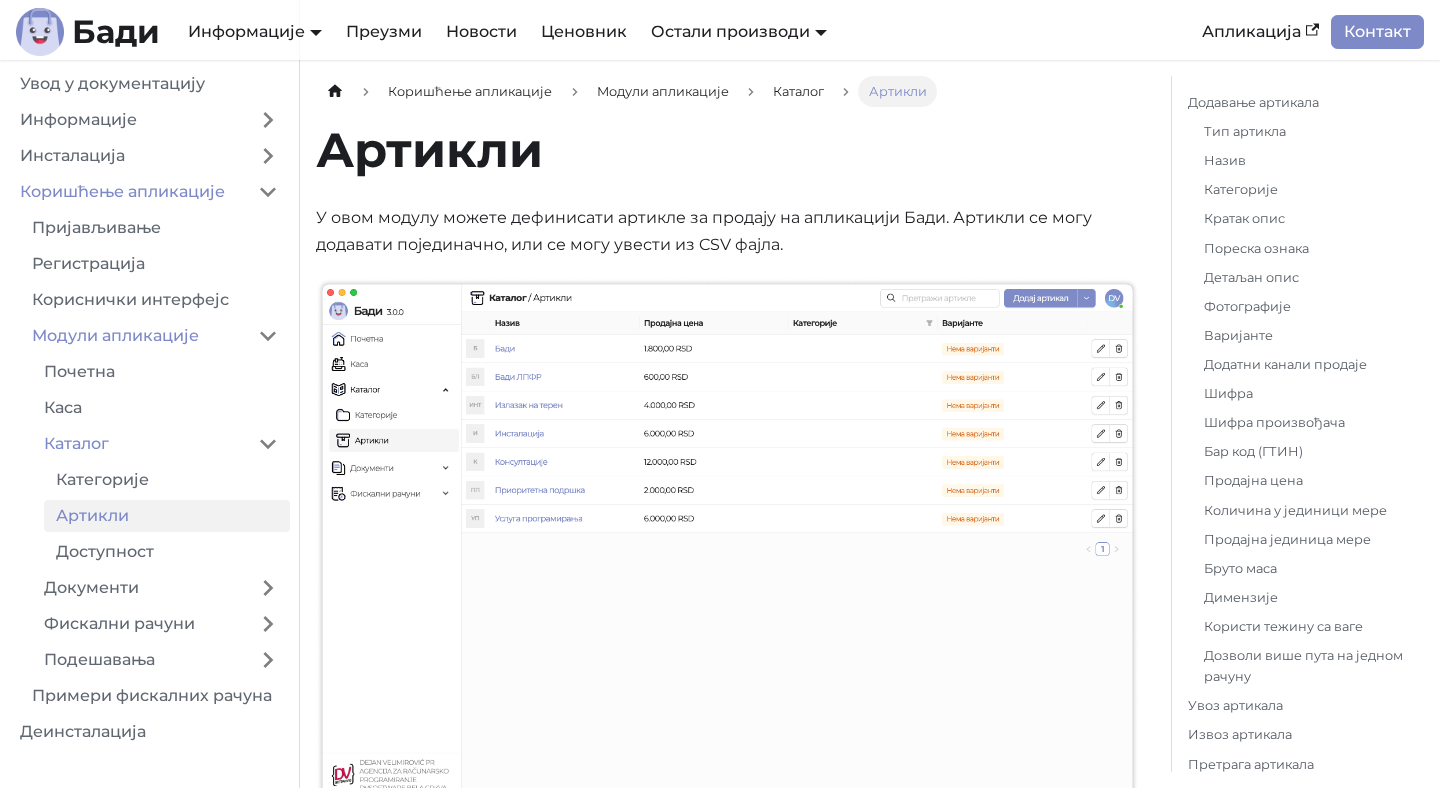 scroll, scrollTop: 6518, scrollLeft: 0, axis: vertical 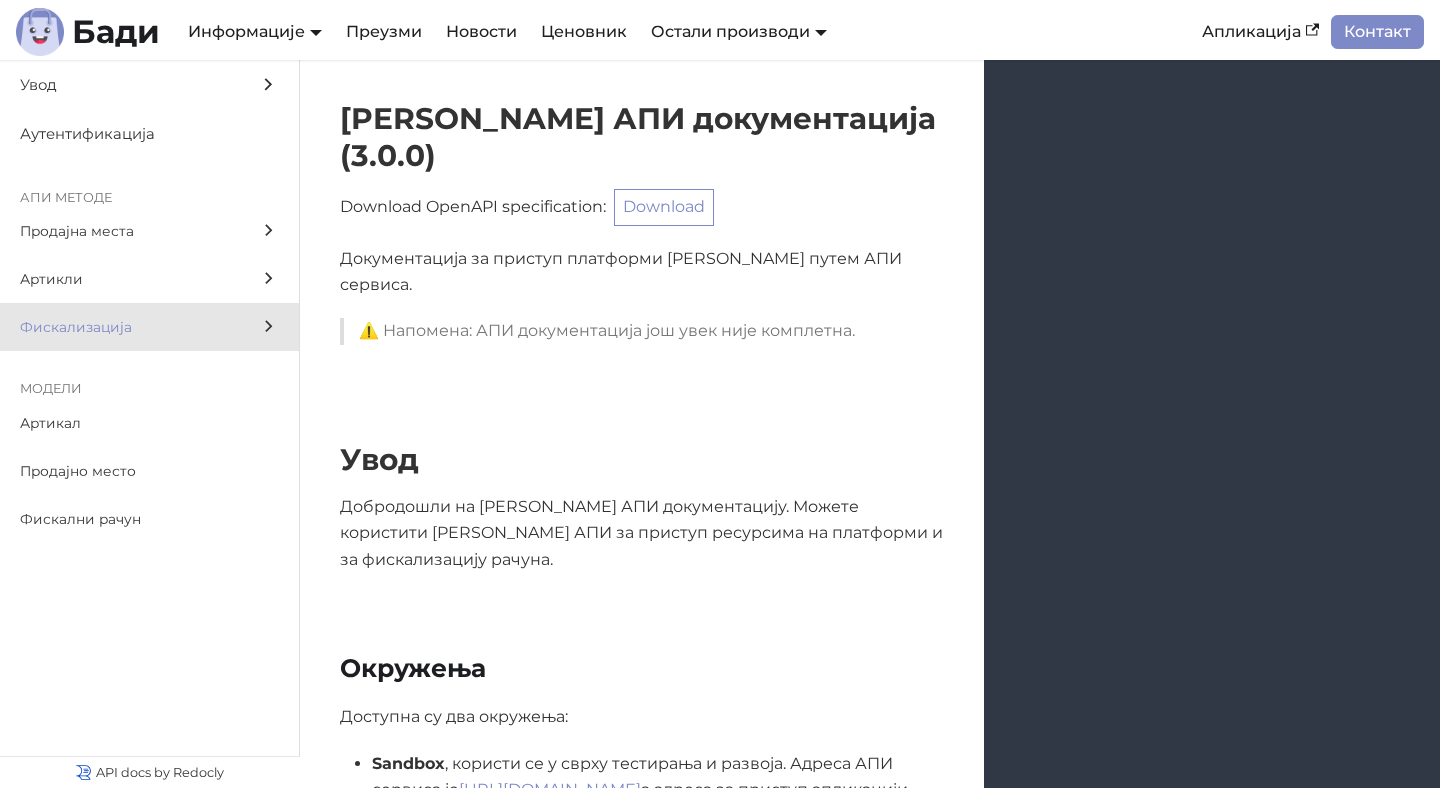 click on "Фискализација" at bounding box center [149, 327] 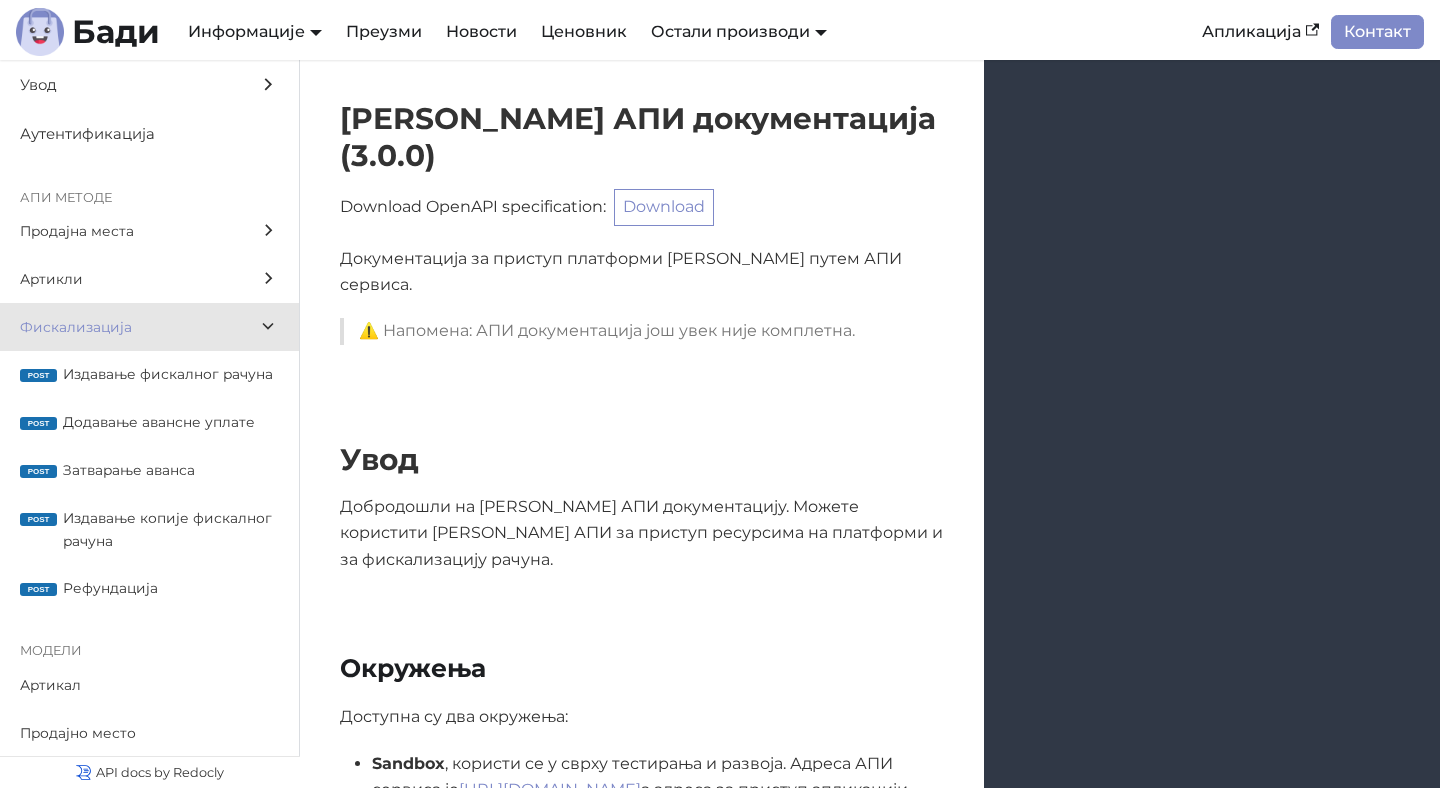 scroll, scrollTop: 17751, scrollLeft: 0, axis: vertical 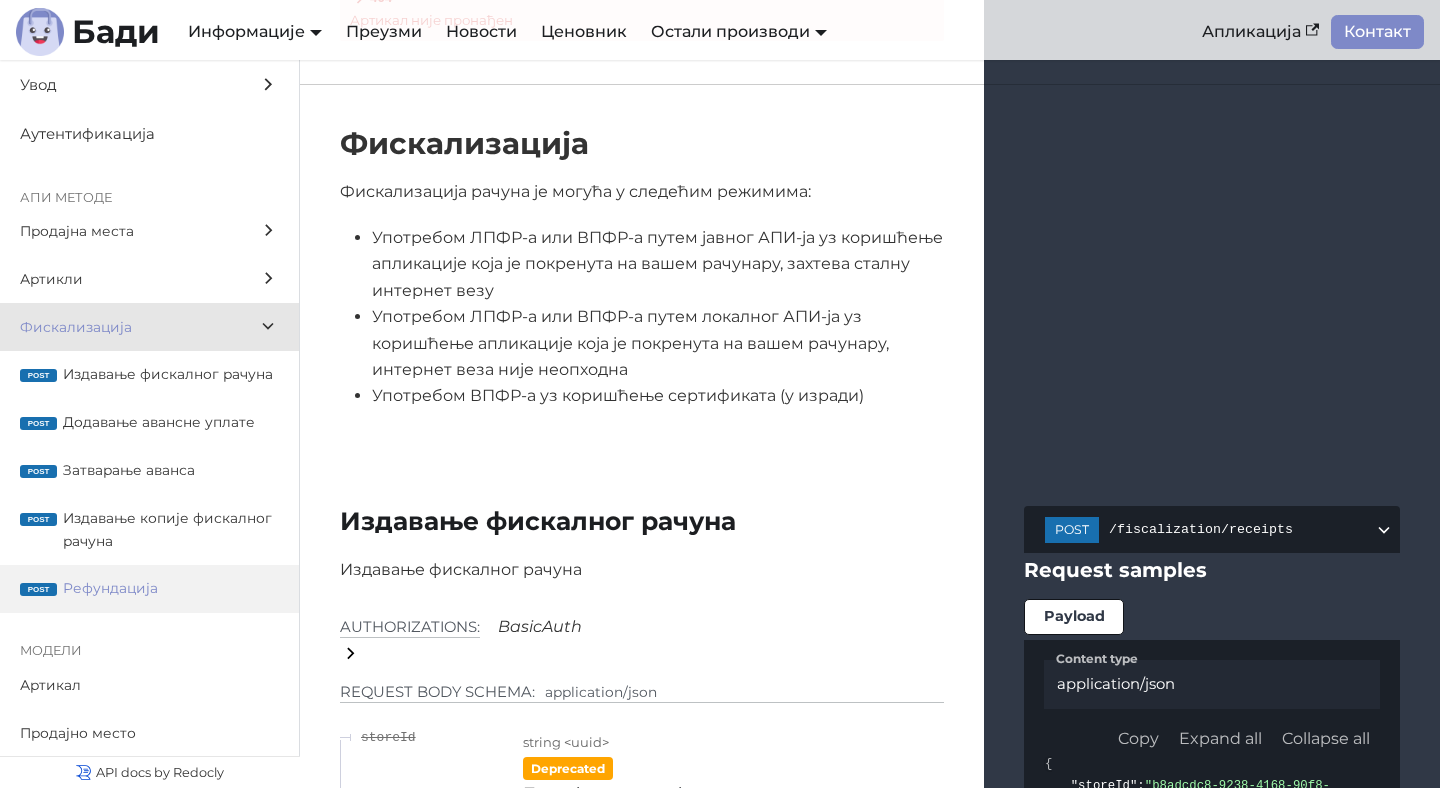 click on "post Рефундација" at bounding box center [149, 589] 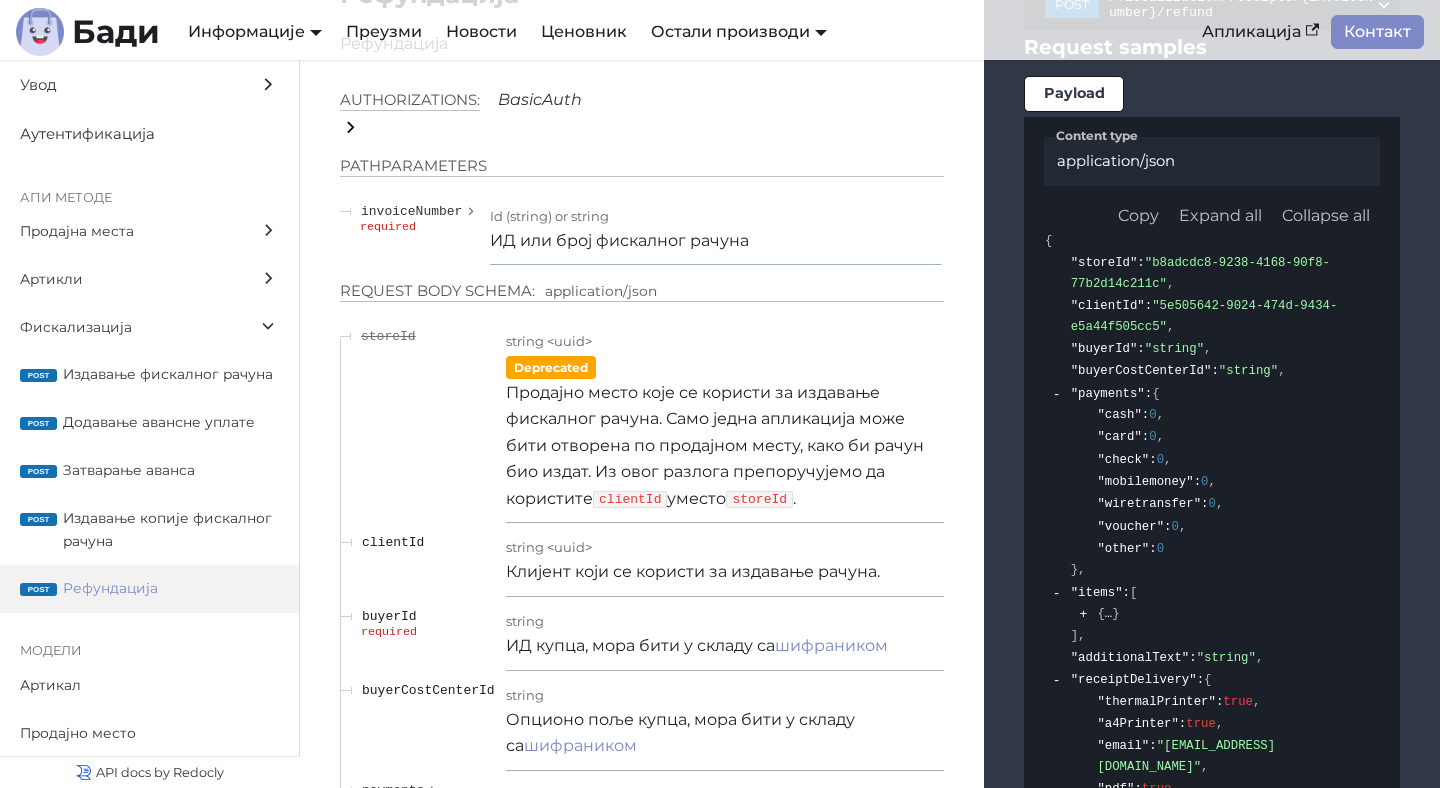 scroll, scrollTop: 26621, scrollLeft: 0, axis: vertical 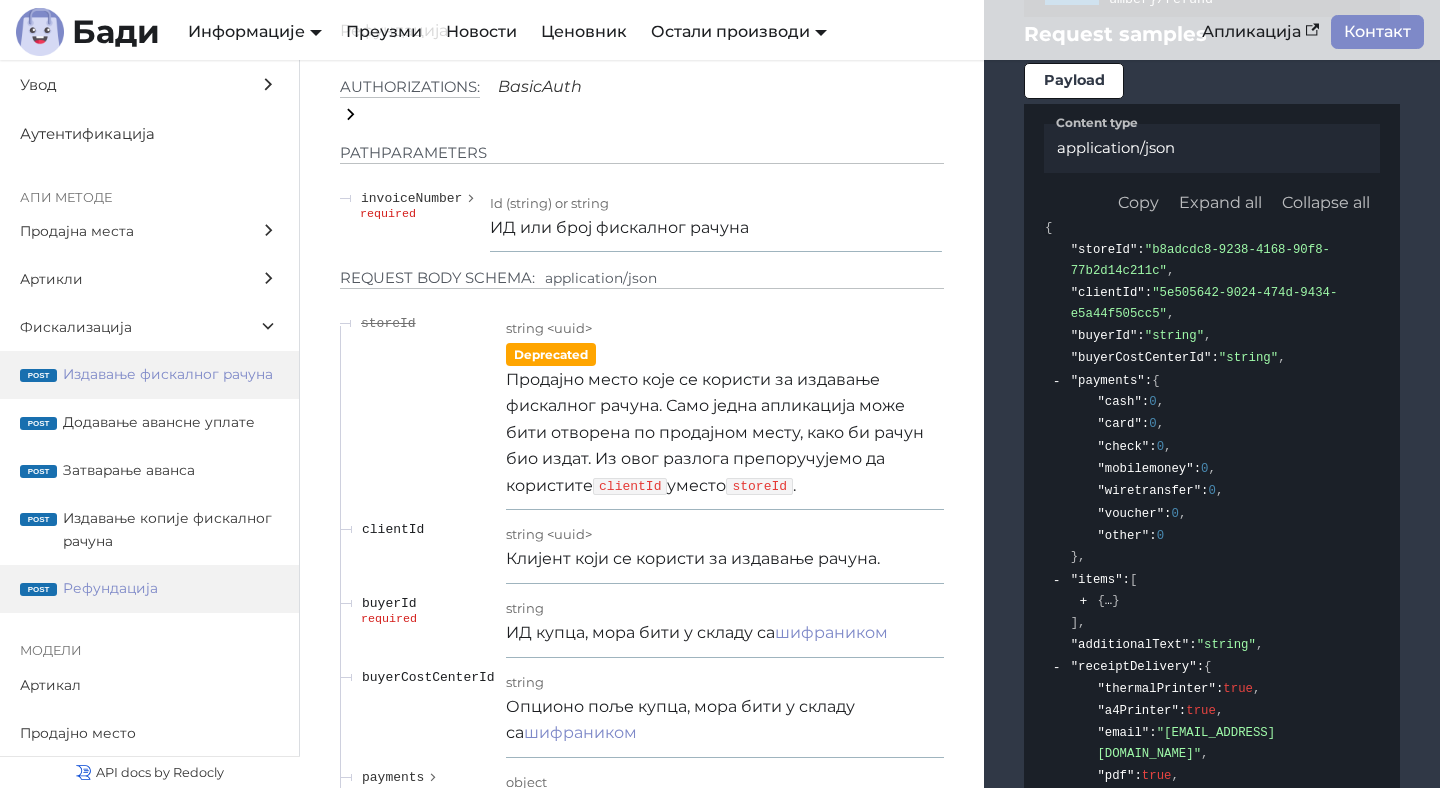 click on "Издавање фискалног рачуна" at bounding box center (171, 374) 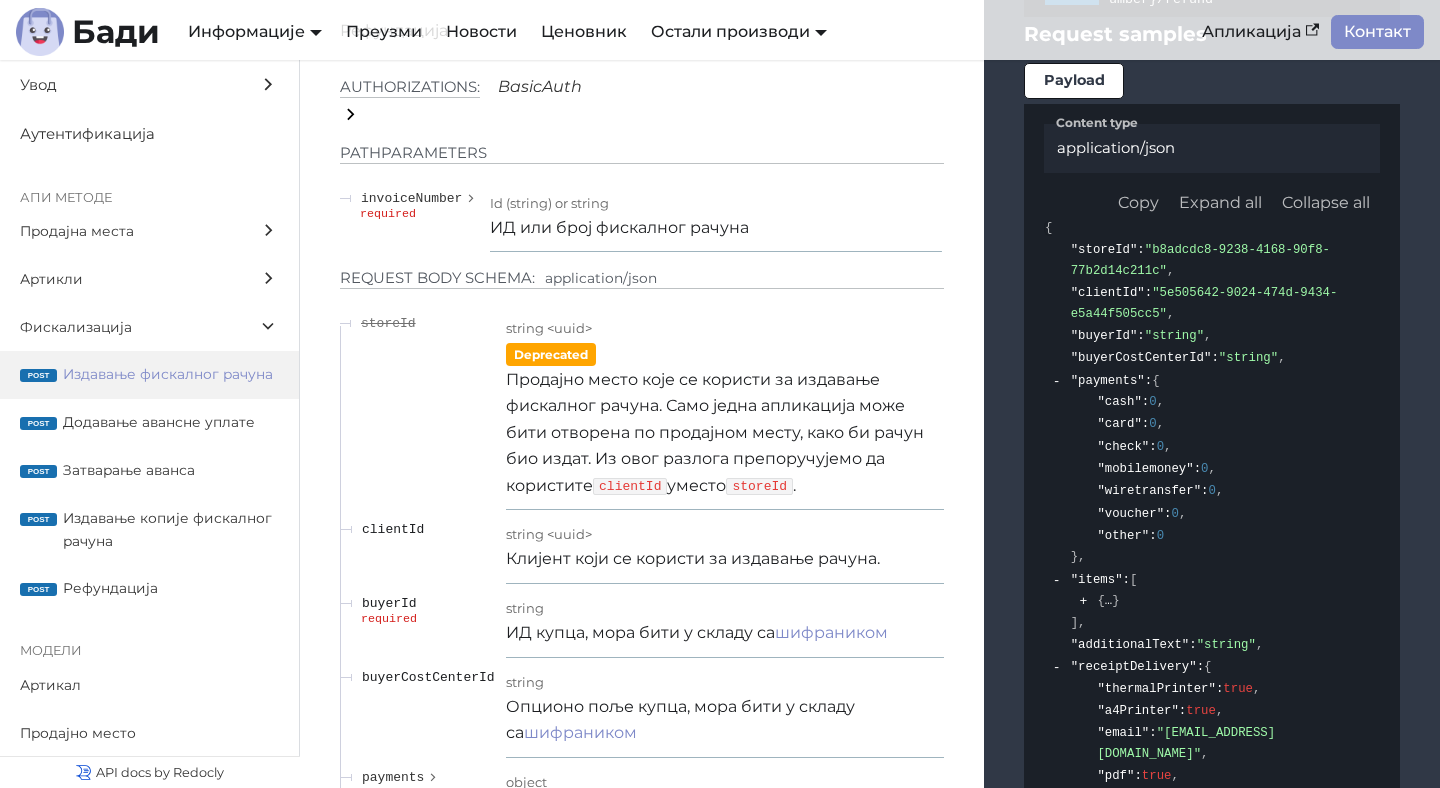 scroll, scrollTop: 18131, scrollLeft: 0, axis: vertical 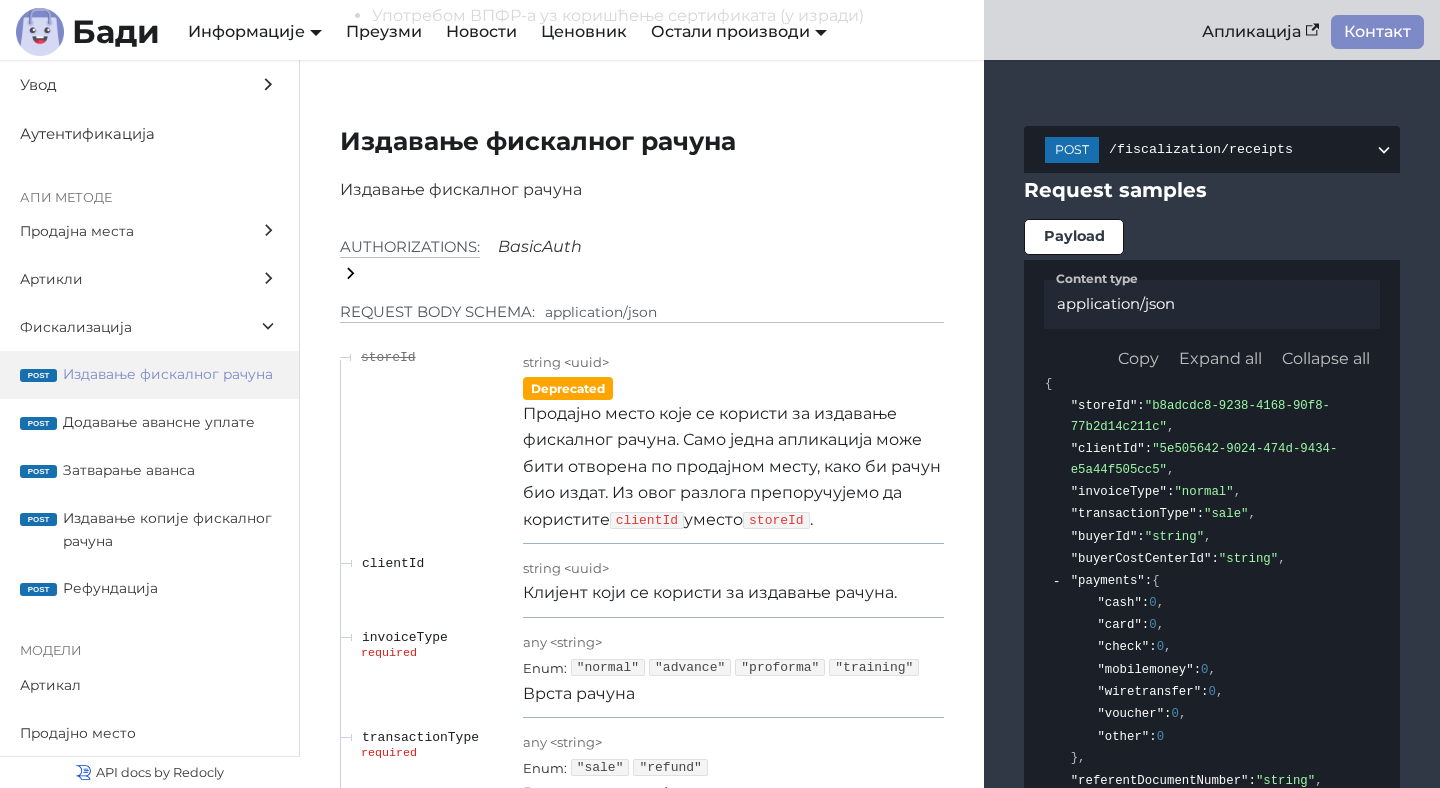 click on "Издавање фискалног рачуна   Издавање фискалног рачуна
Authorizations: BasicAuth Request Body schema:  application/json storeId string   < uuid >     Deprecated     Продајно место које се користи за издавање фискалног рачуна. Само једна апликација може бити отворена по продајном месту, како би рачун био издат. Из овог разлога препоручујемо да користите  clientId  уместо  storeId .
clientId string   < uuid >     Клијент који се користи за издавање рачуна.
invoiceType required any   < string >     Enum :   "normal"   "advance"   "proforma"   "training"     Врста рачуна
transactionType required any   < string >     Enum :   "sale"   "refund"     Врста трансацкије
buyerId string   ИД купца, мора бити у складу са" at bounding box center (642, 1507) 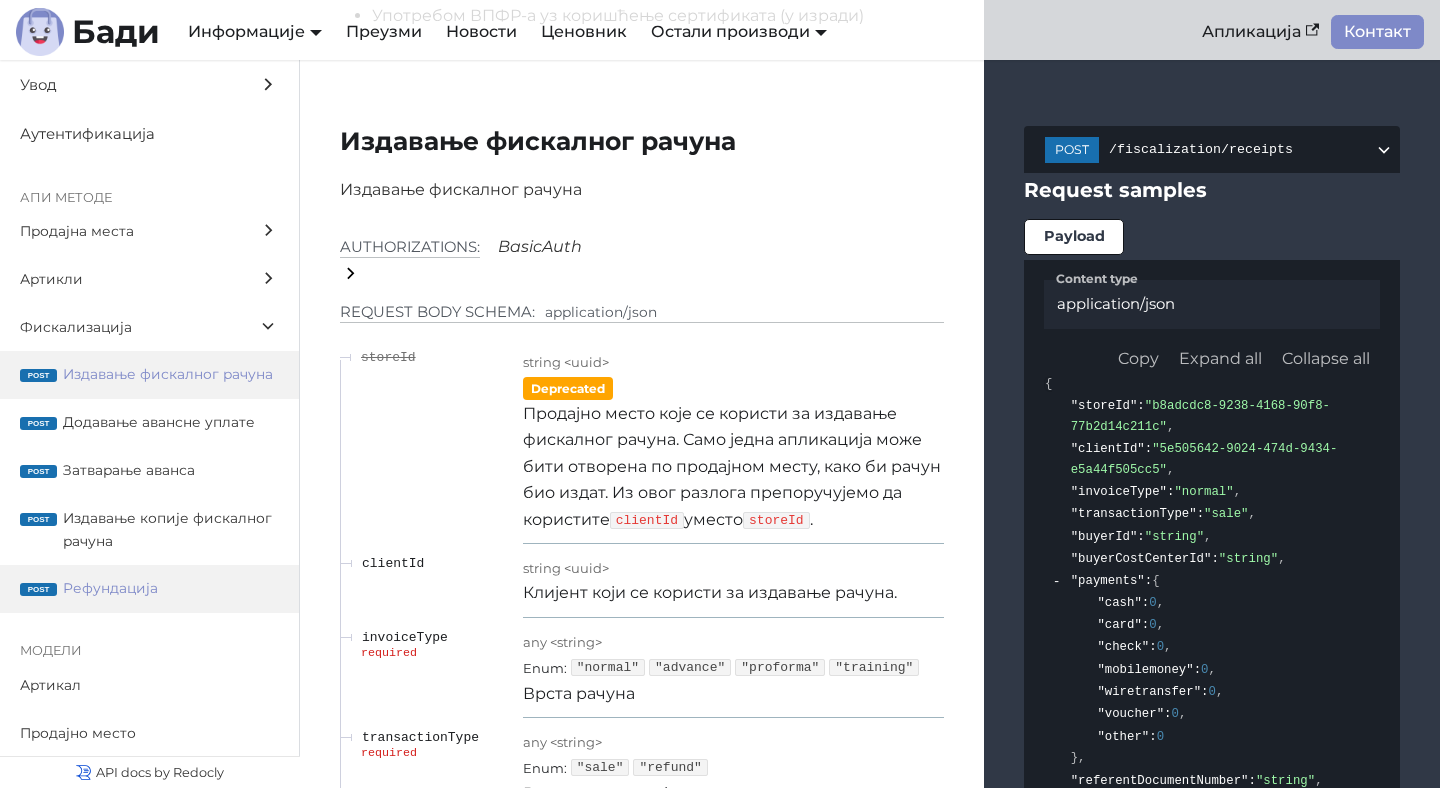 click on "post Рефундација" at bounding box center [149, 589] 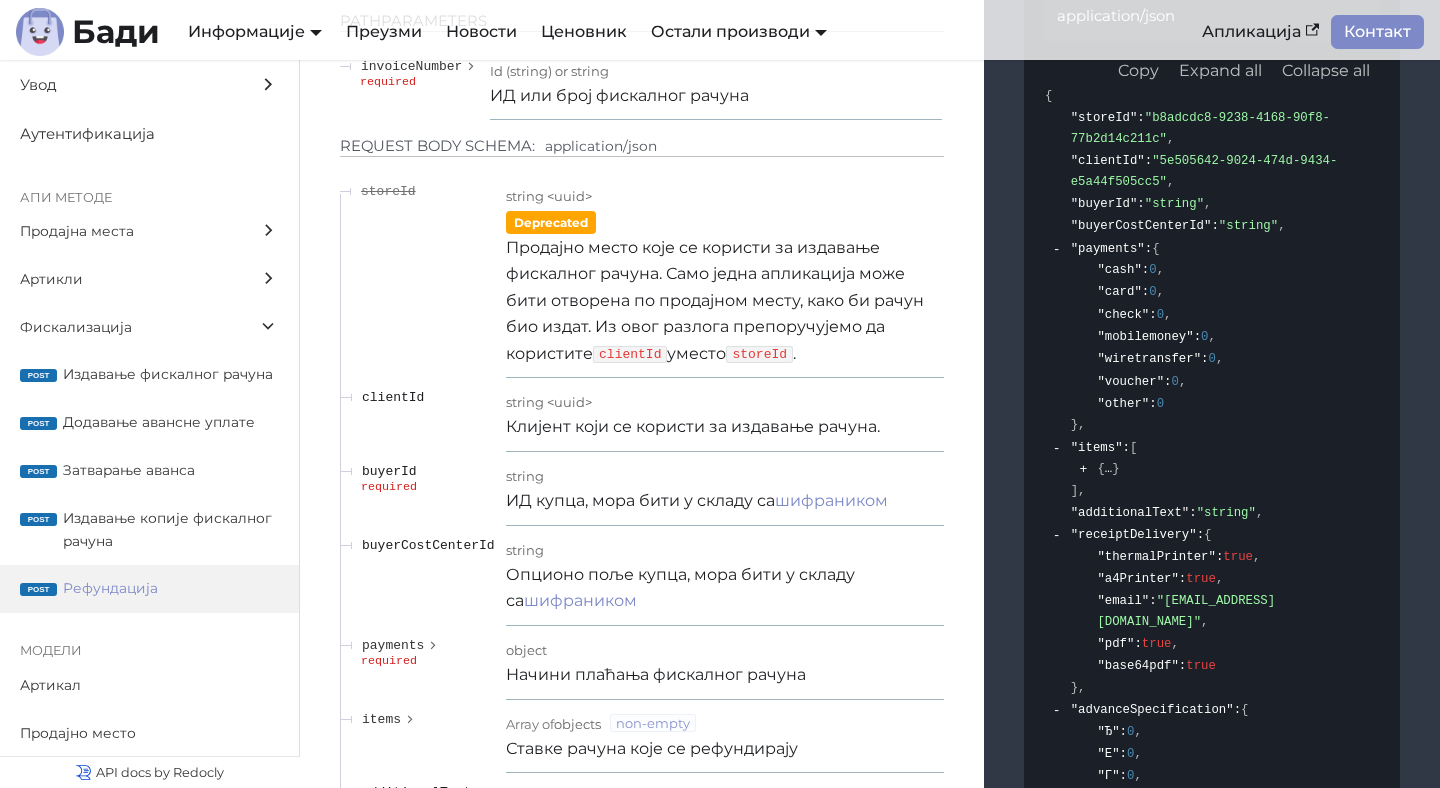 scroll, scrollTop: 26763, scrollLeft: 0, axis: vertical 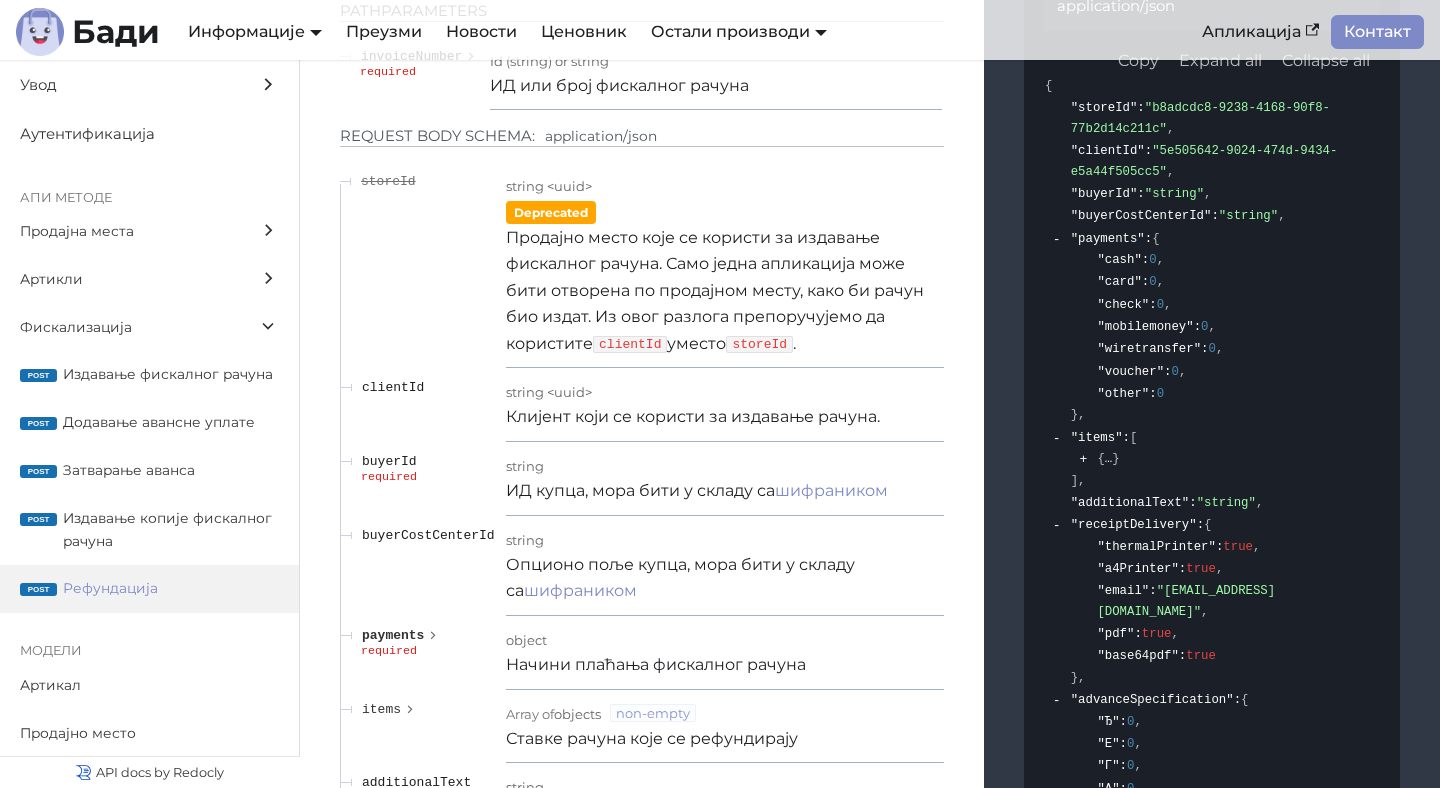 click on "payments" at bounding box center [393, 635] 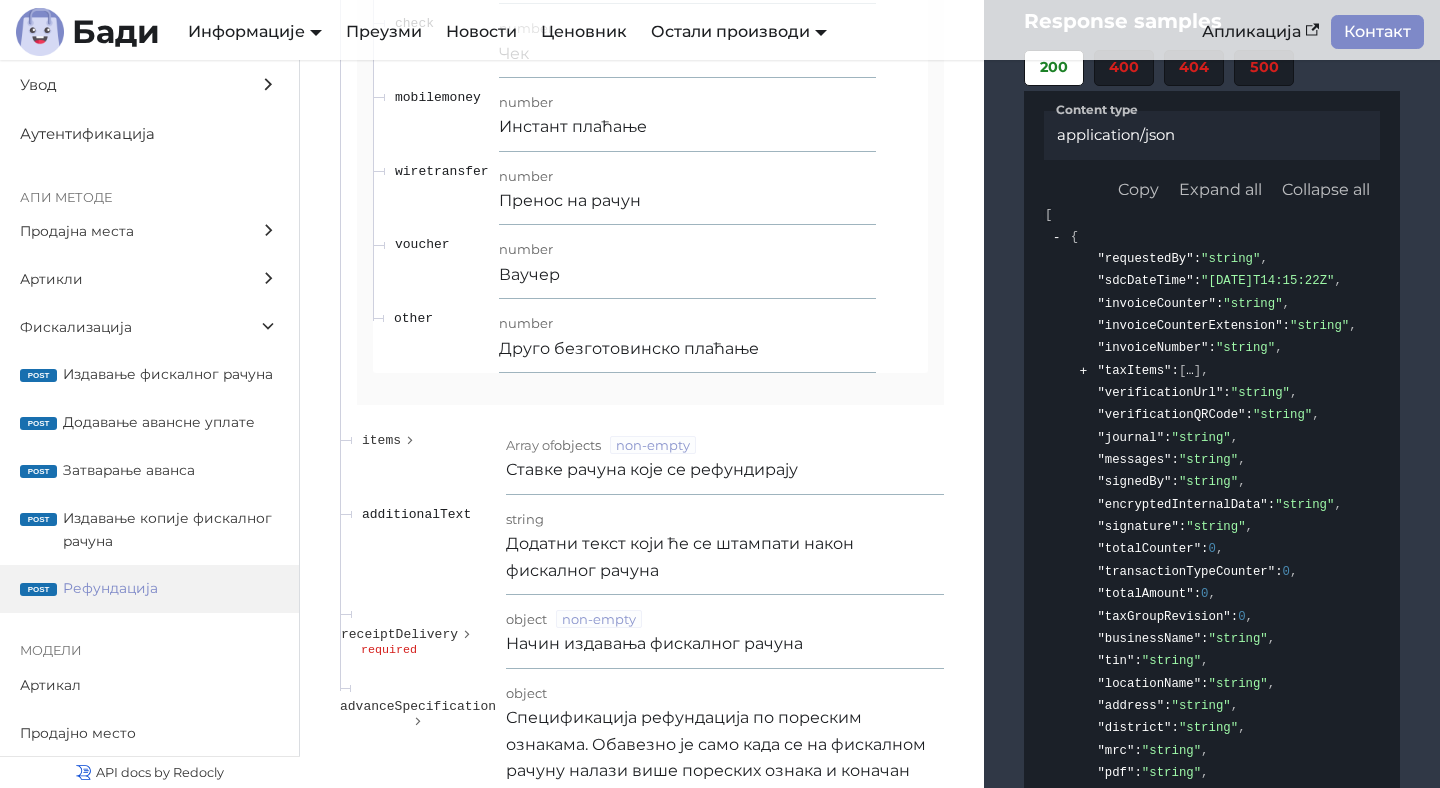 scroll, scrollTop: 27633, scrollLeft: 0, axis: vertical 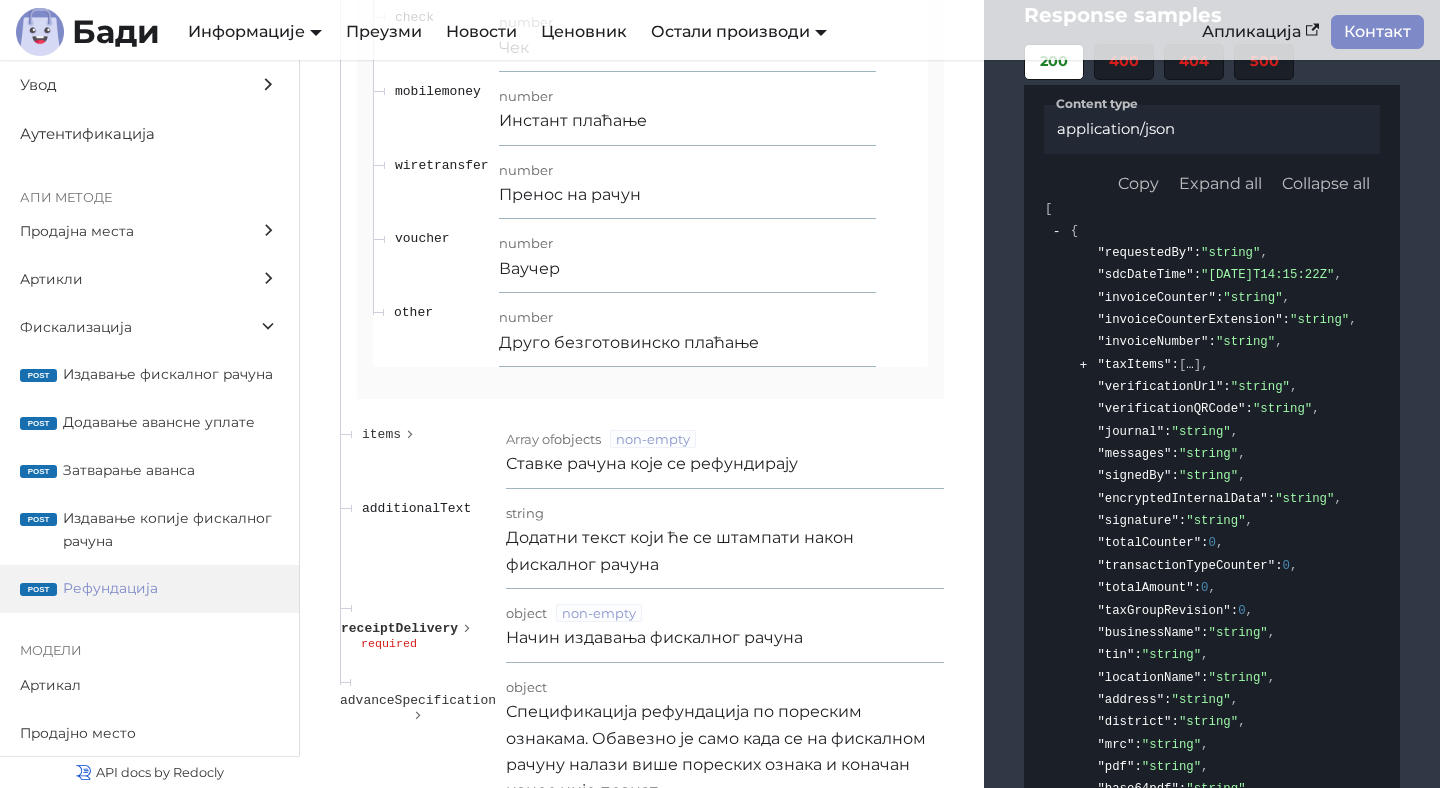 click on "receiptDelivery" at bounding box center [399, 628] 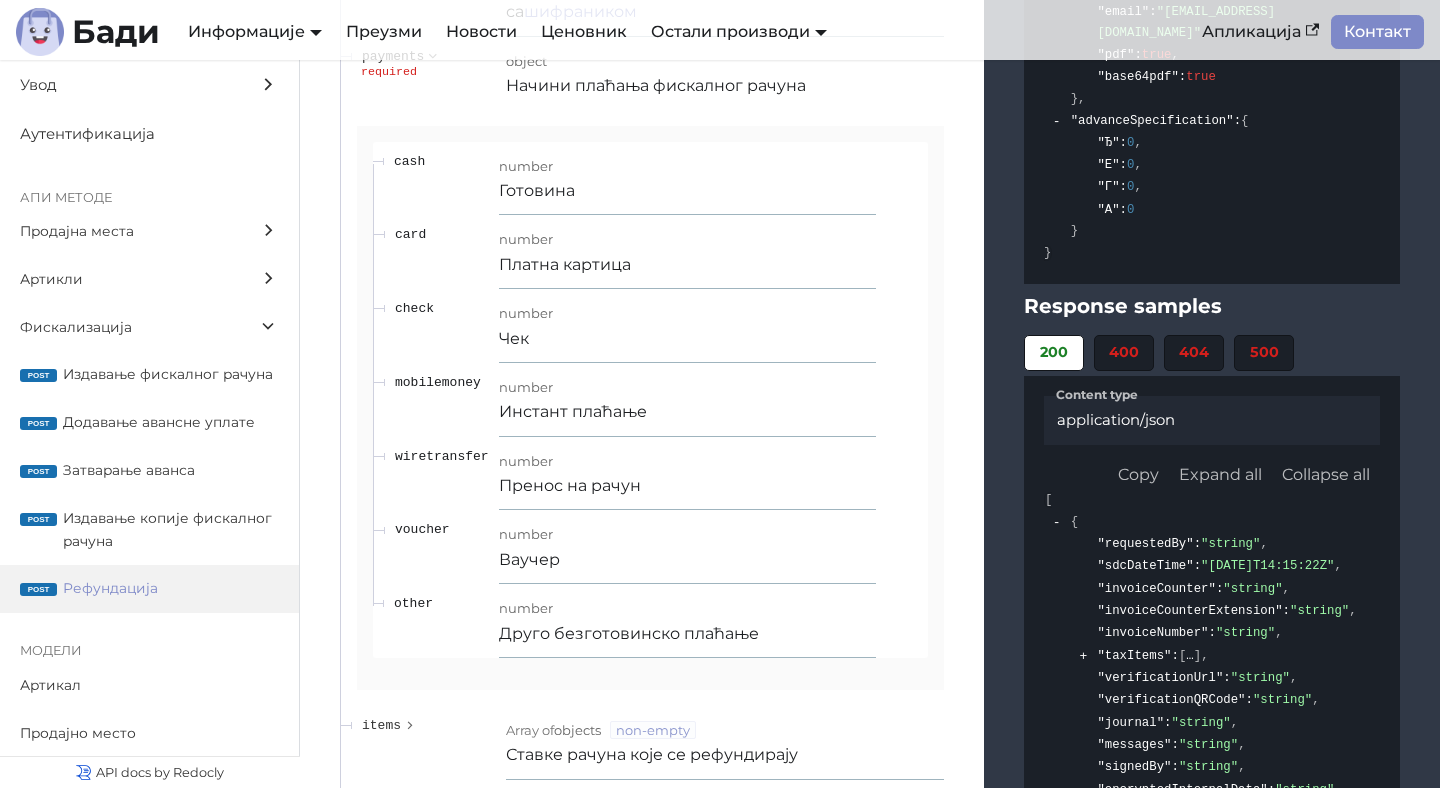 scroll, scrollTop: 27344, scrollLeft: 0, axis: vertical 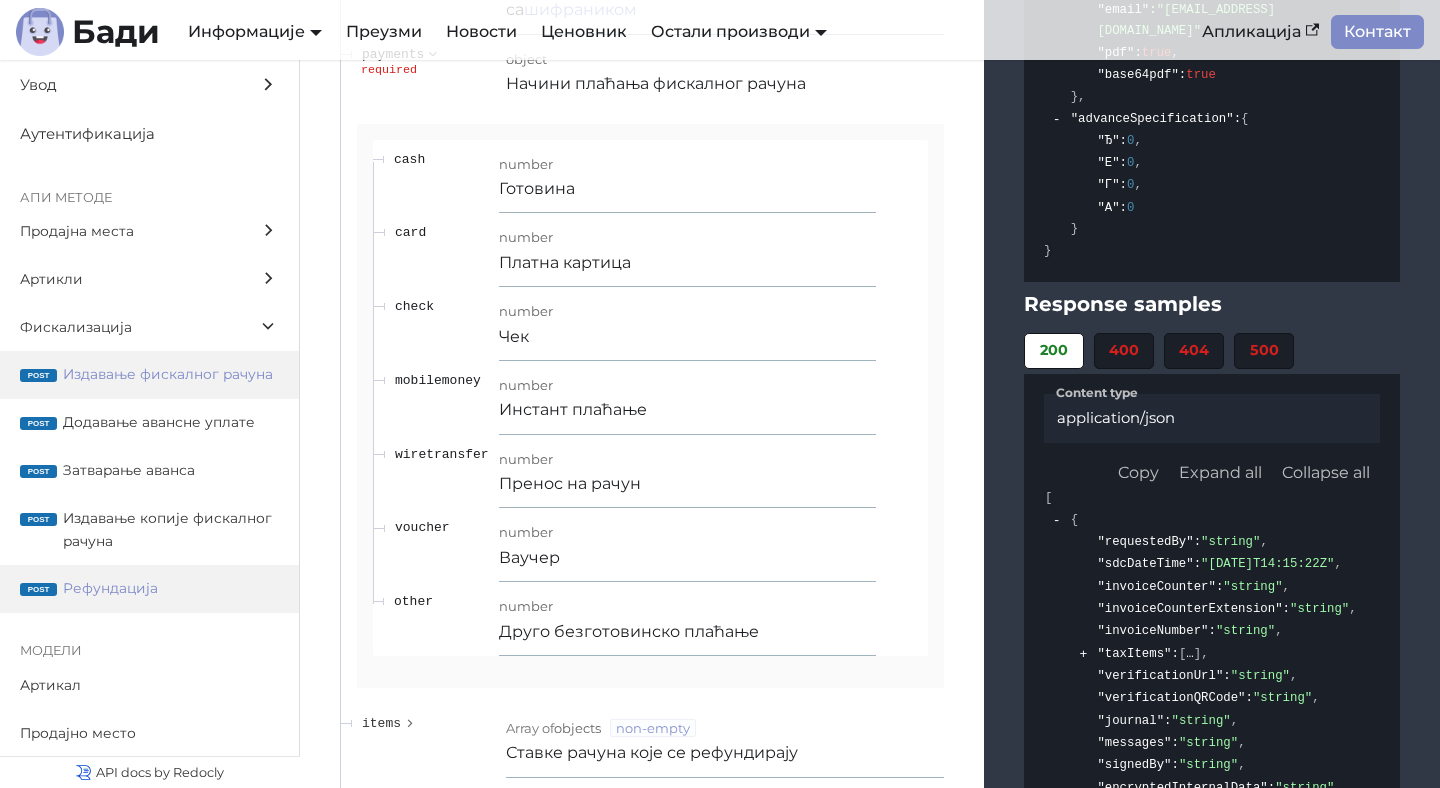 click on "Издавање фискалног рачуна" at bounding box center (171, 374) 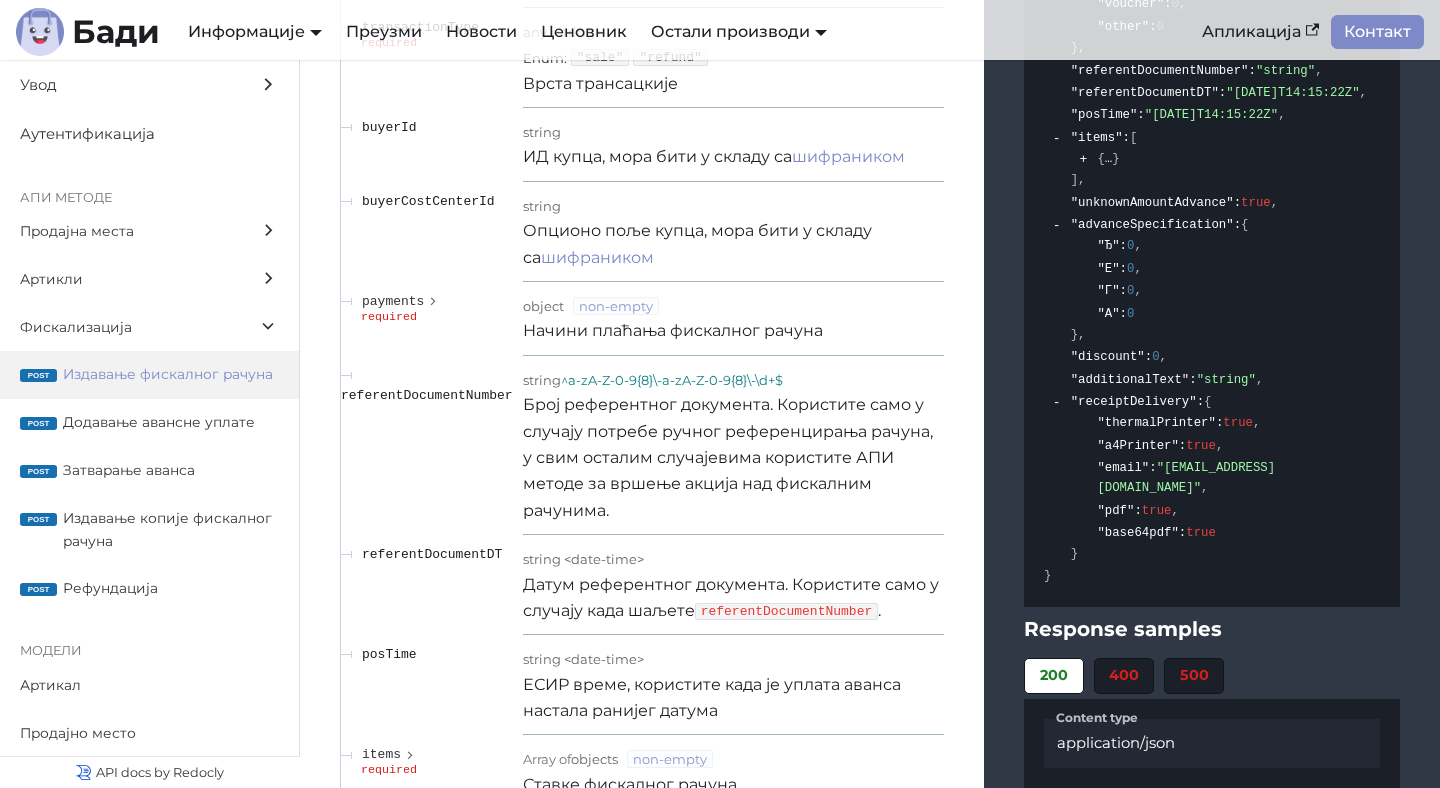 scroll, scrollTop: 18847, scrollLeft: 0, axis: vertical 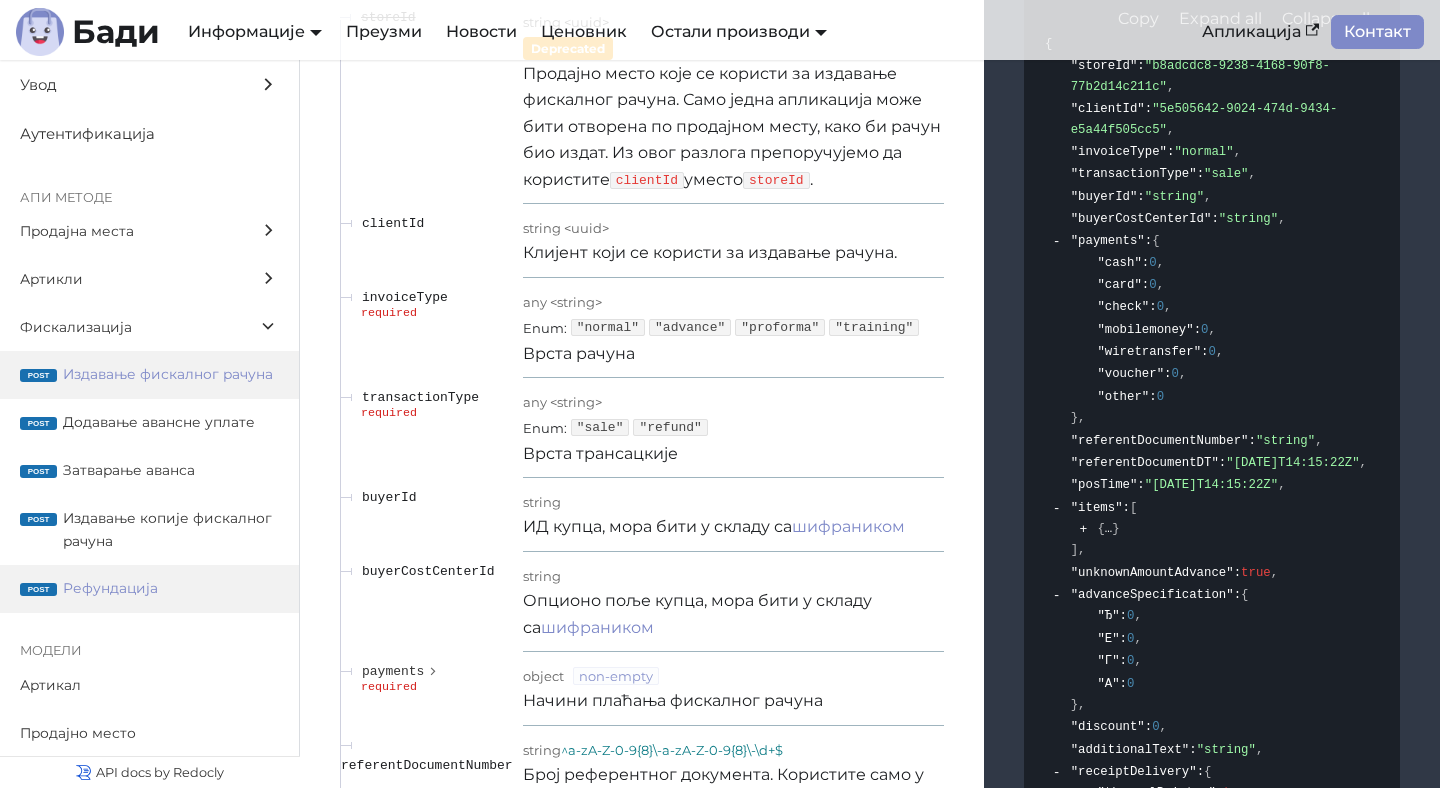 click on "post Рефундација" at bounding box center [149, 589] 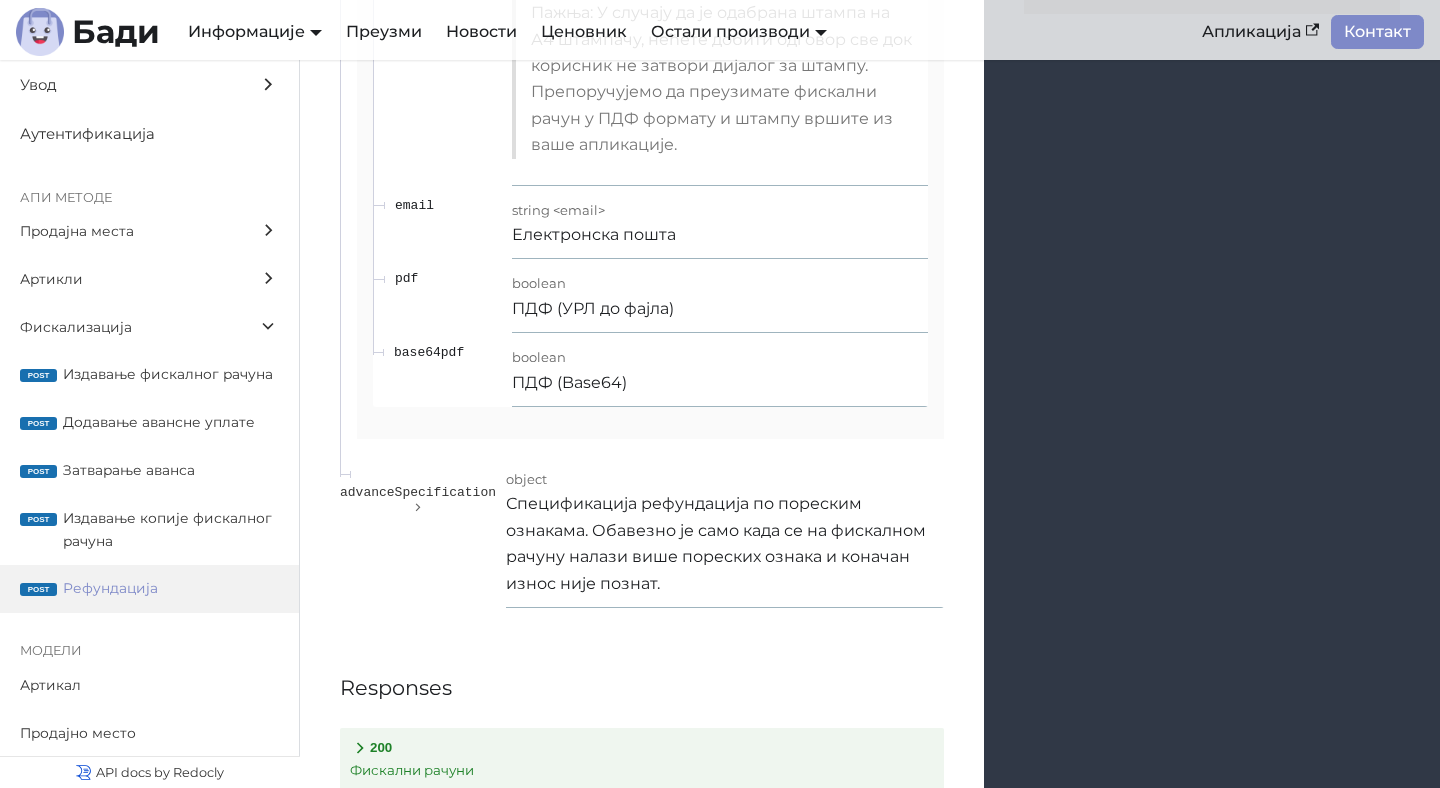 scroll, scrollTop: 28644, scrollLeft: 0, axis: vertical 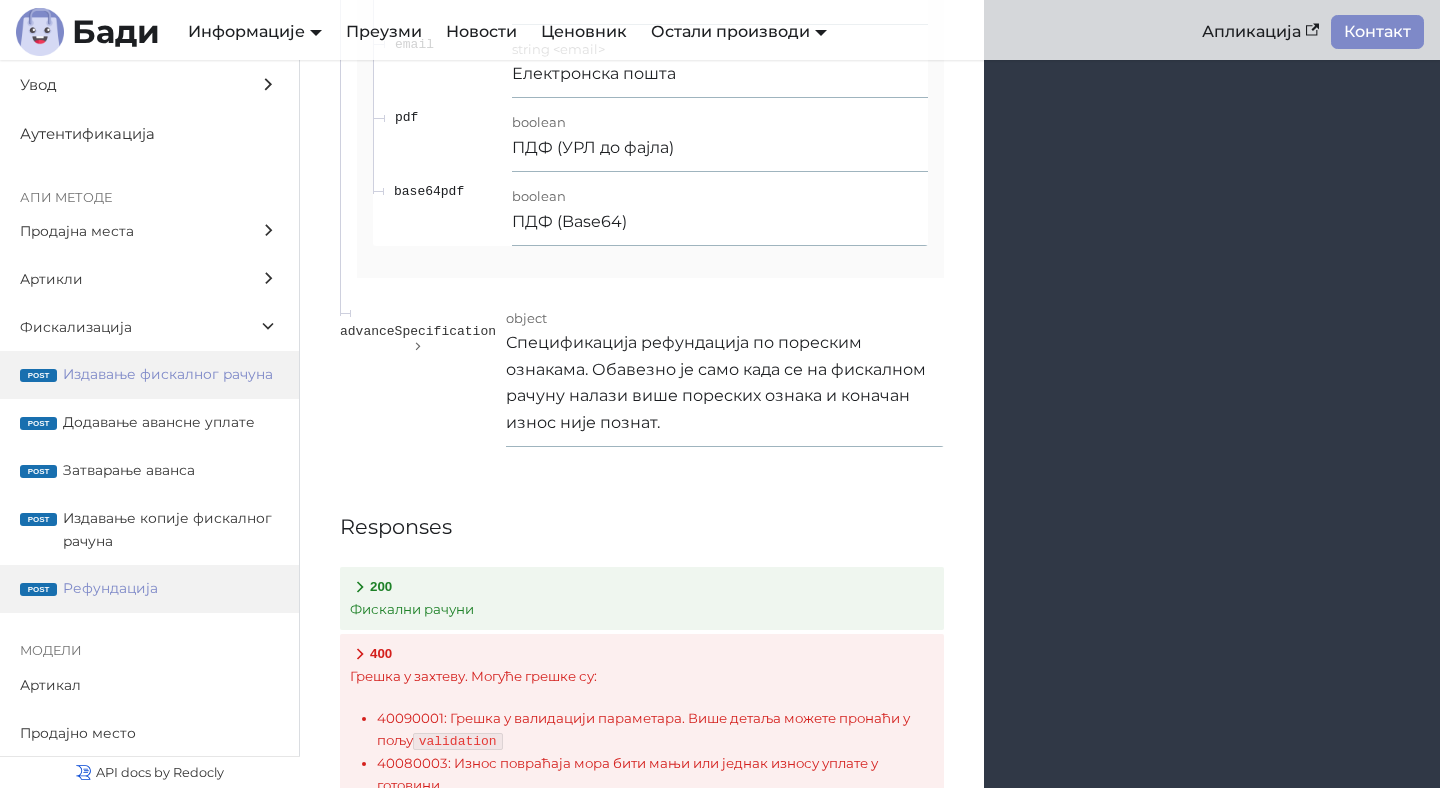 click on "Издавање фискалног рачуна" at bounding box center (171, 374) 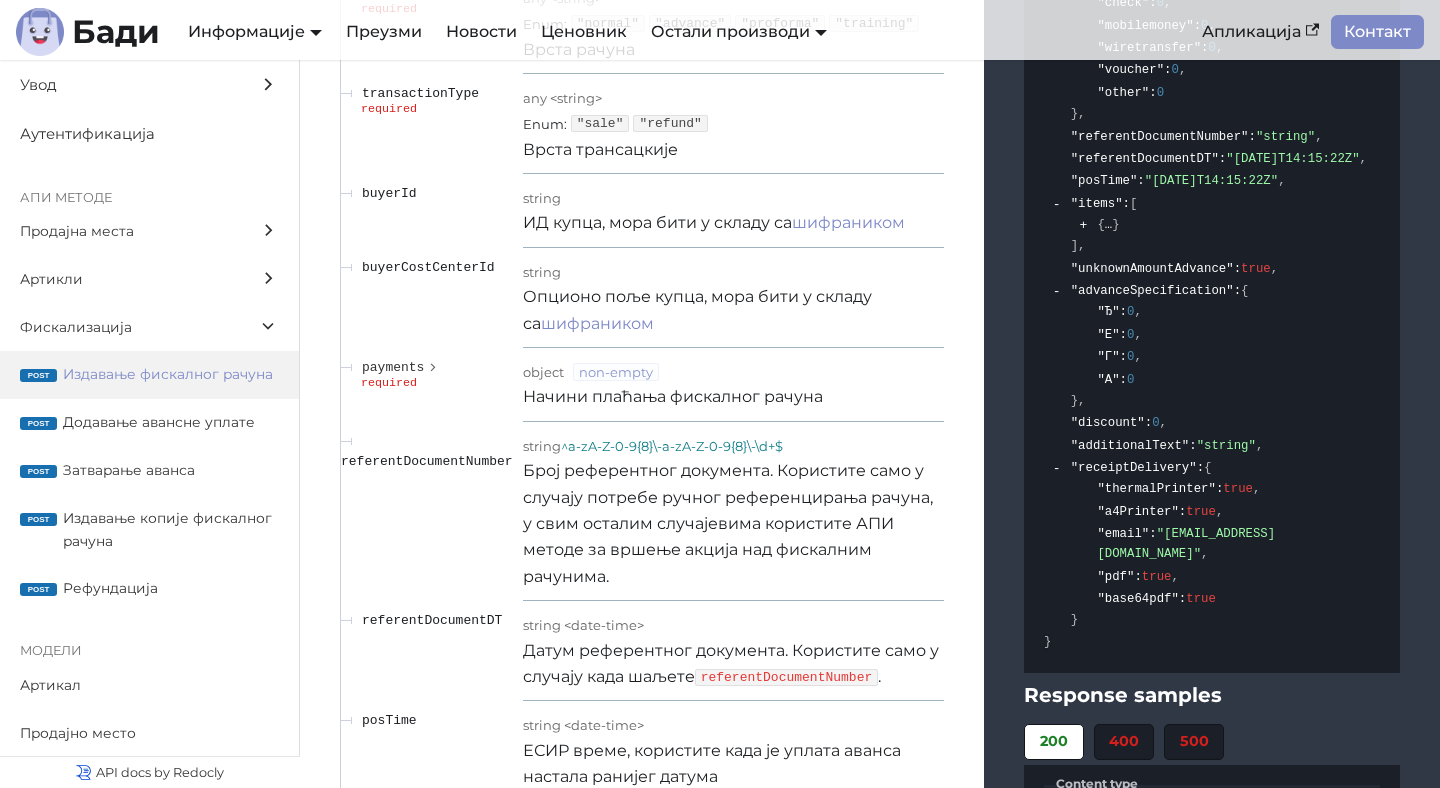 scroll, scrollTop: 18728, scrollLeft: 0, axis: vertical 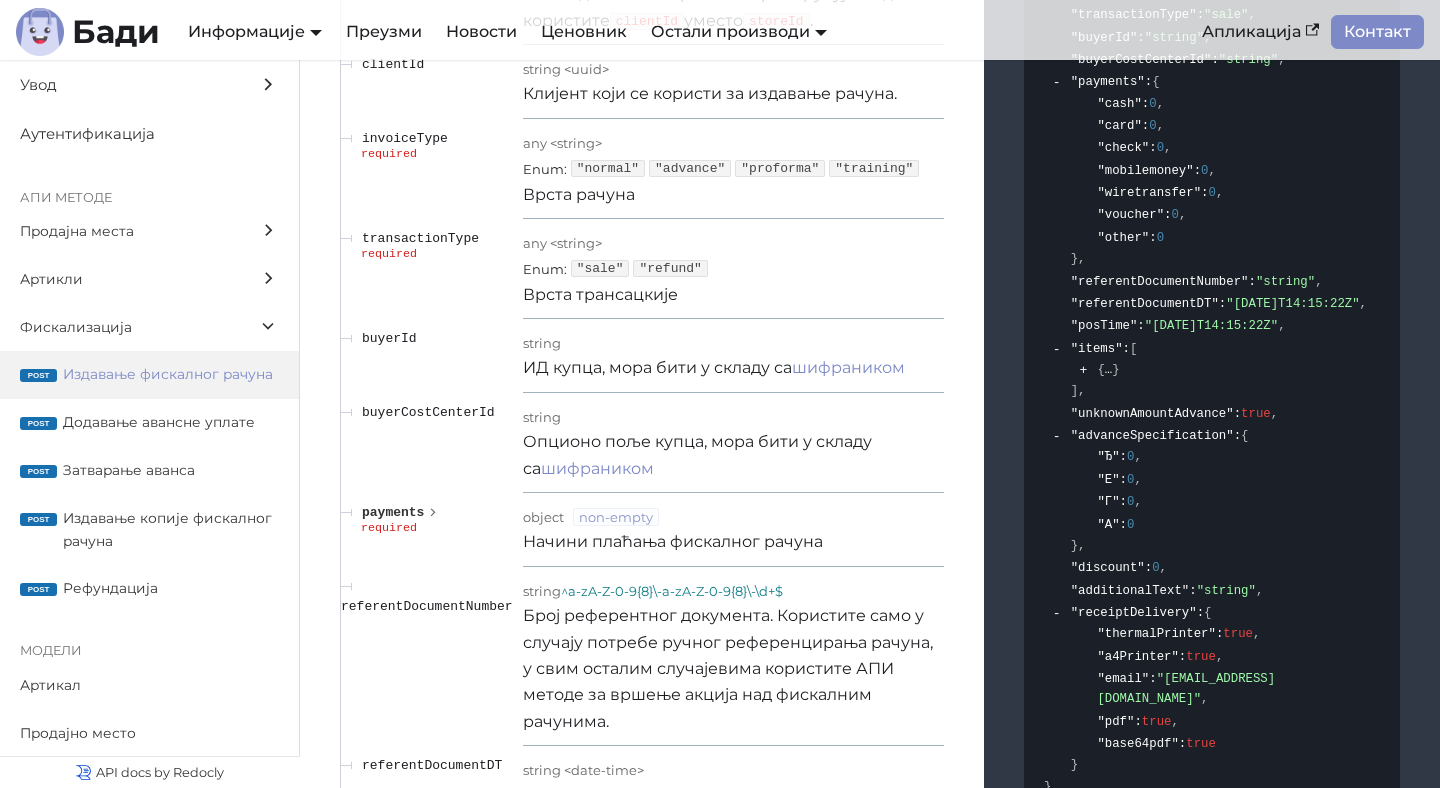 click 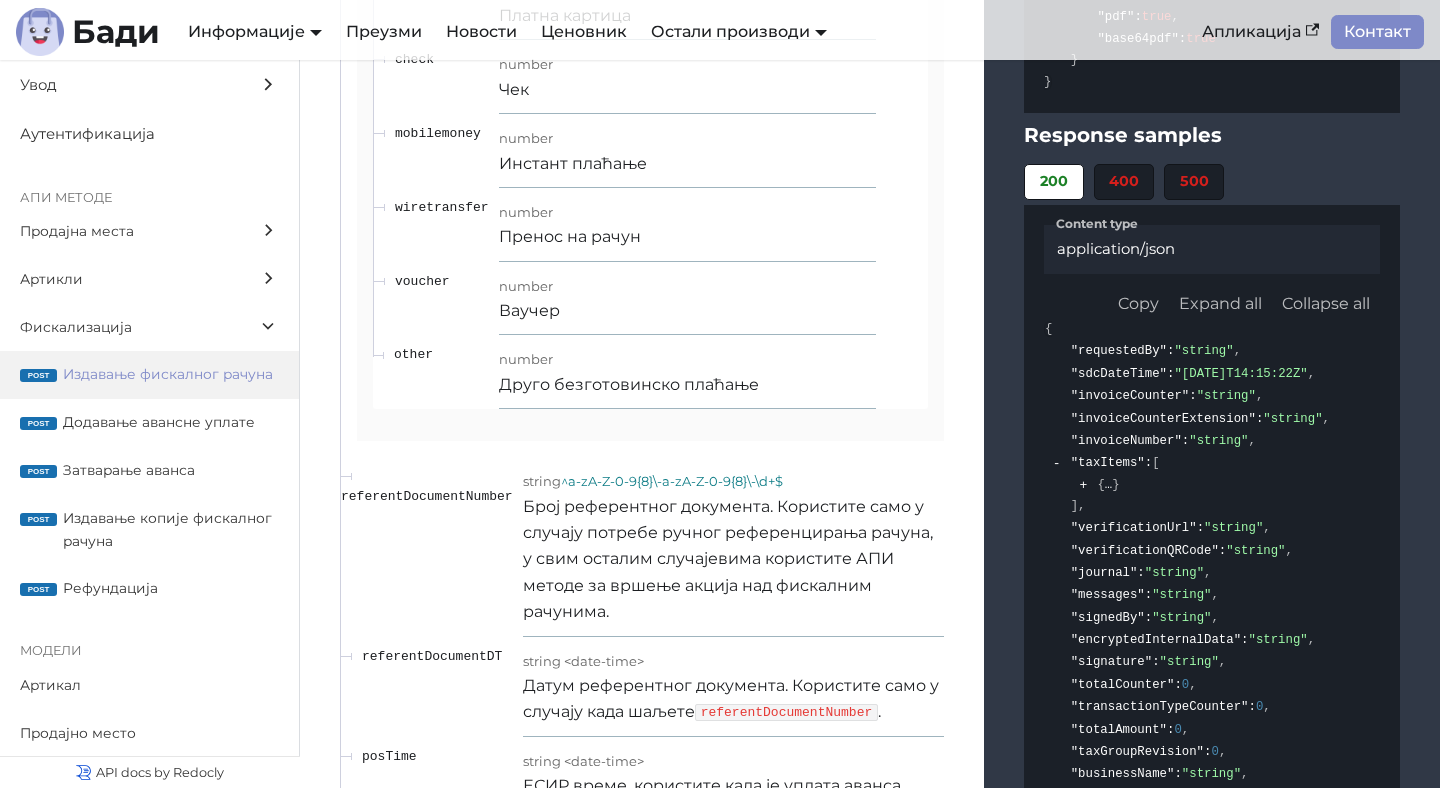 scroll, scrollTop: 19318, scrollLeft: 0, axis: vertical 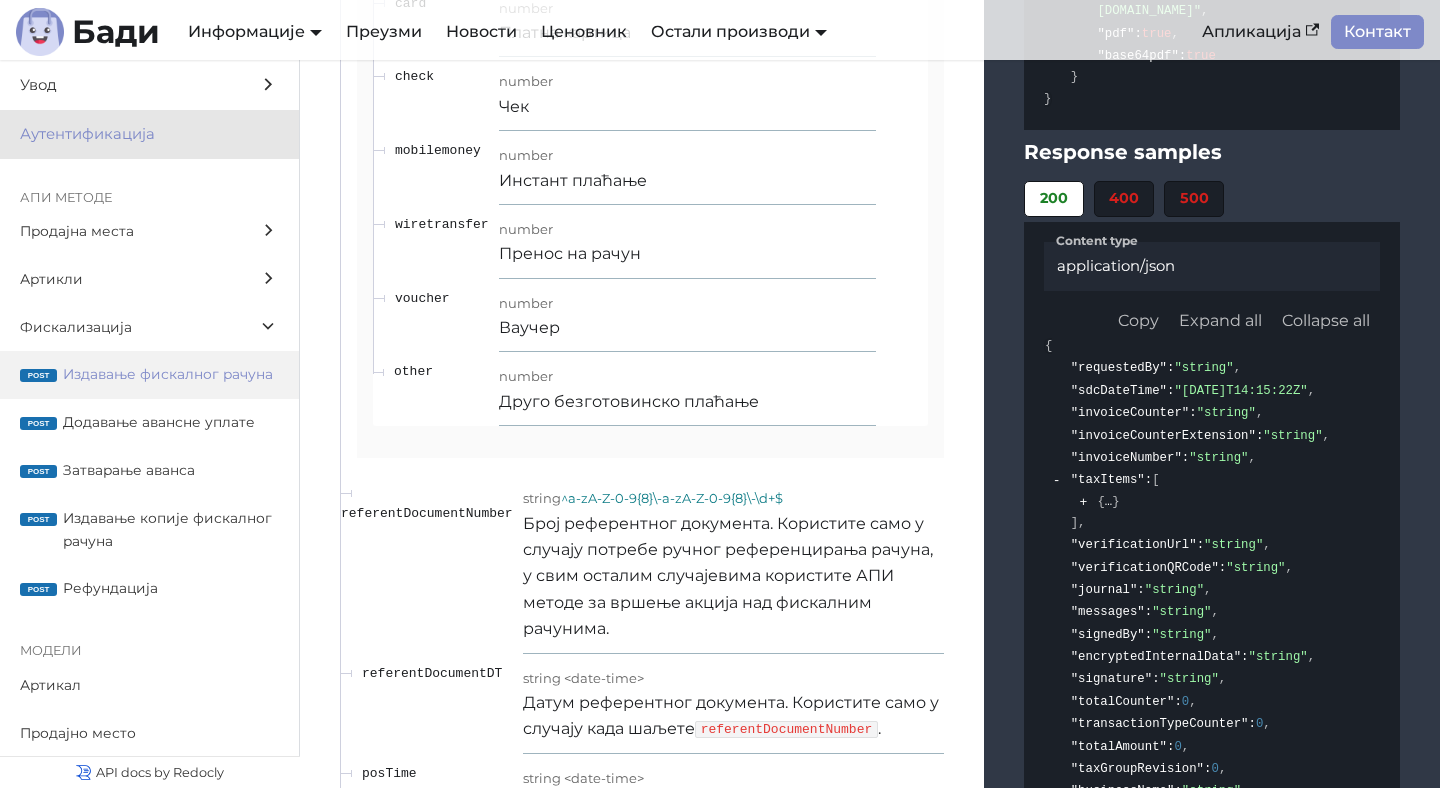 click on "Аутентификација" at bounding box center (130, 134) 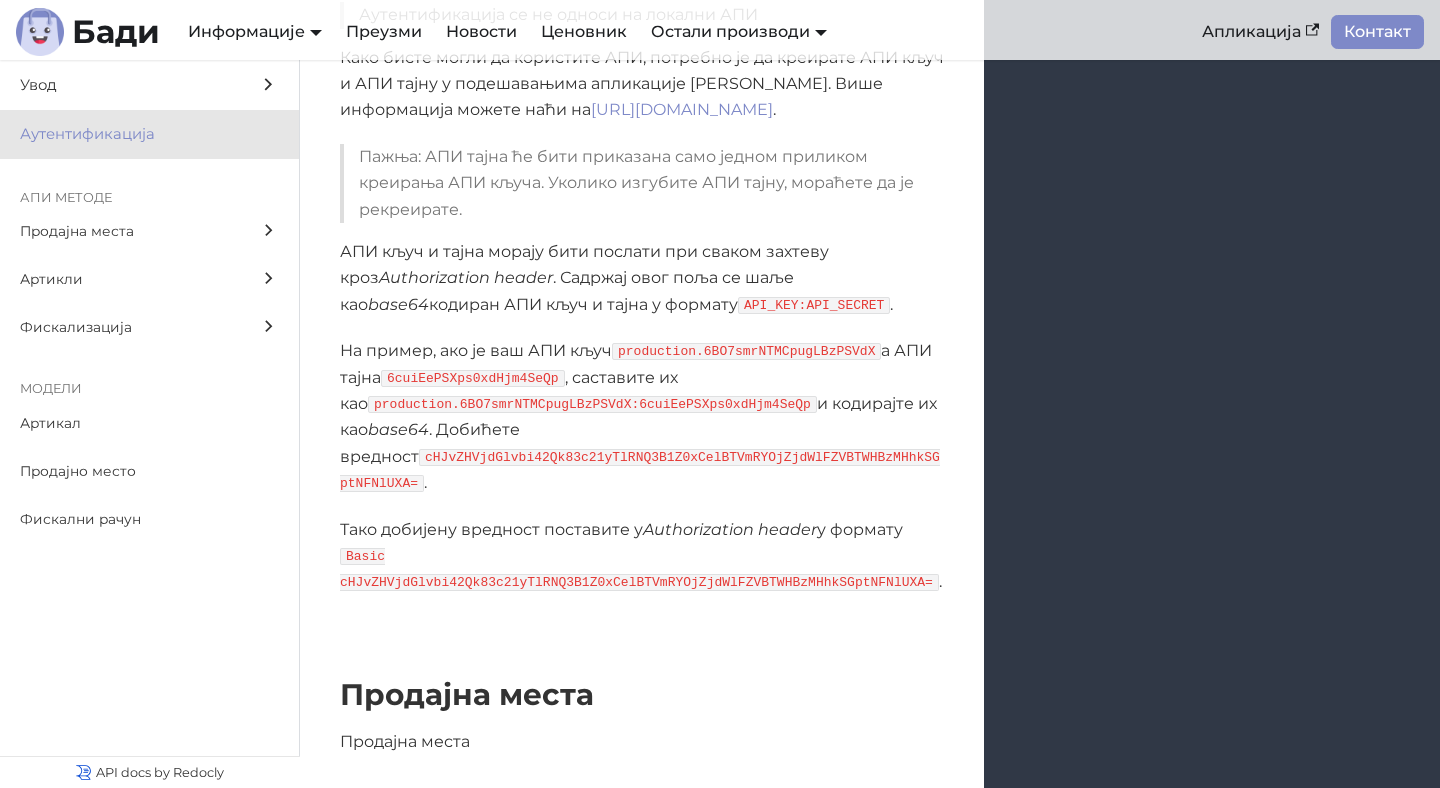 scroll, scrollTop: 1555, scrollLeft: 0, axis: vertical 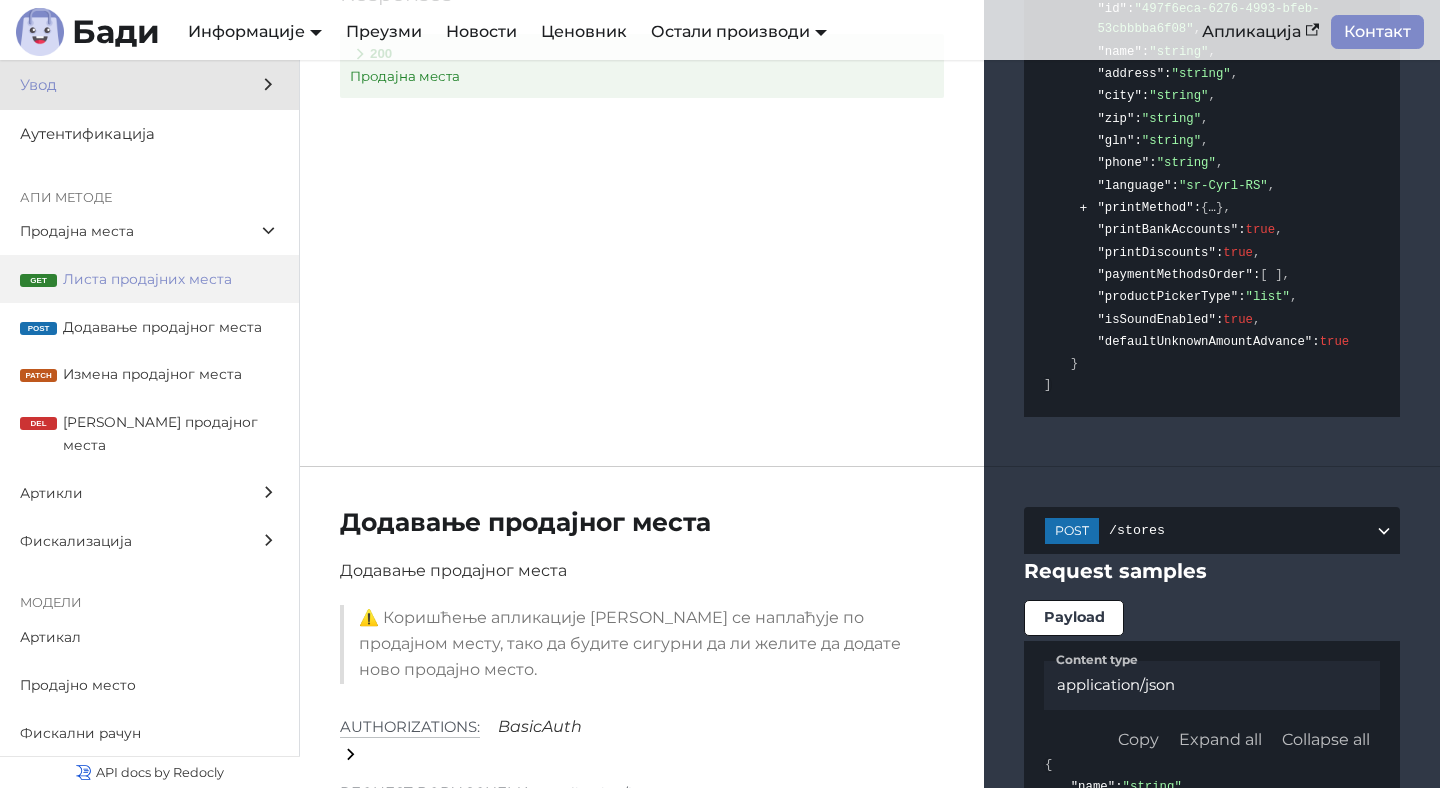 click on "Увод" at bounding box center (149, 85) 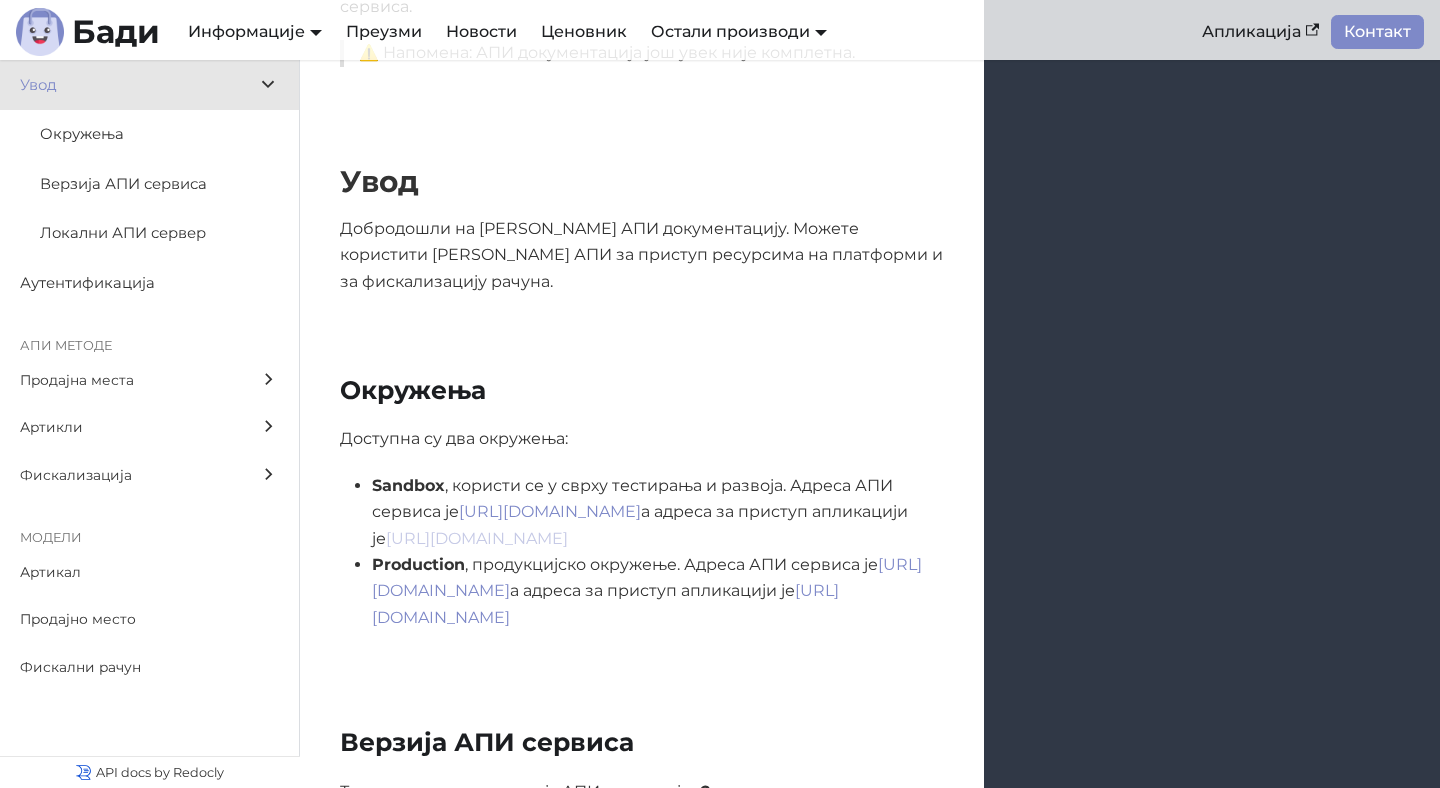 click on "https://sandbox.badi.rs" at bounding box center (477, 538) 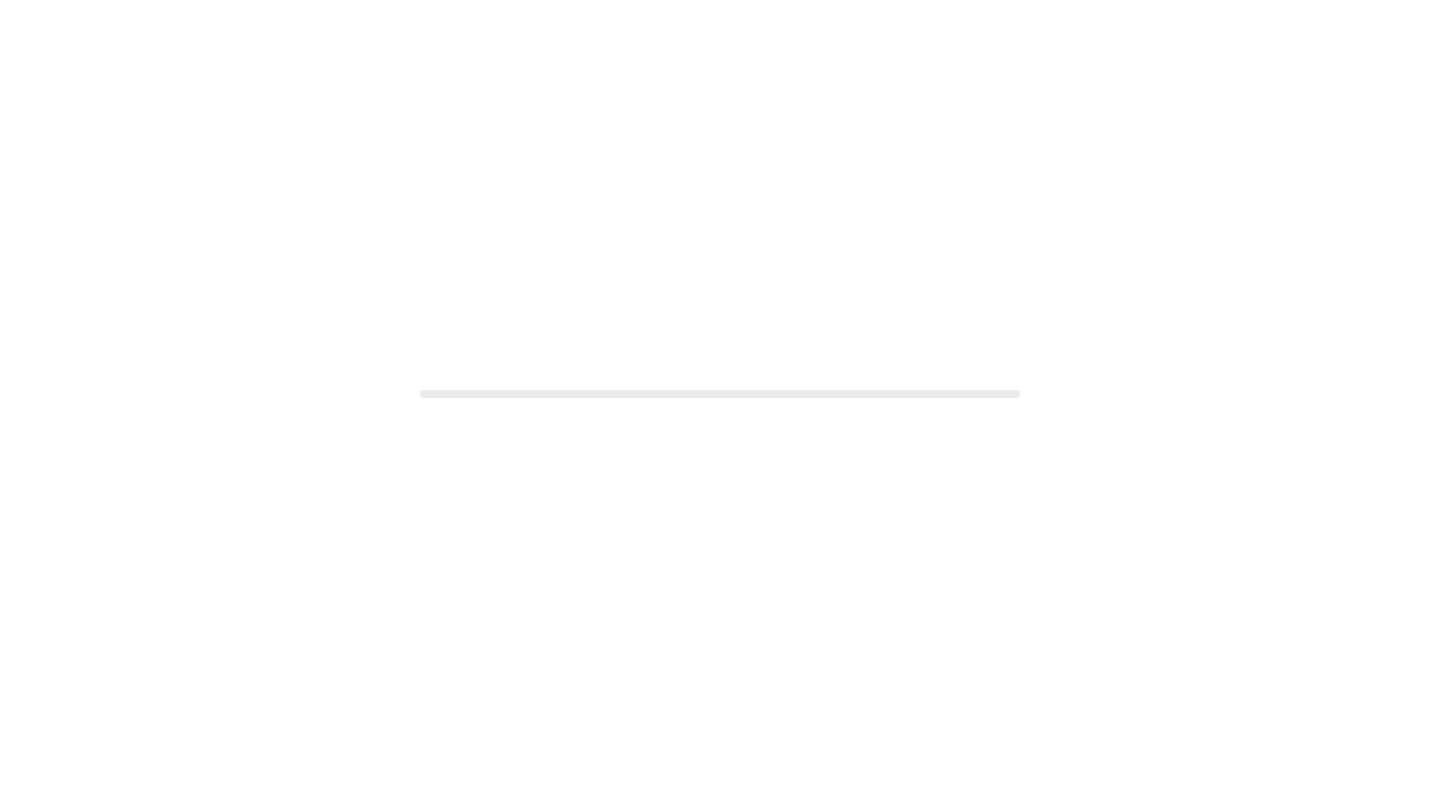 scroll, scrollTop: 0, scrollLeft: 0, axis: both 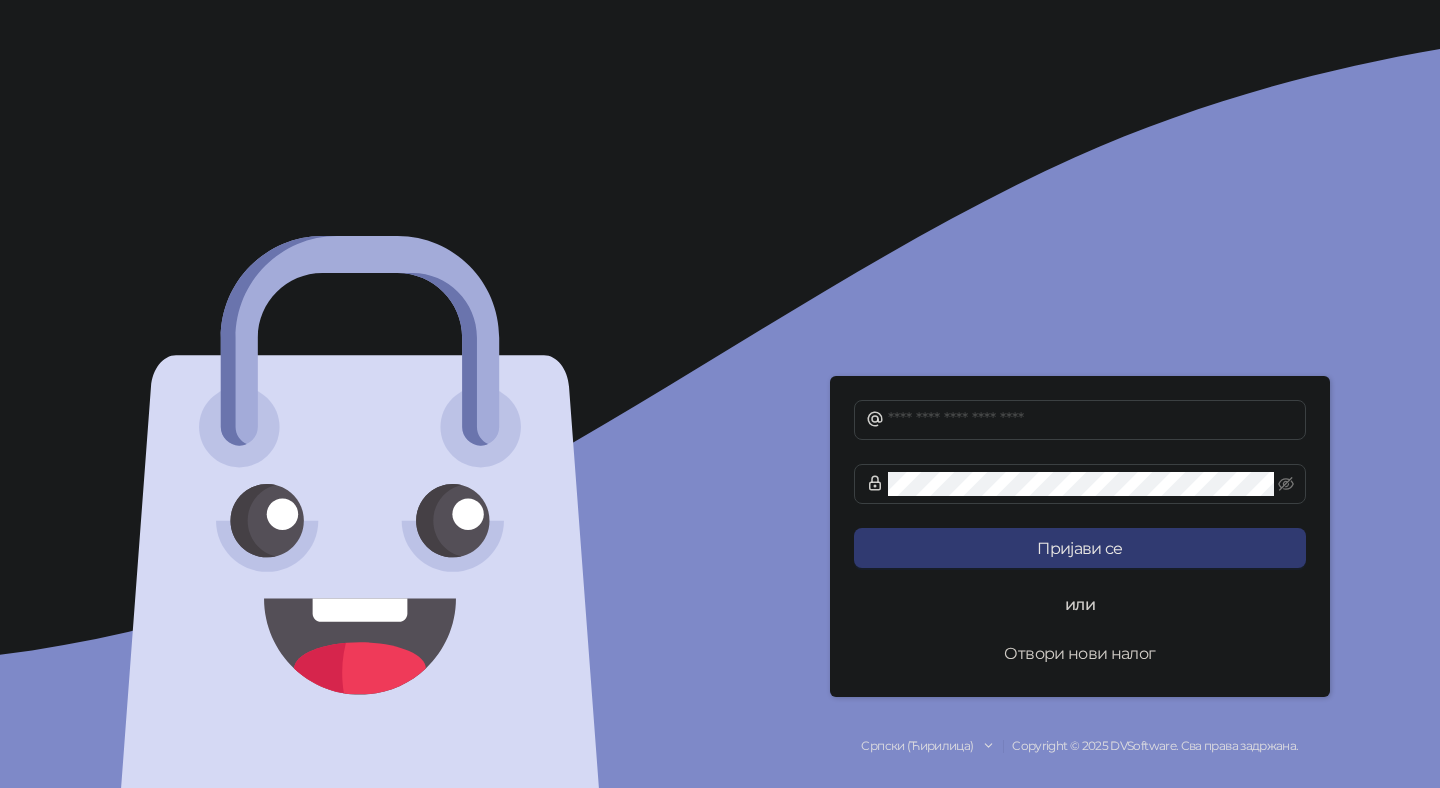 click on "Отвори нови налог" at bounding box center (1080, 653) 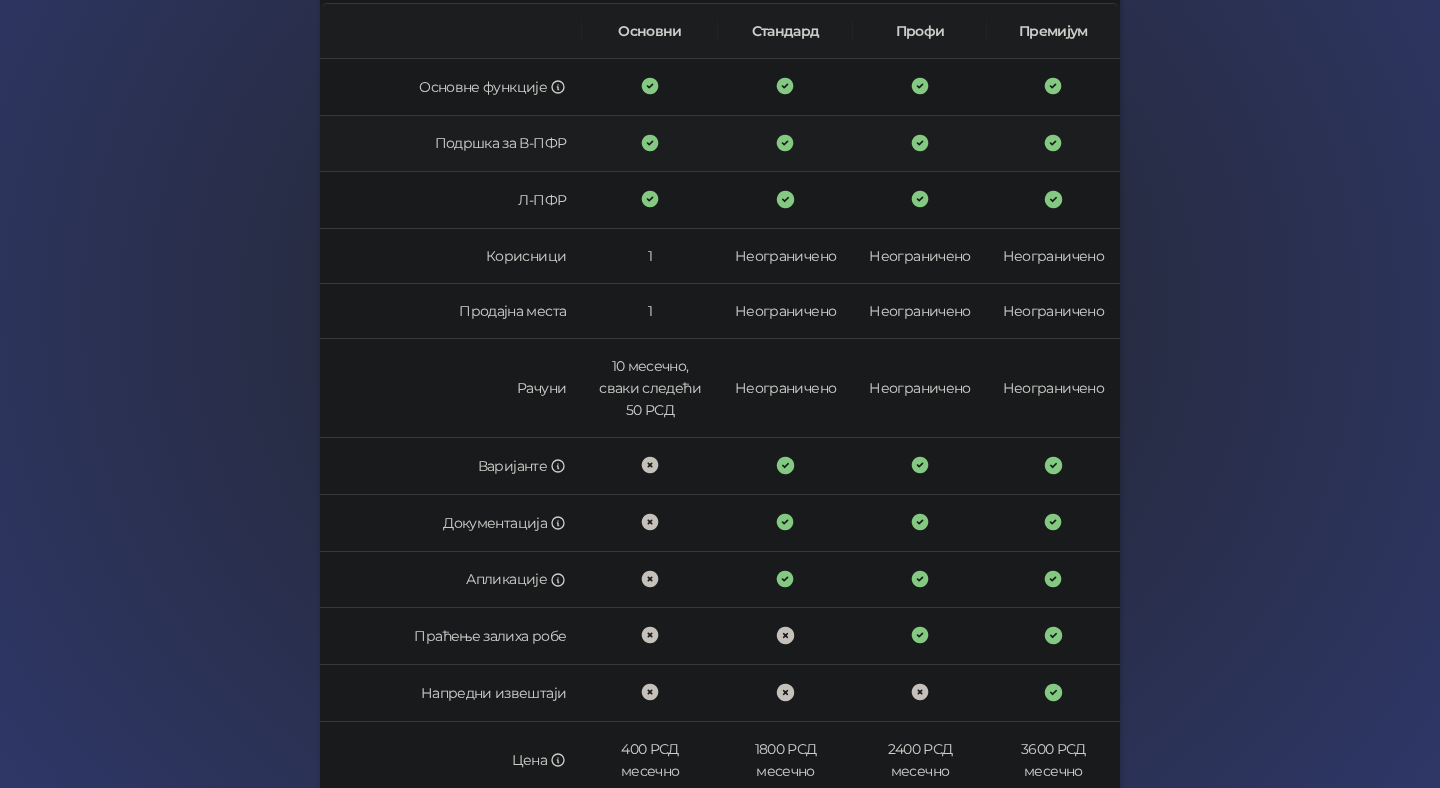 scroll, scrollTop: 515, scrollLeft: 0, axis: vertical 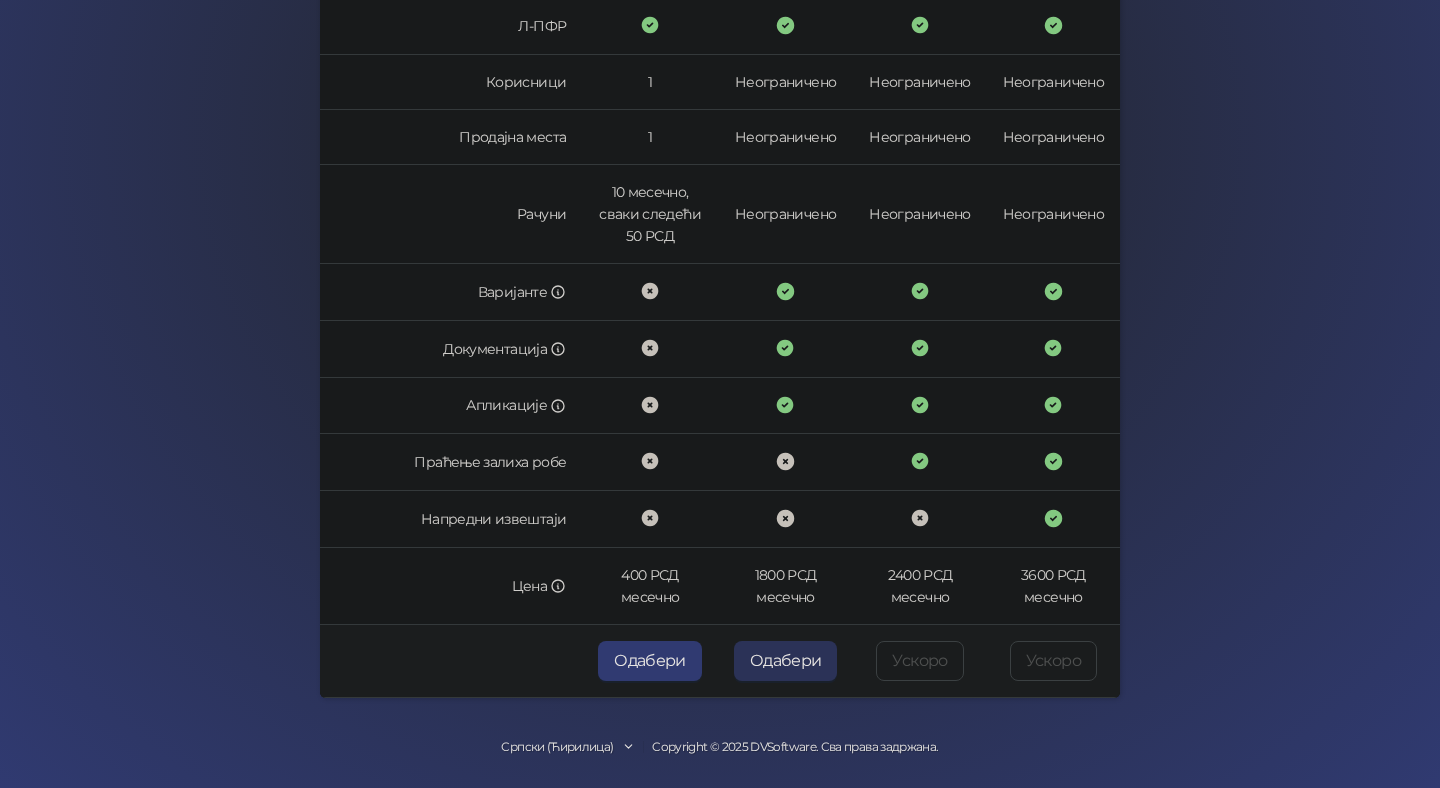 click on "Одабери" at bounding box center (786, 661) 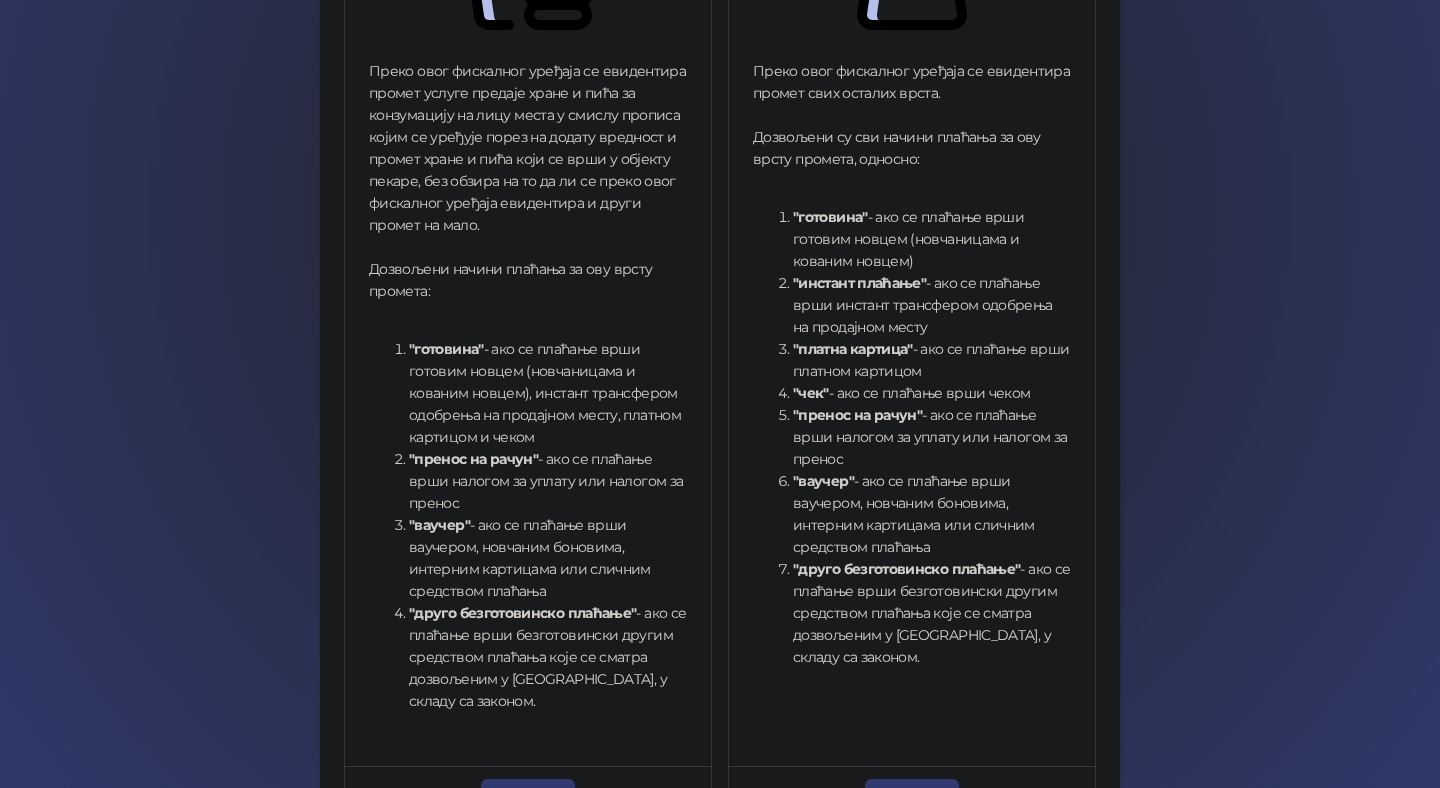 scroll, scrollTop: 665, scrollLeft: 0, axis: vertical 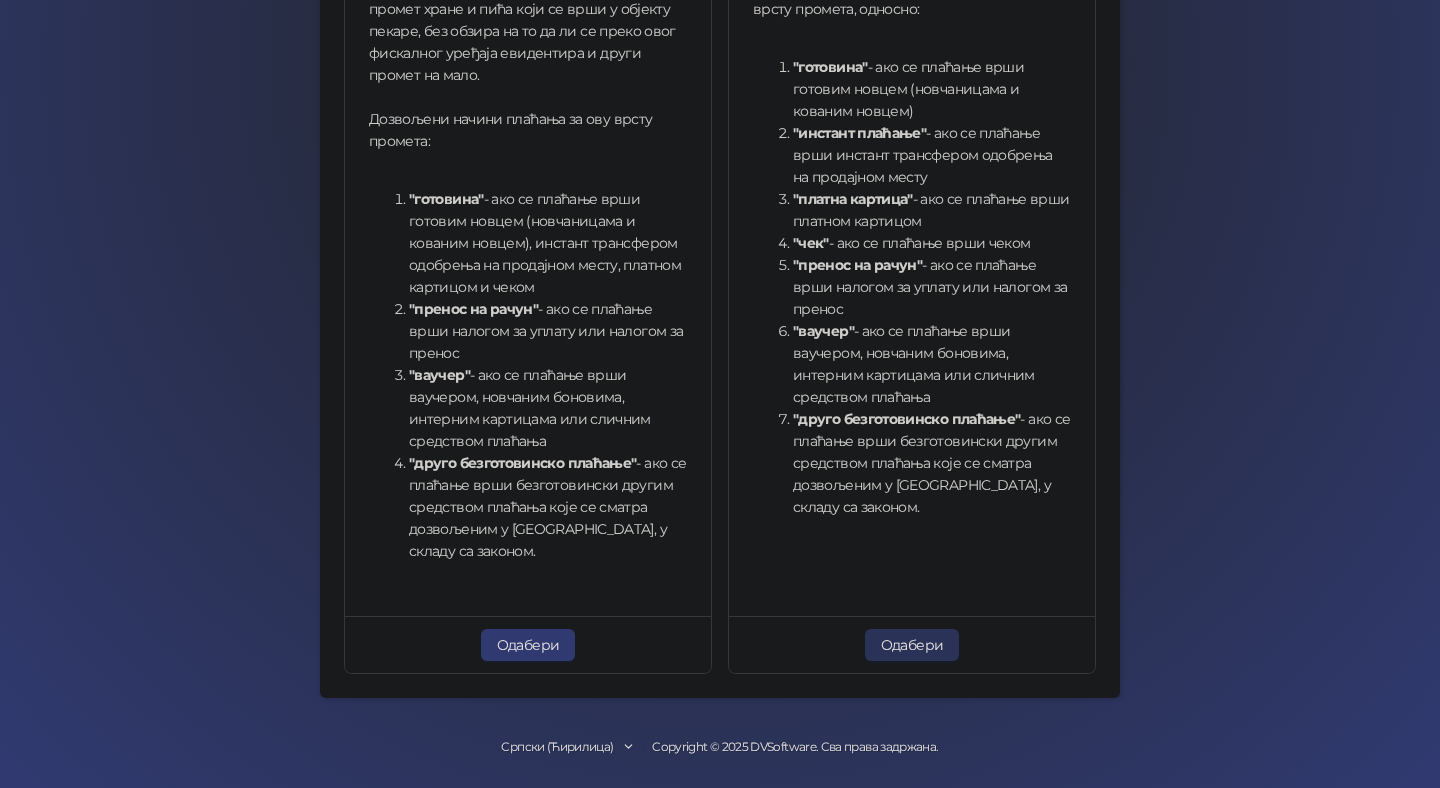 click on "Одабери" at bounding box center (912, 645) 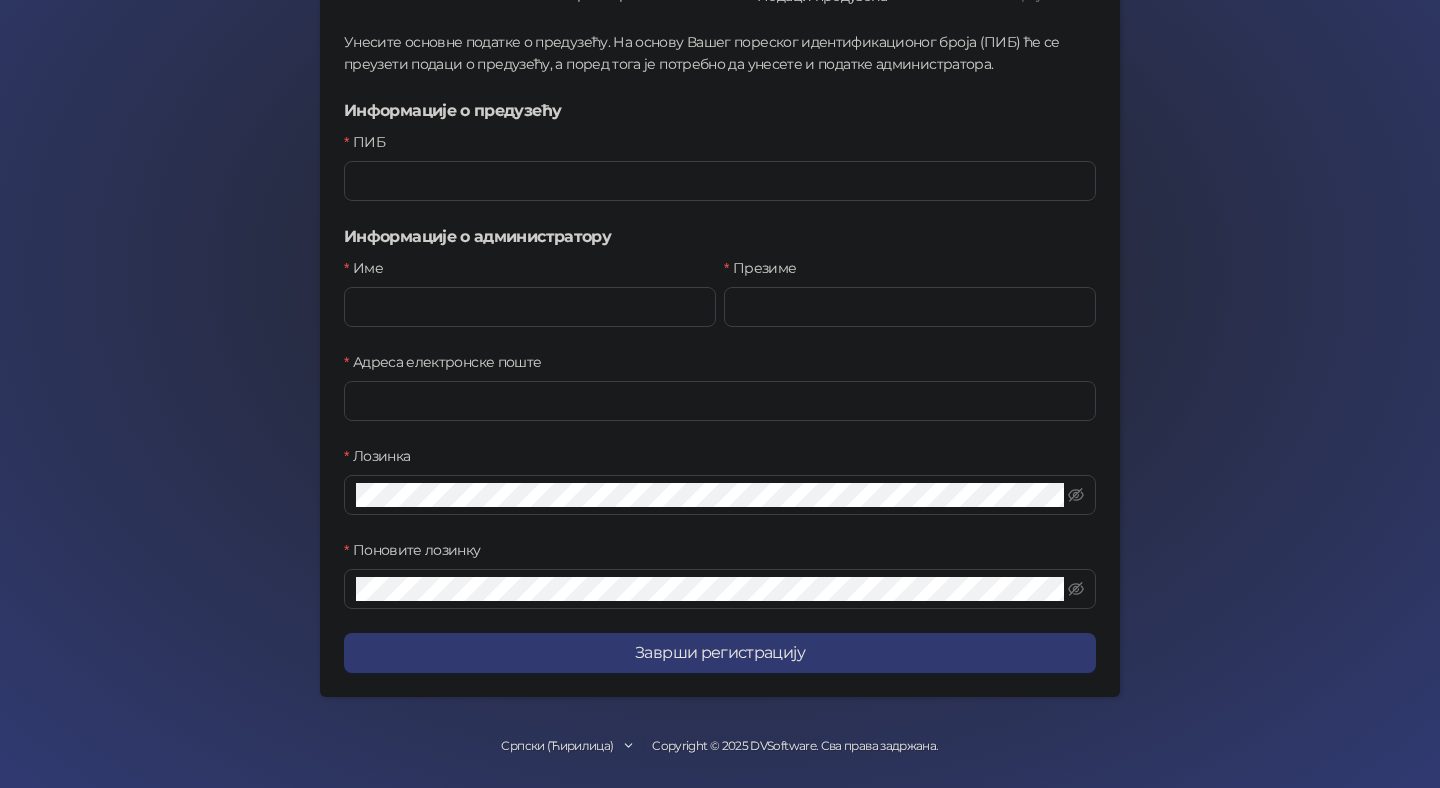 scroll, scrollTop: 244, scrollLeft: 0, axis: vertical 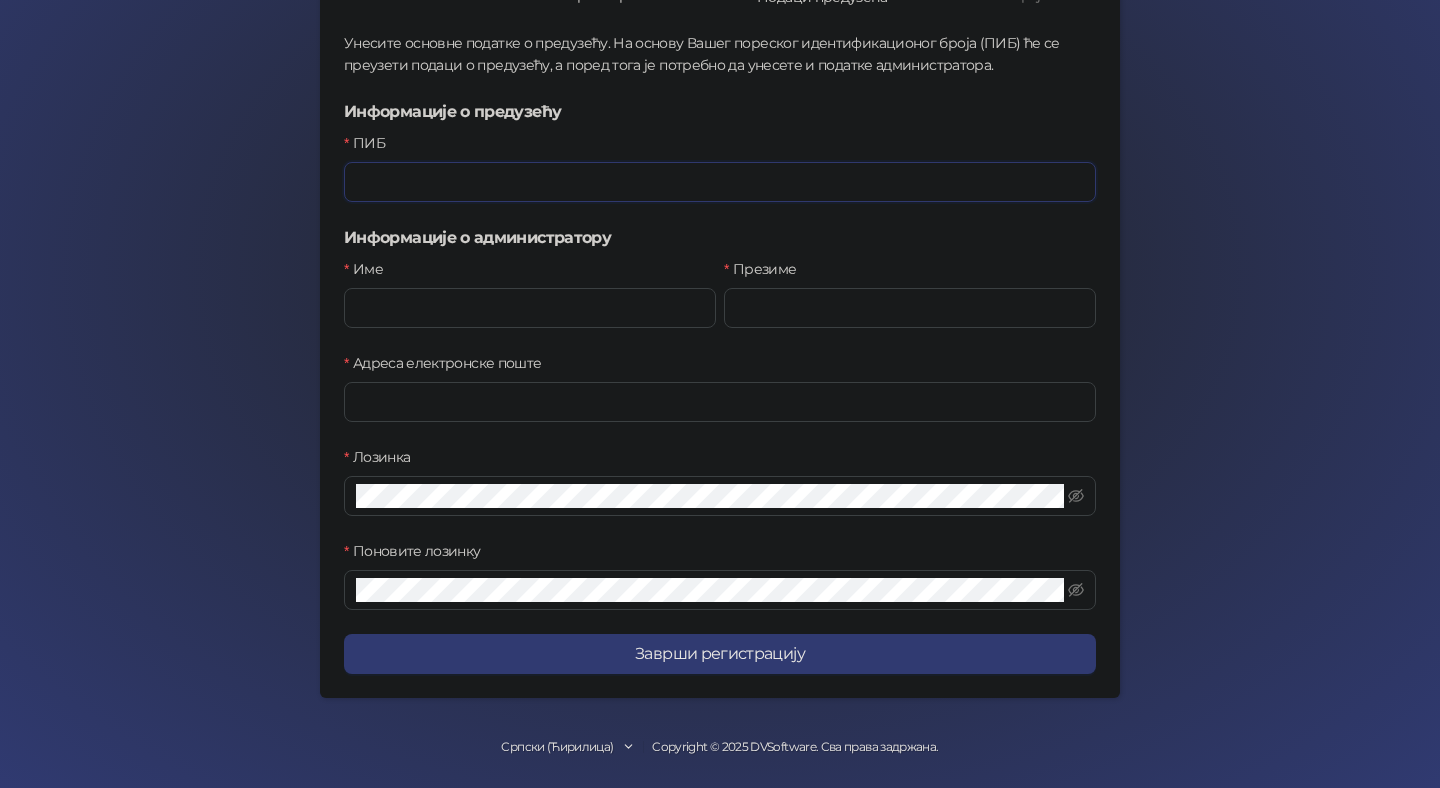 click on "ПИБ" at bounding box center [720, 182] 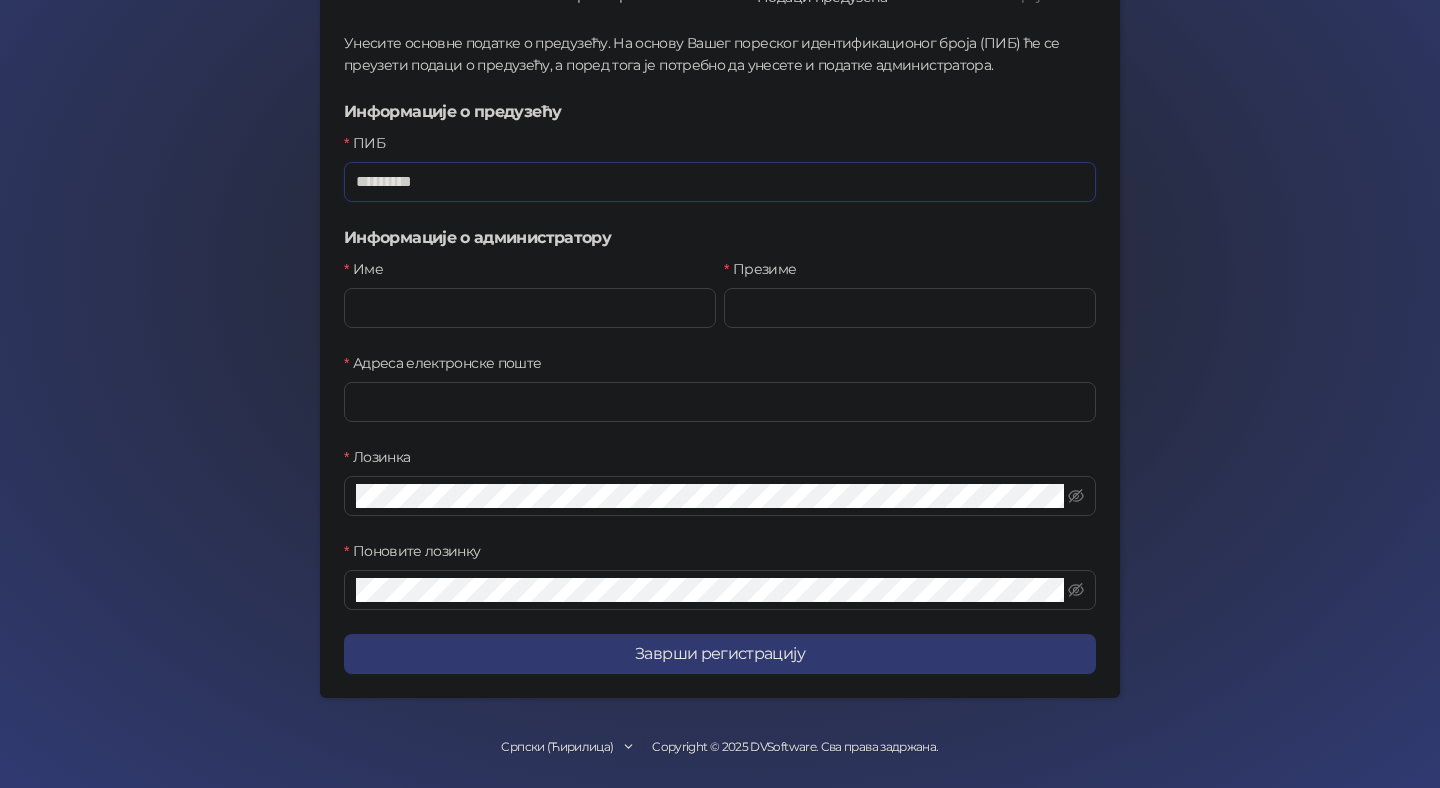 type on "*********" 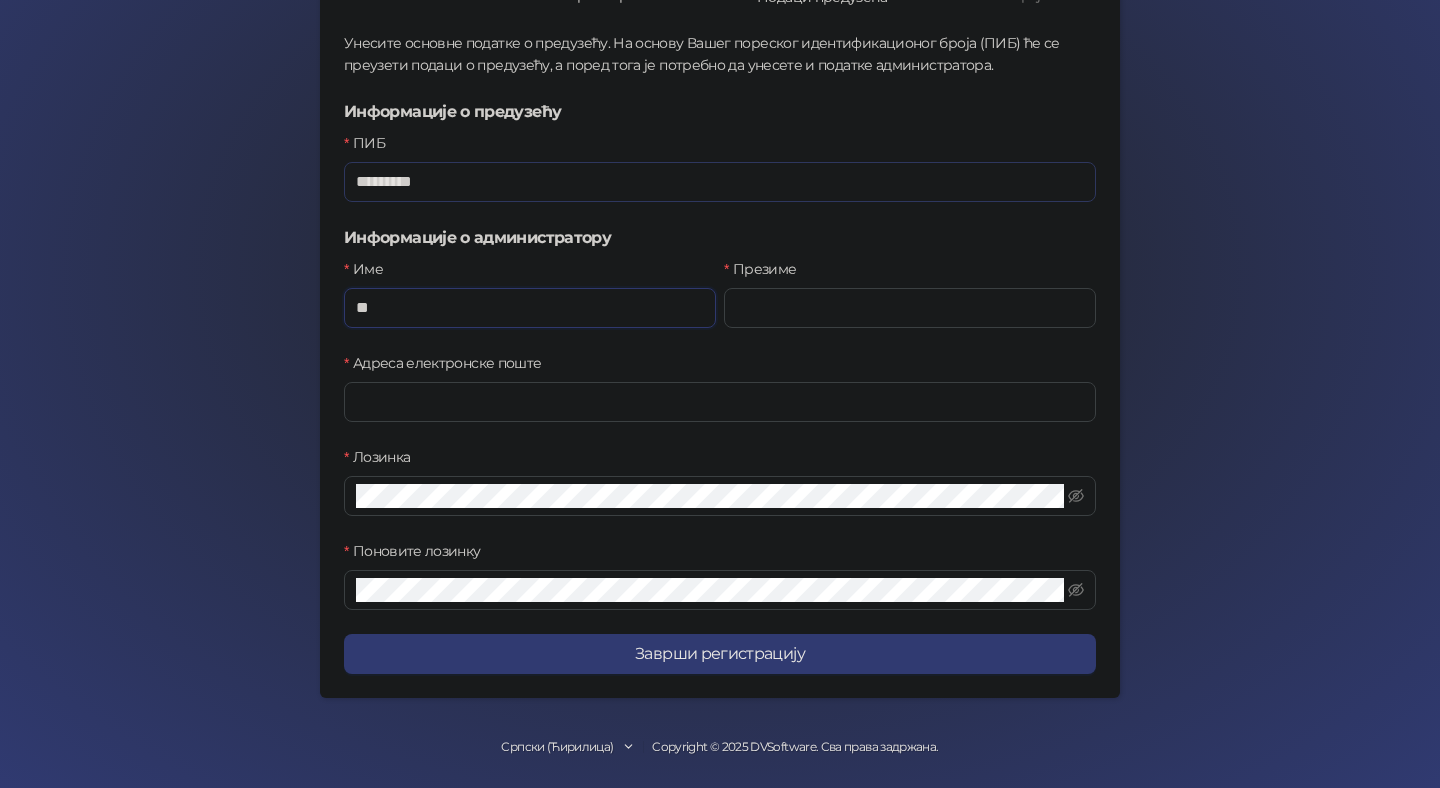 scroll, scrollTop: 241, scrollLeft: 0, axis: vertical 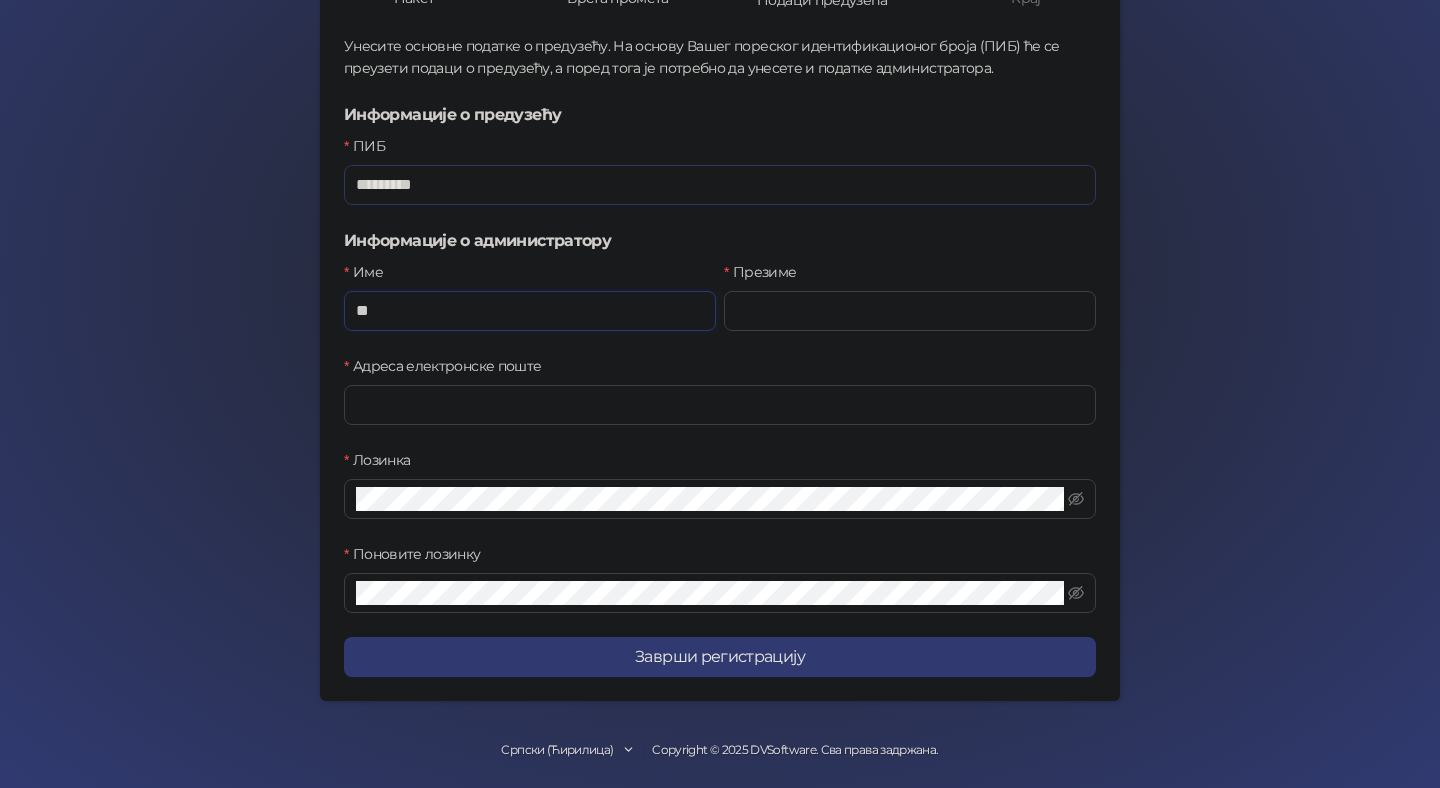 type on "******" 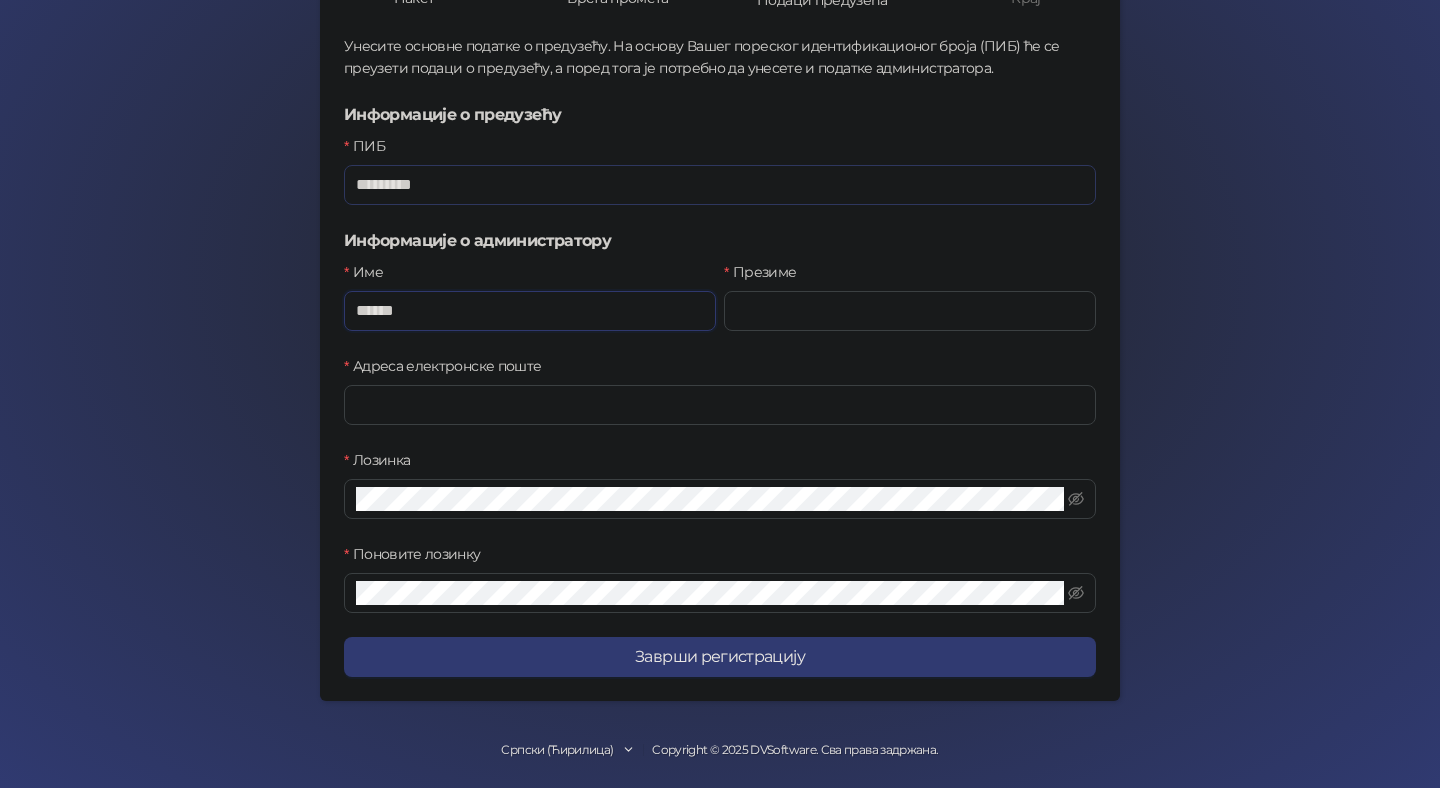 type on "**********" 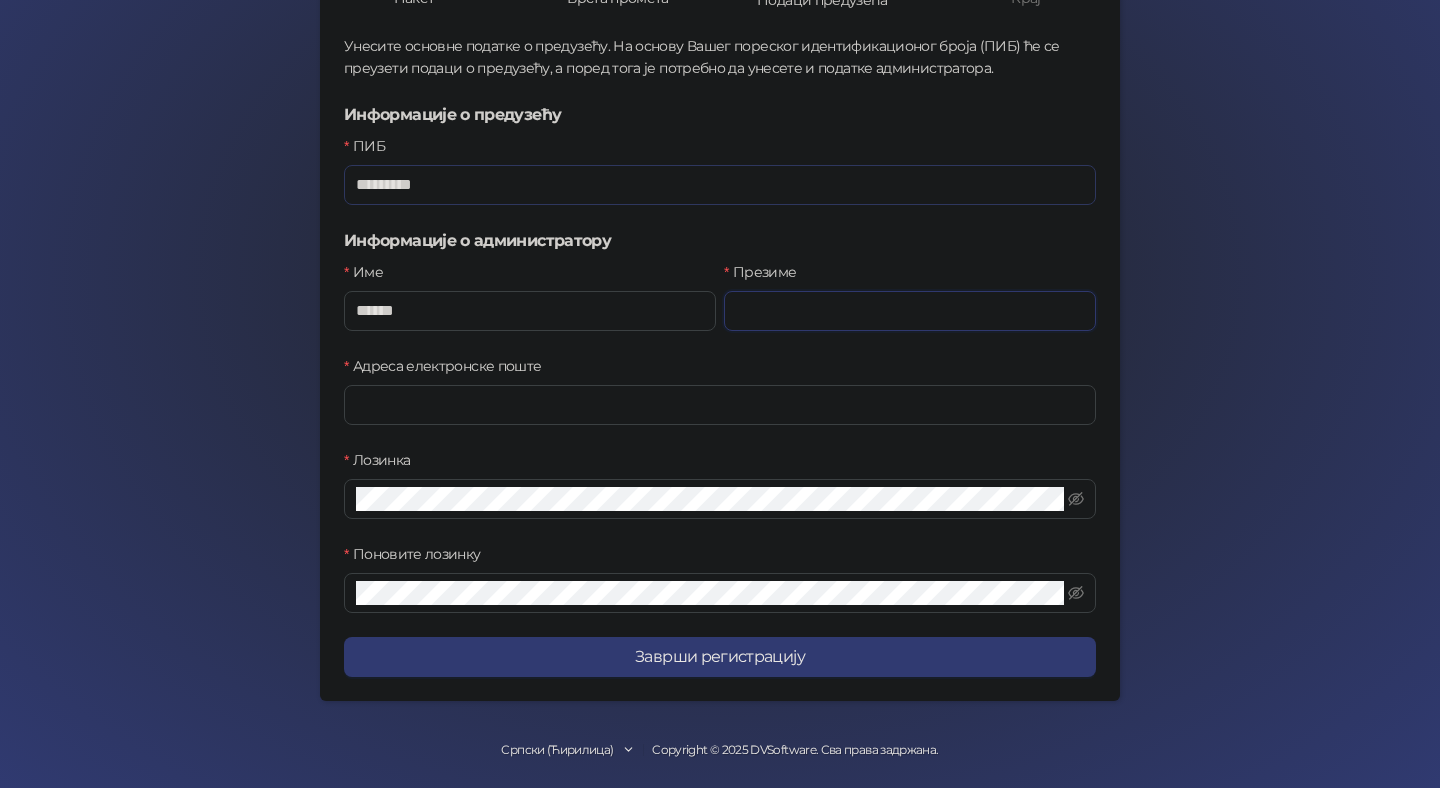 type on "*********" 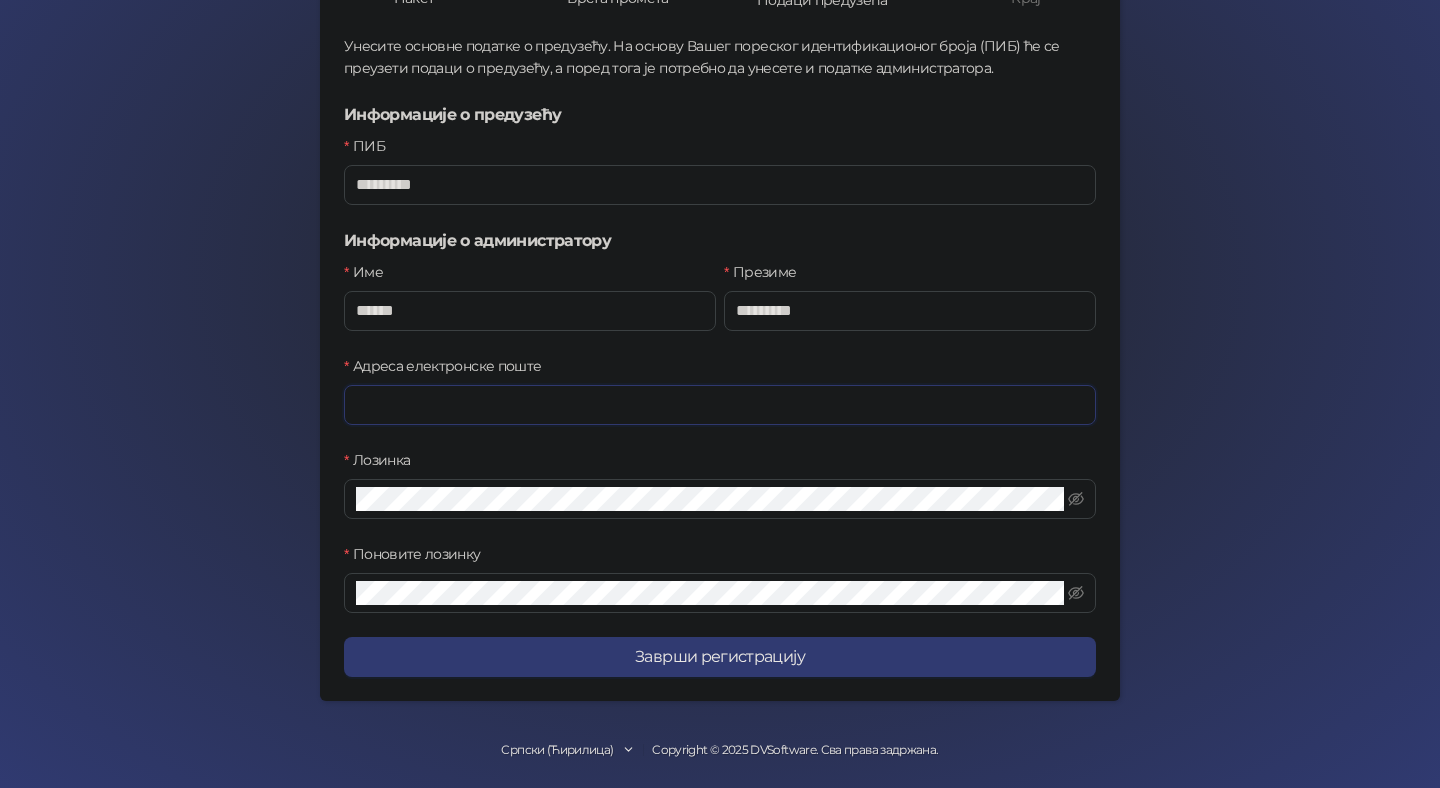 click on "Адреса електронске поште" at bounding box center (720, 405) 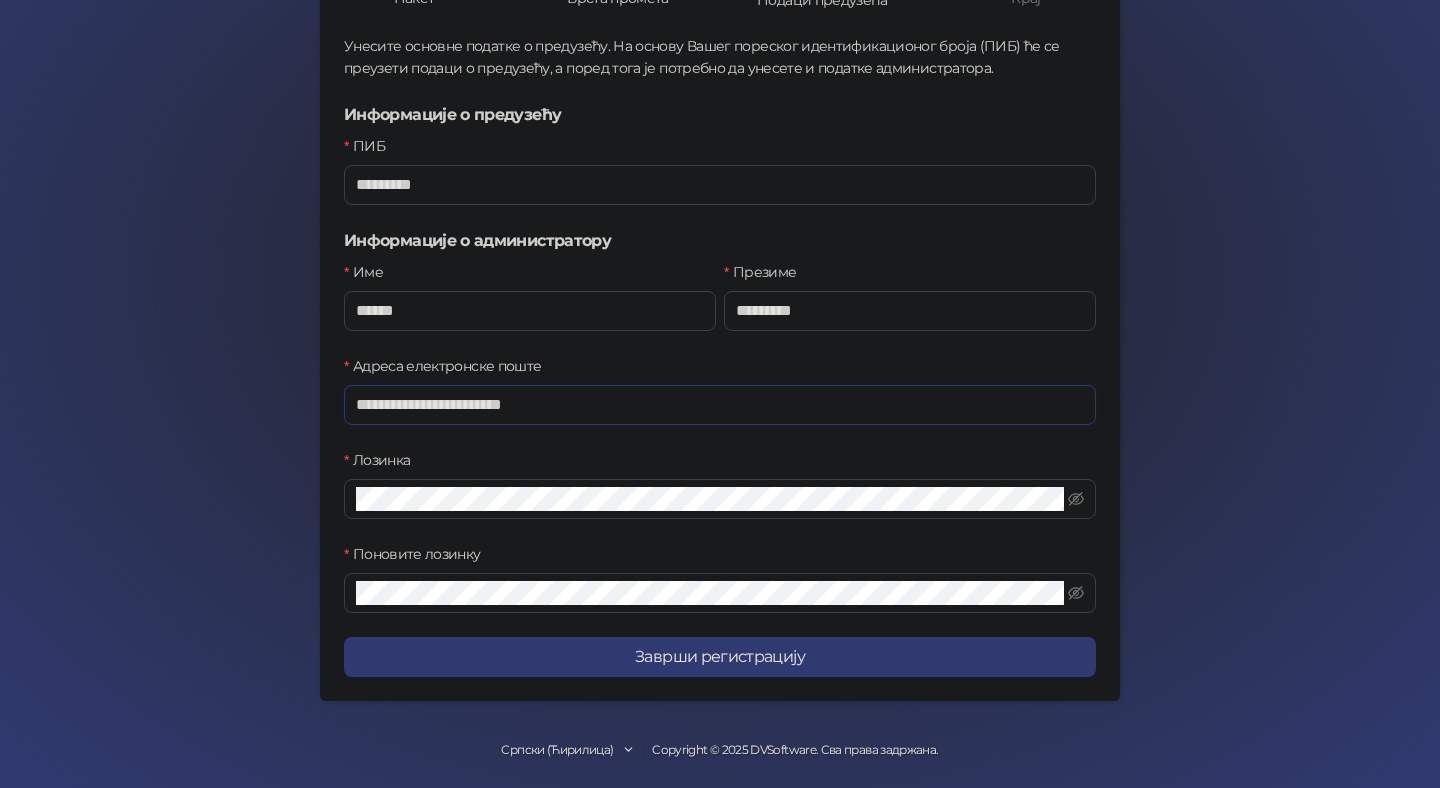 type on "**********" 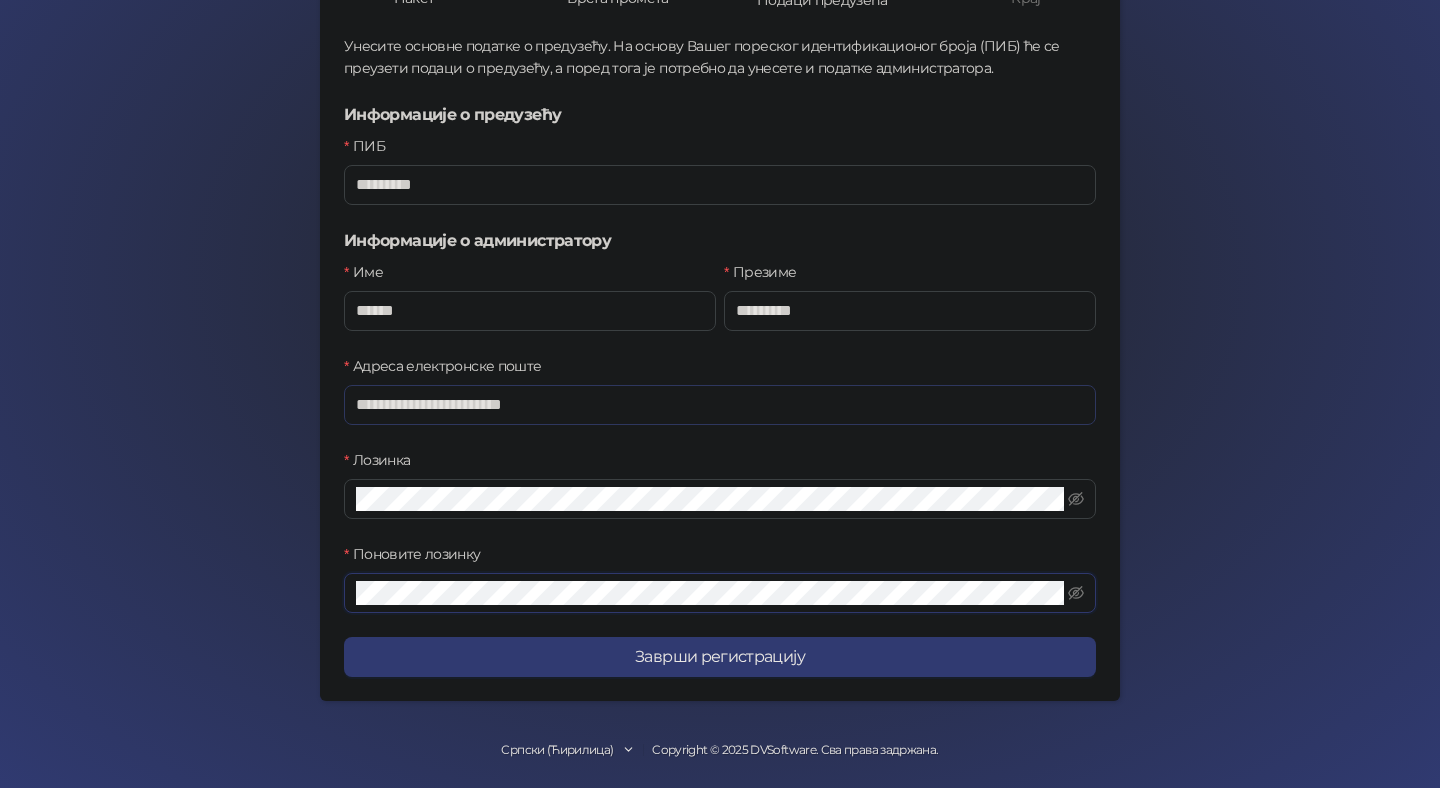 click on "Заврши регистрацију" at bounding box center (720, 657) 